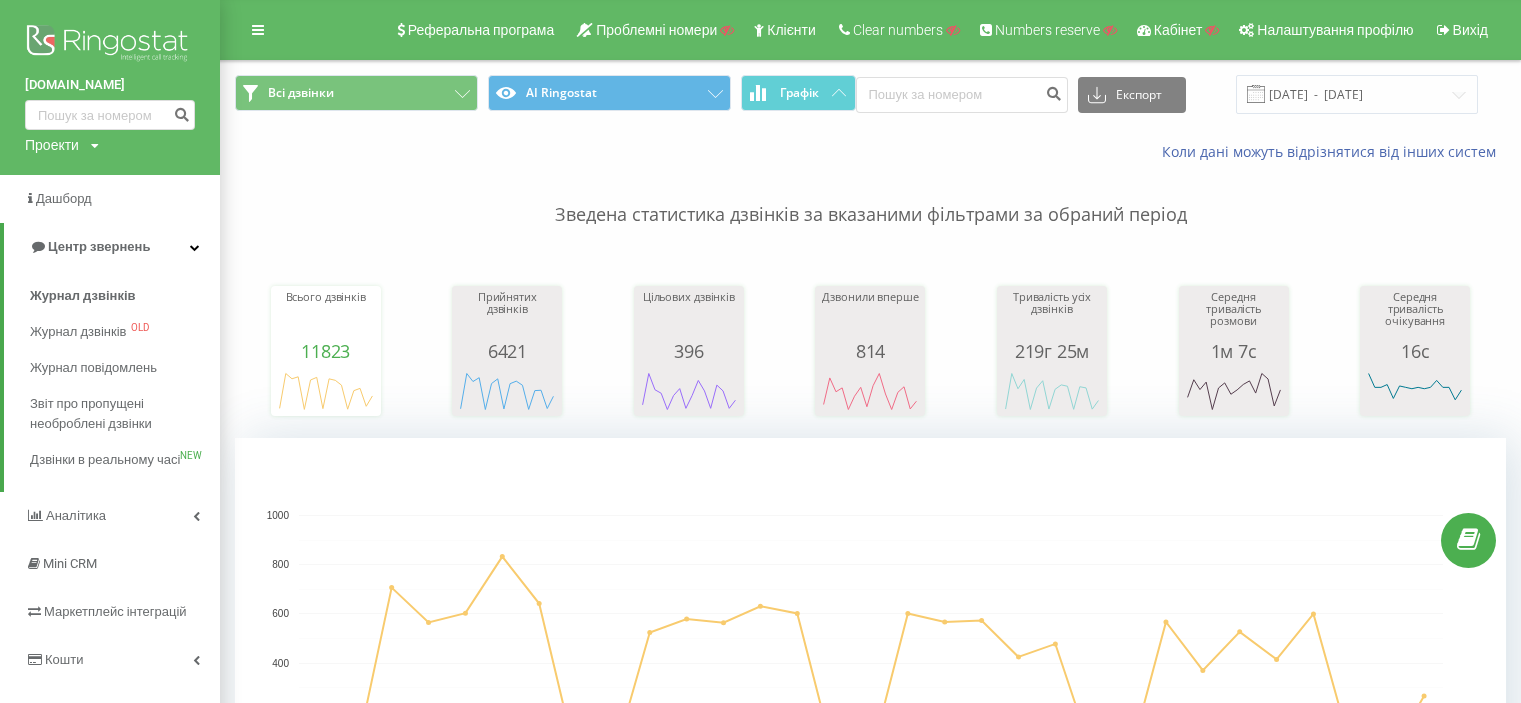 scroll, scrollTop: 156, scrollLeft: 0, axis: vertical 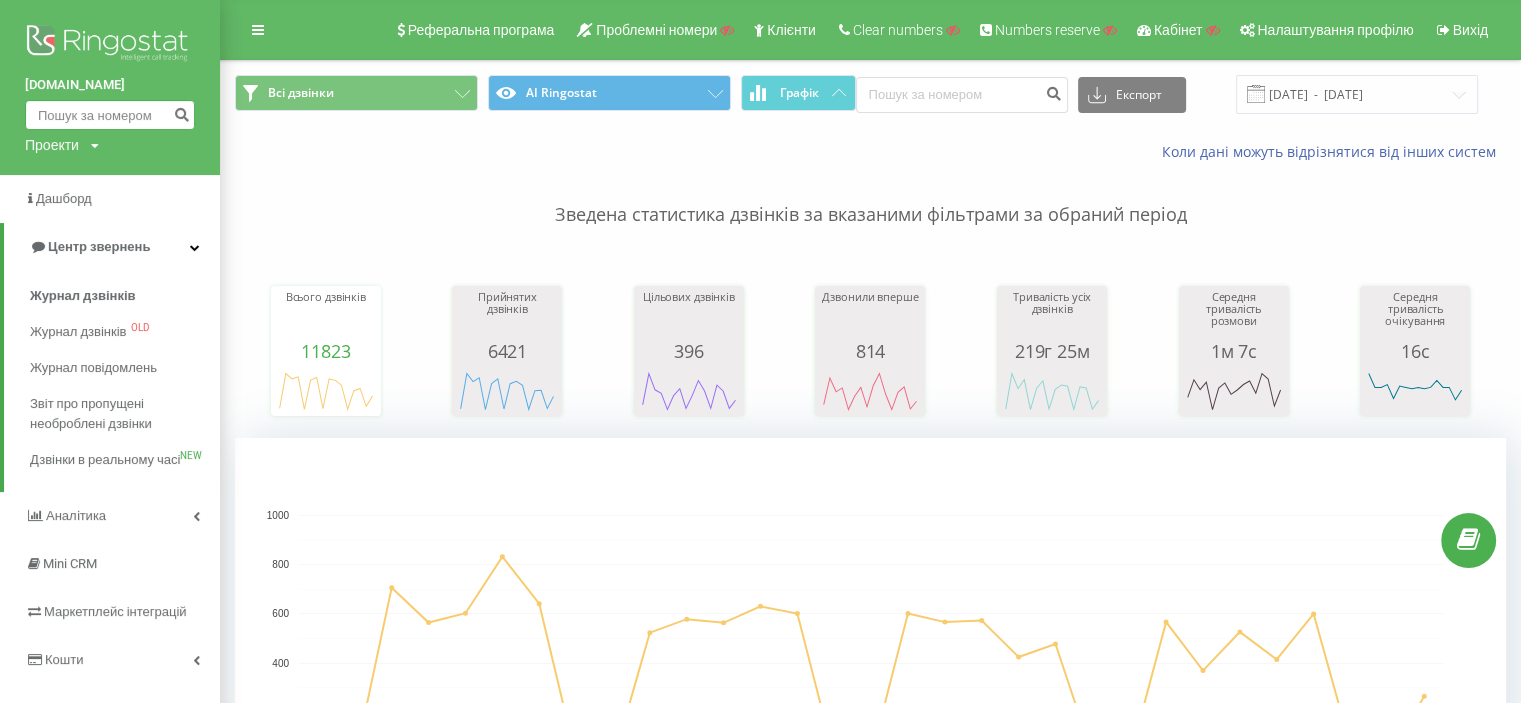 click at bounding box center (110, 115) 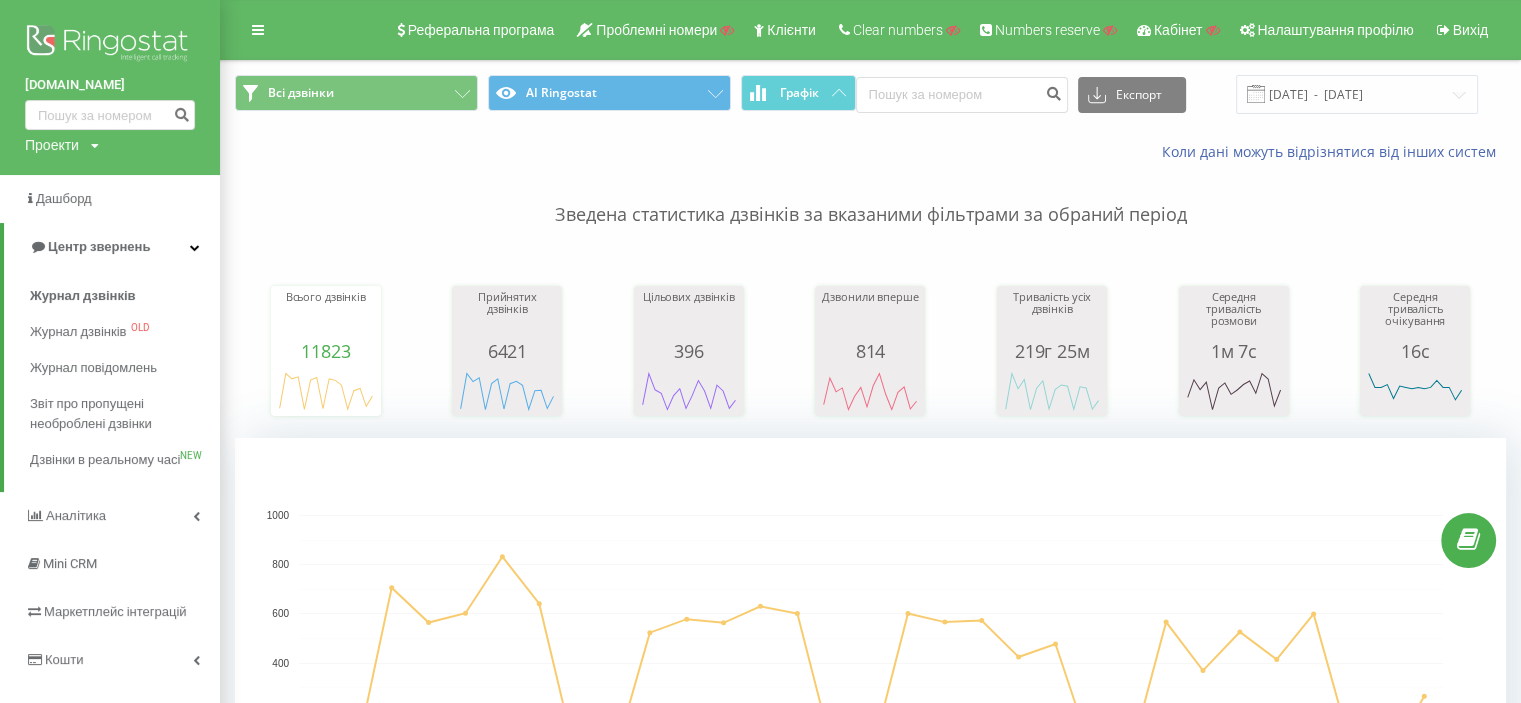 click at bounding box center (110, 45) 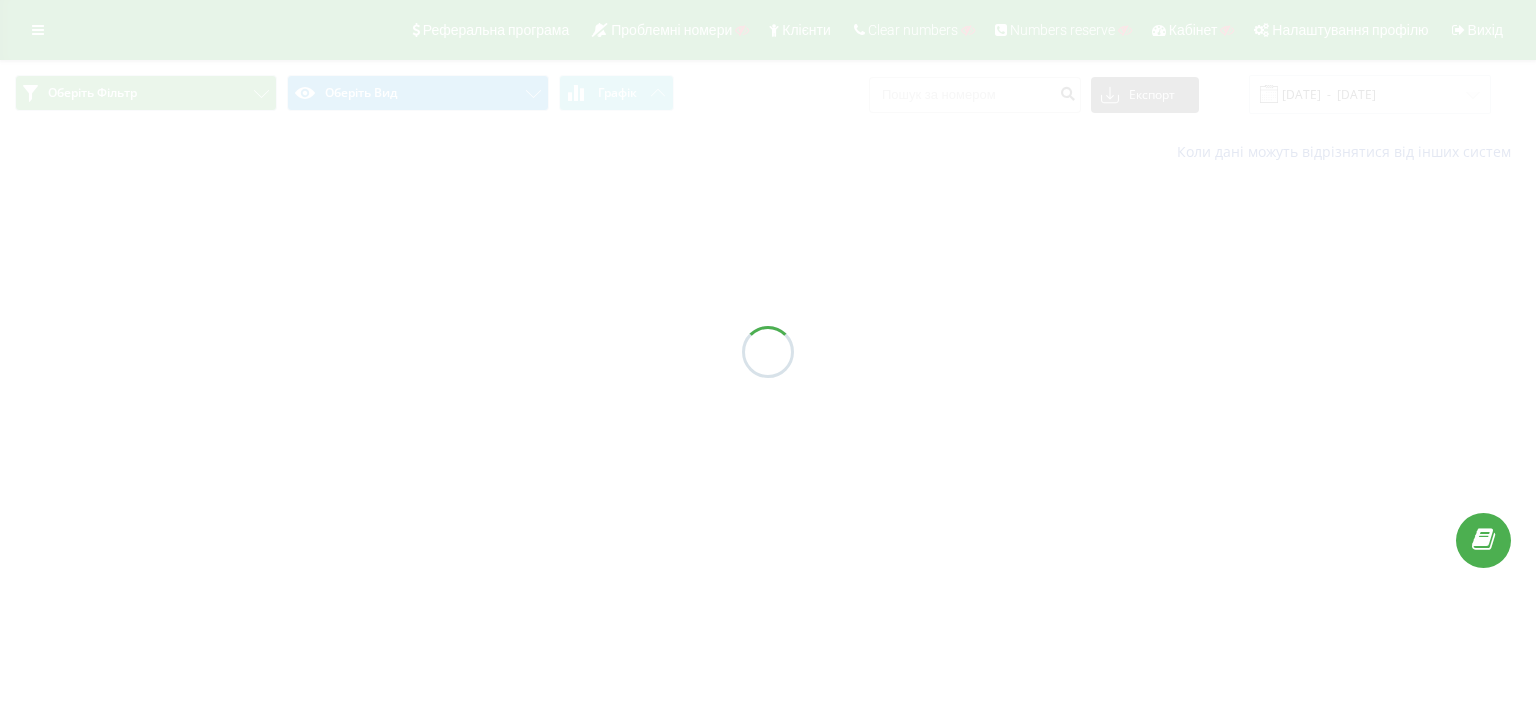 scroll, scrollTop: 0, scrollLeft: 0, axis: both 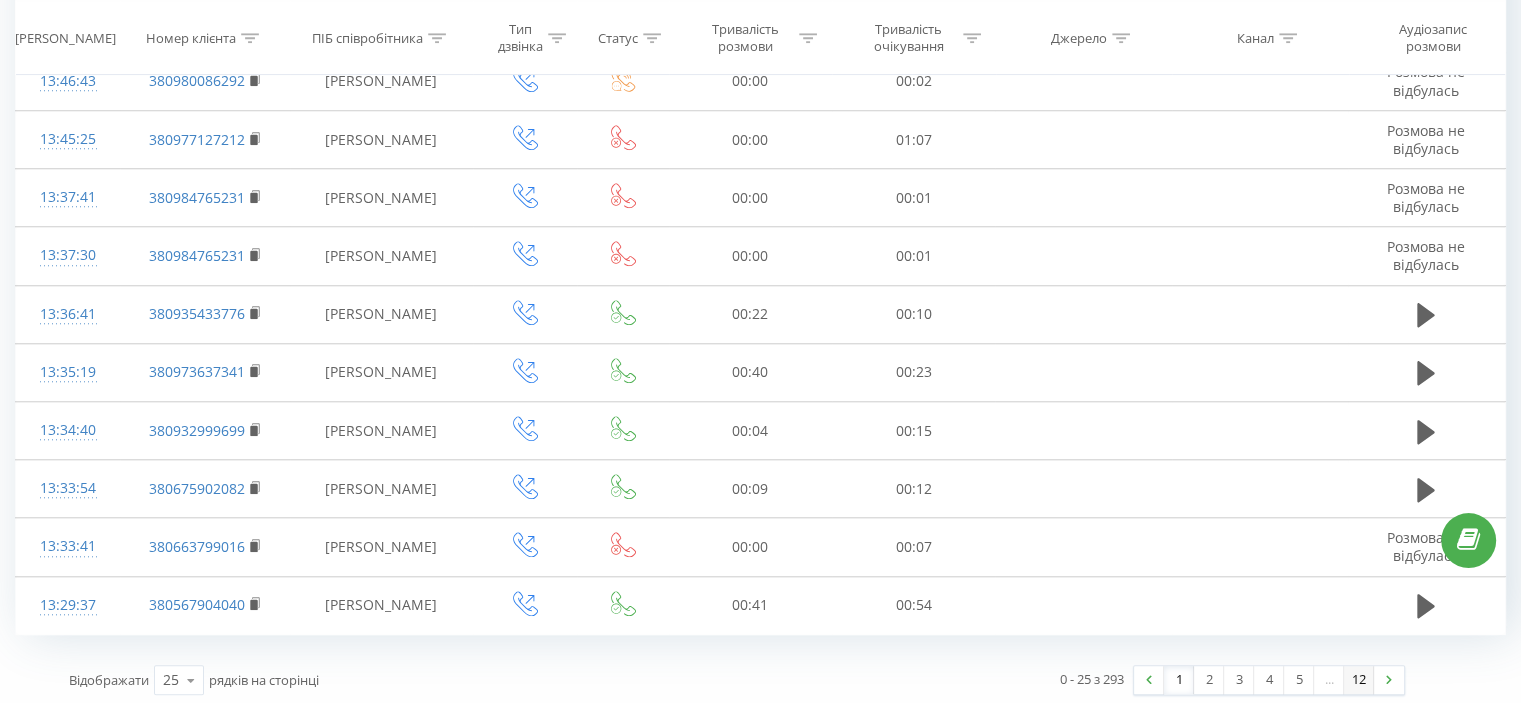 click on "12" at bounding box center (1359, 680) 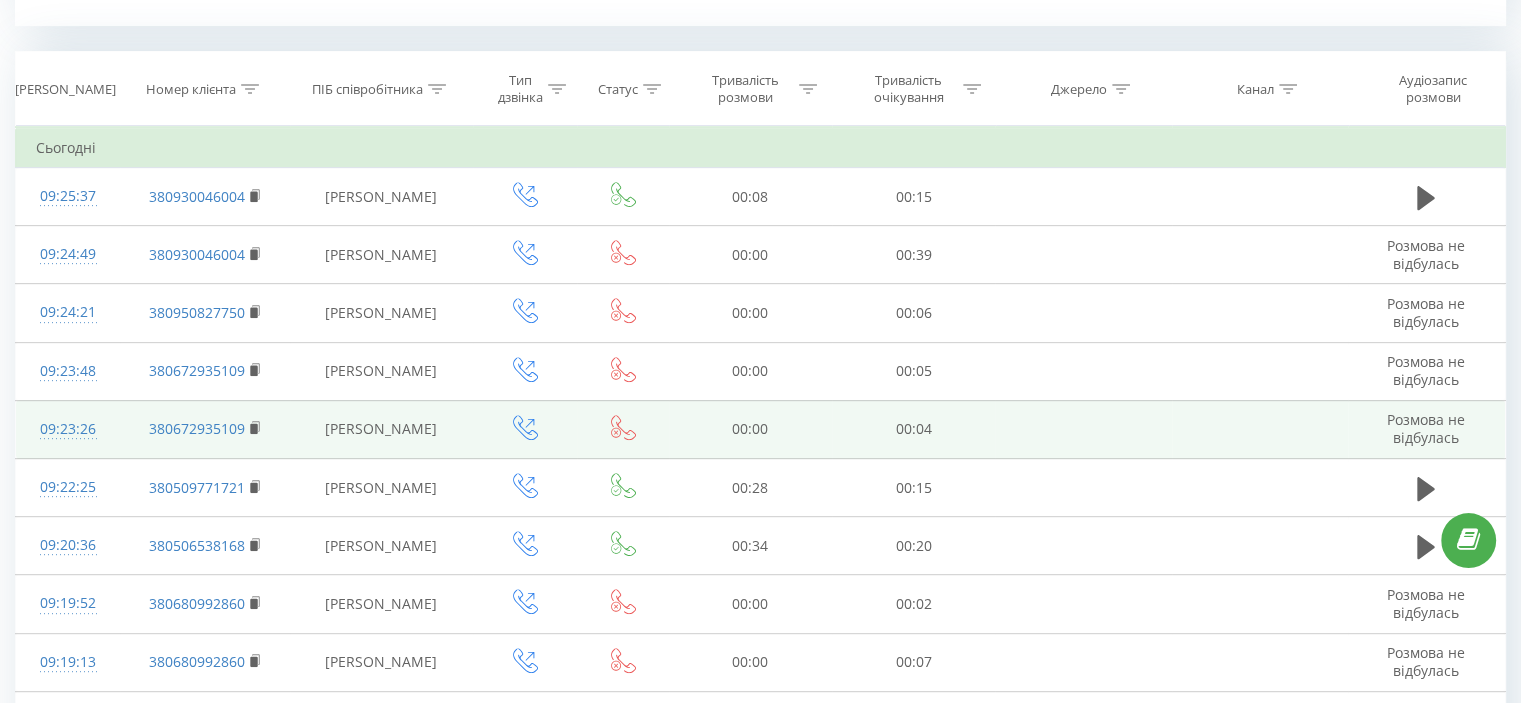 scroll, scrollTop: 1474, scrollLeft: 0, axis: vertical 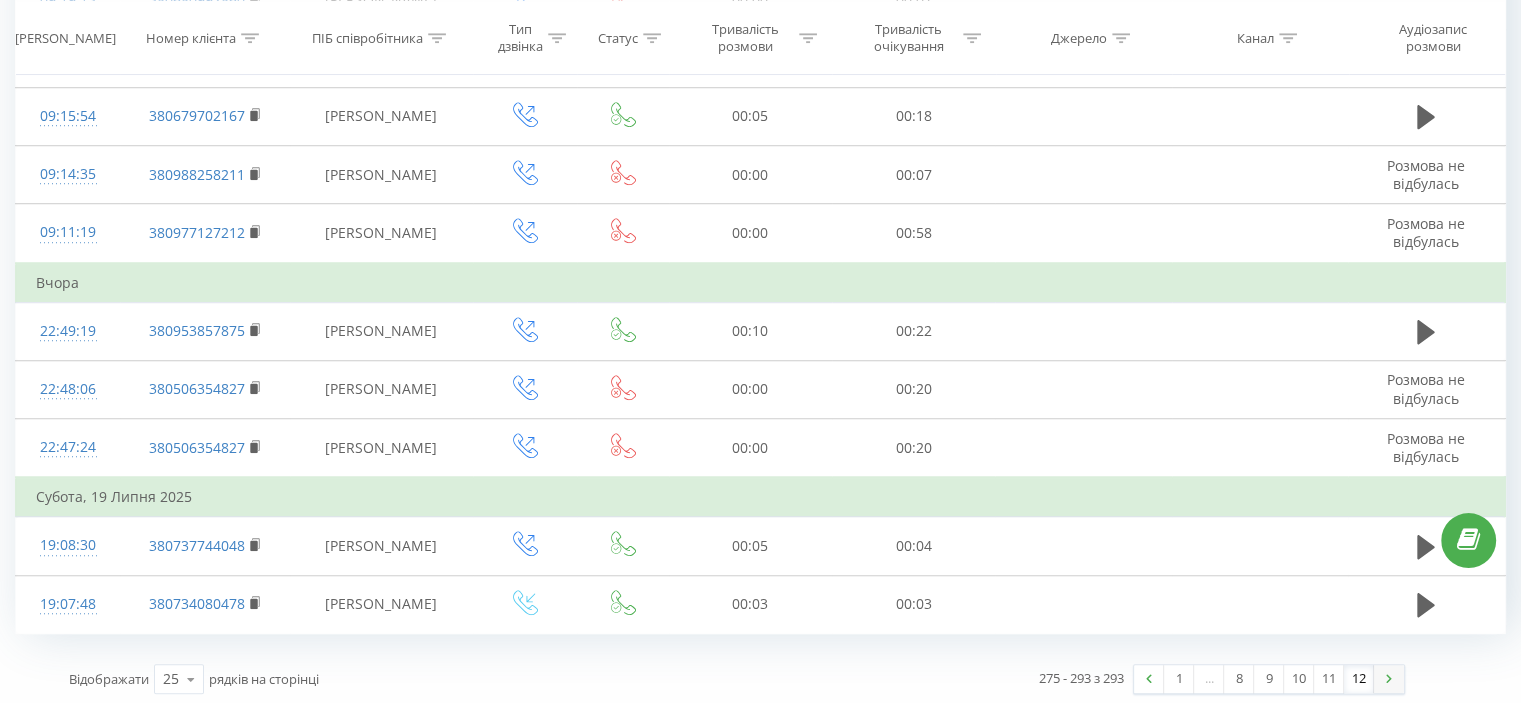 click at bounding box center (1389, 679) 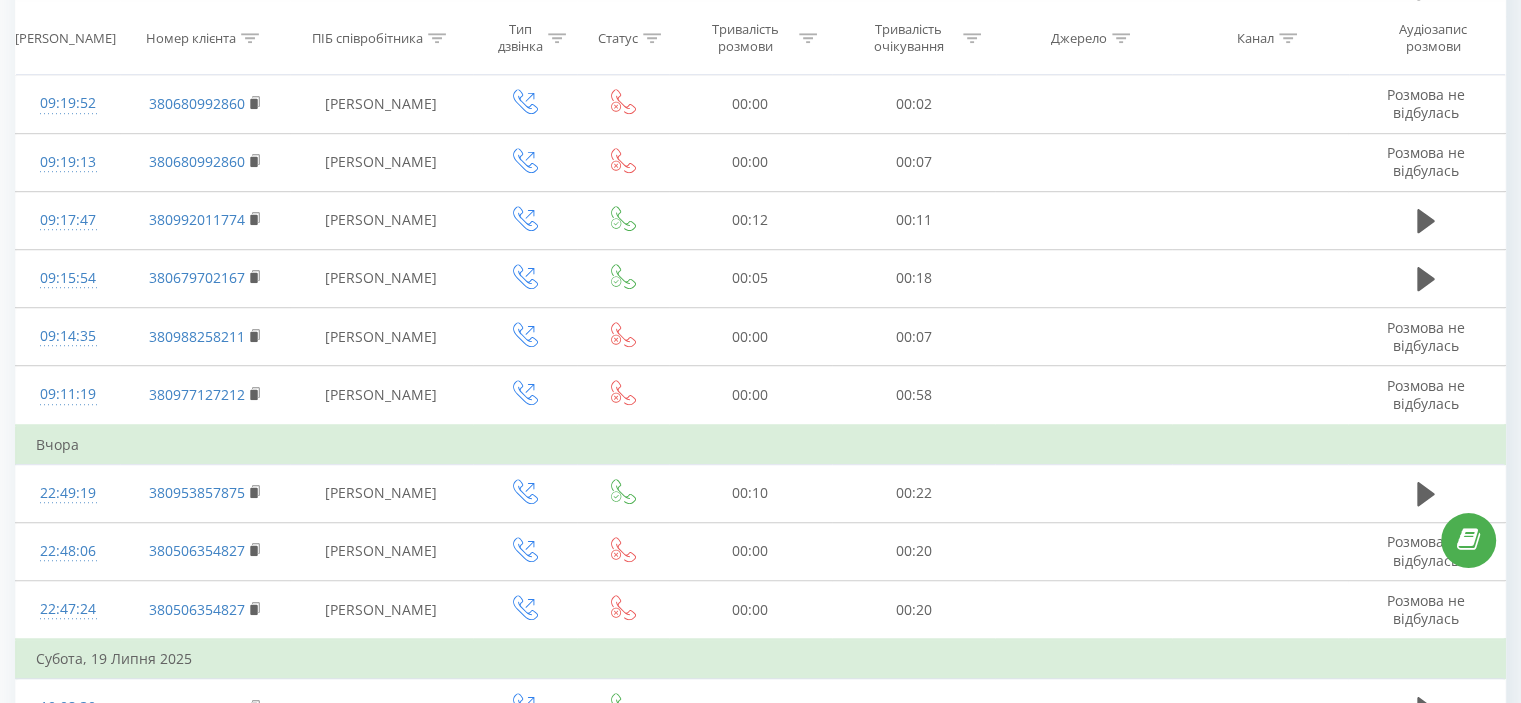 scroll, scrollTop: 1474, scrollLeft: 0, axis: vertical 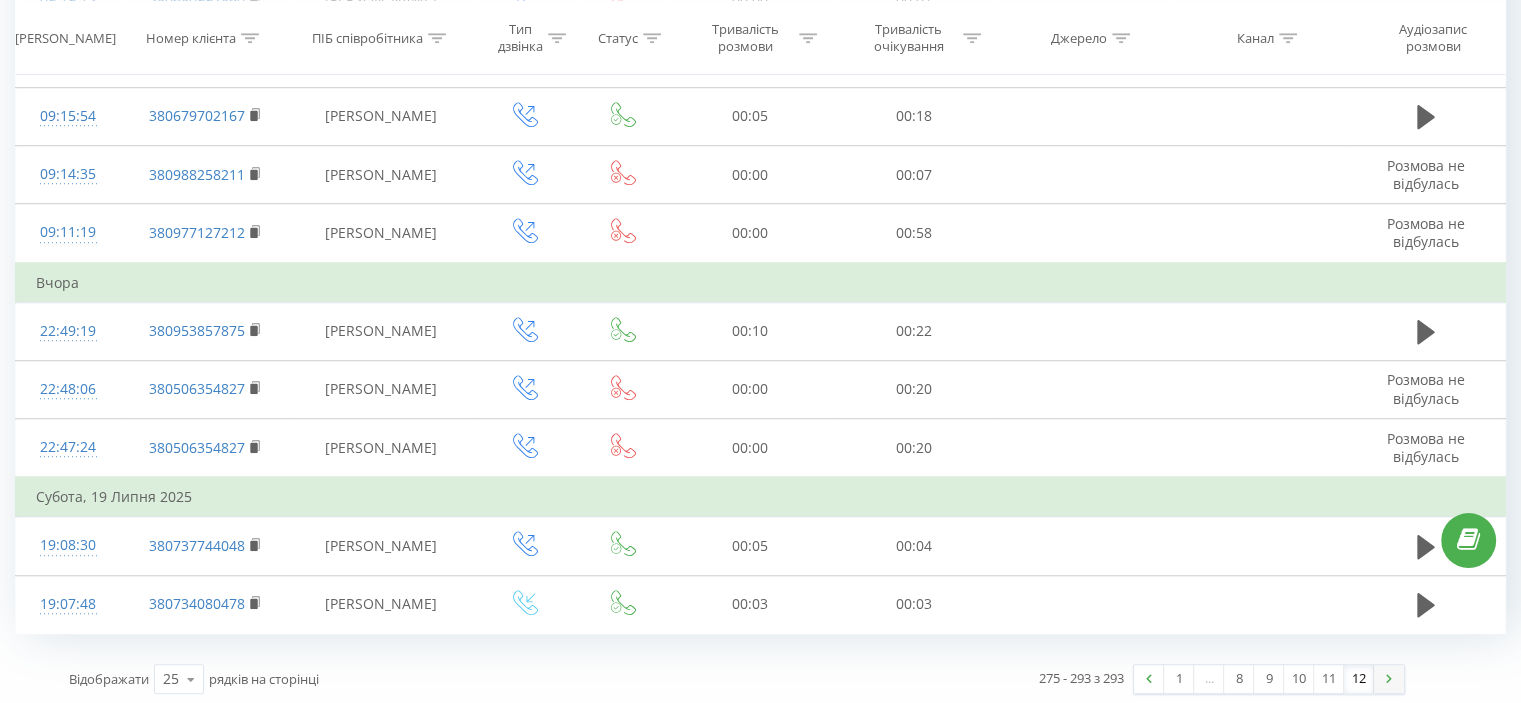 click at bounding box center [1389, 679] 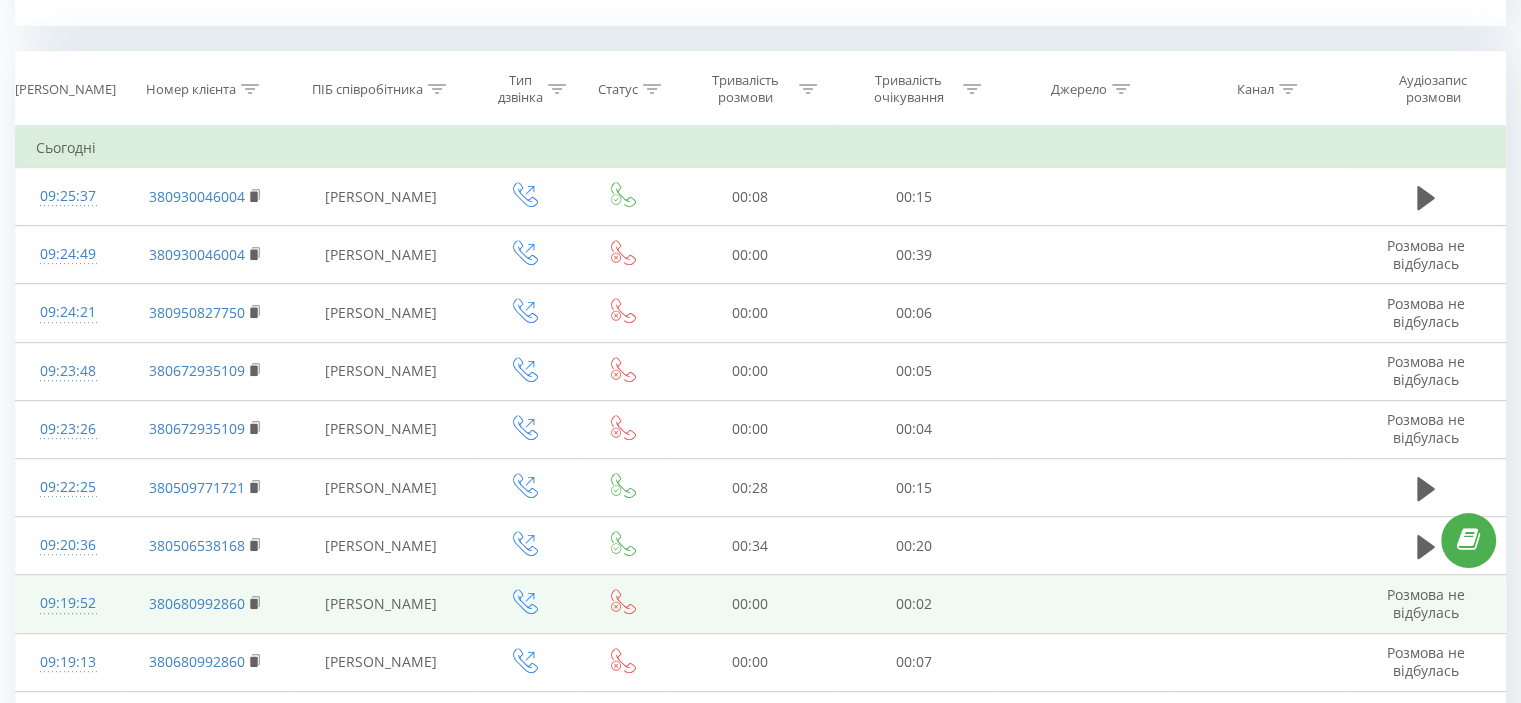 scroll, scrollTop: 1474, scrollLeft: 0, axis: vertical 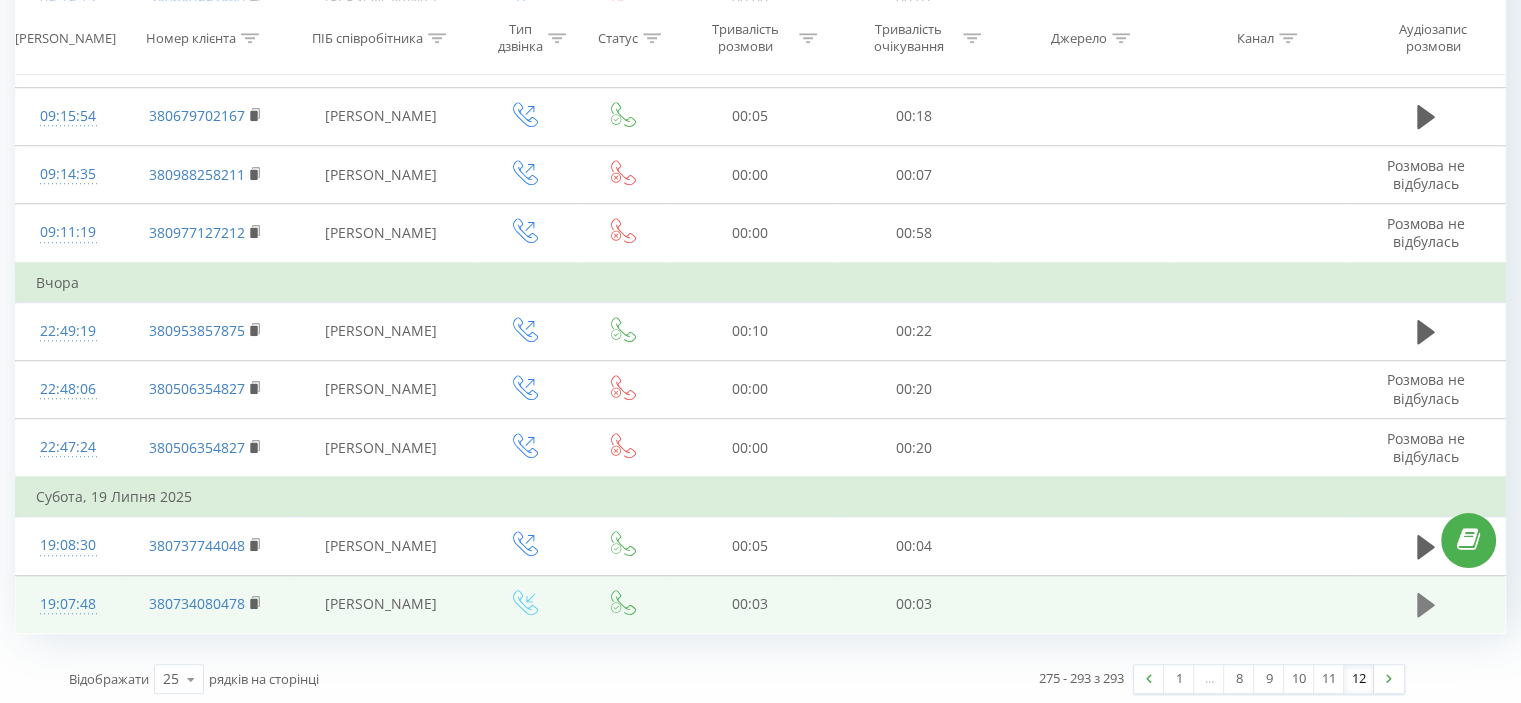 click 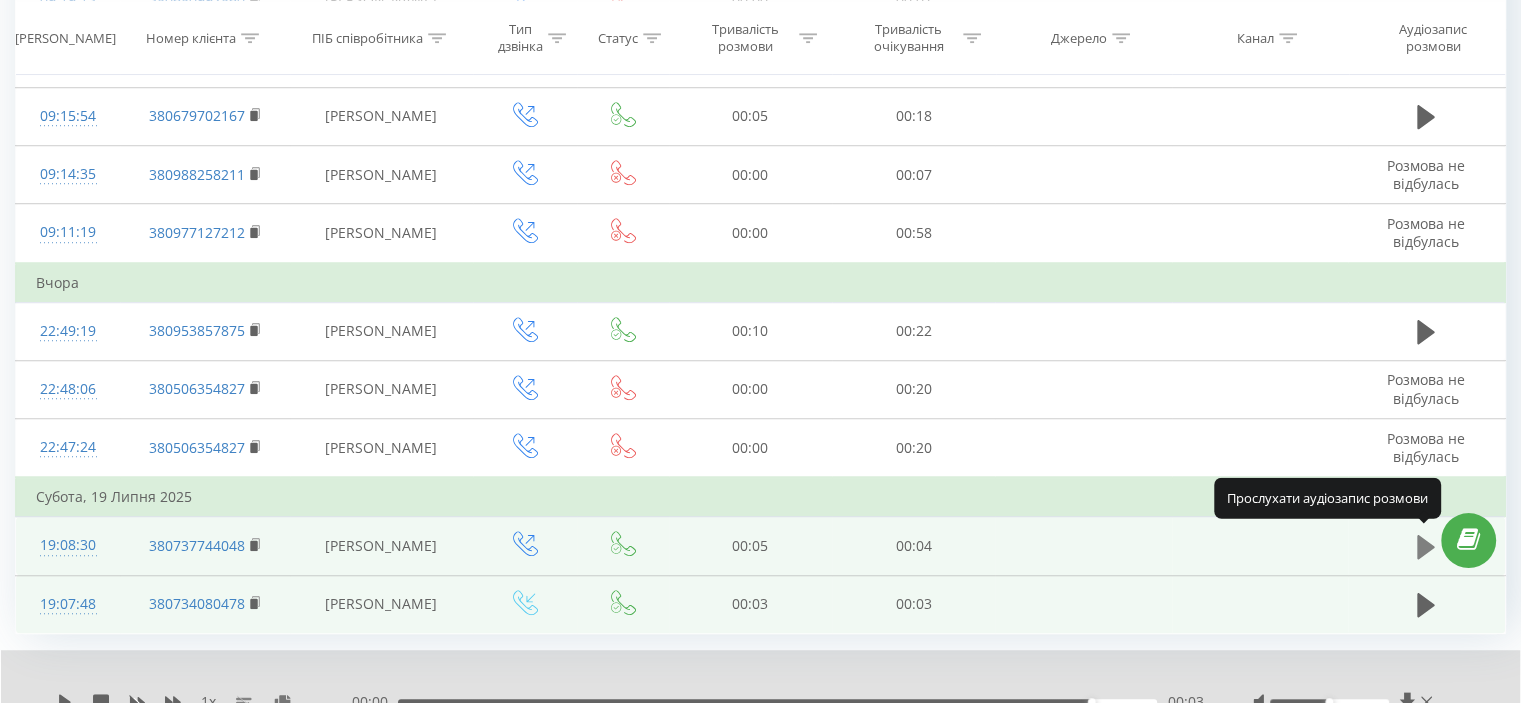 click at bounding box center [1426, 547] 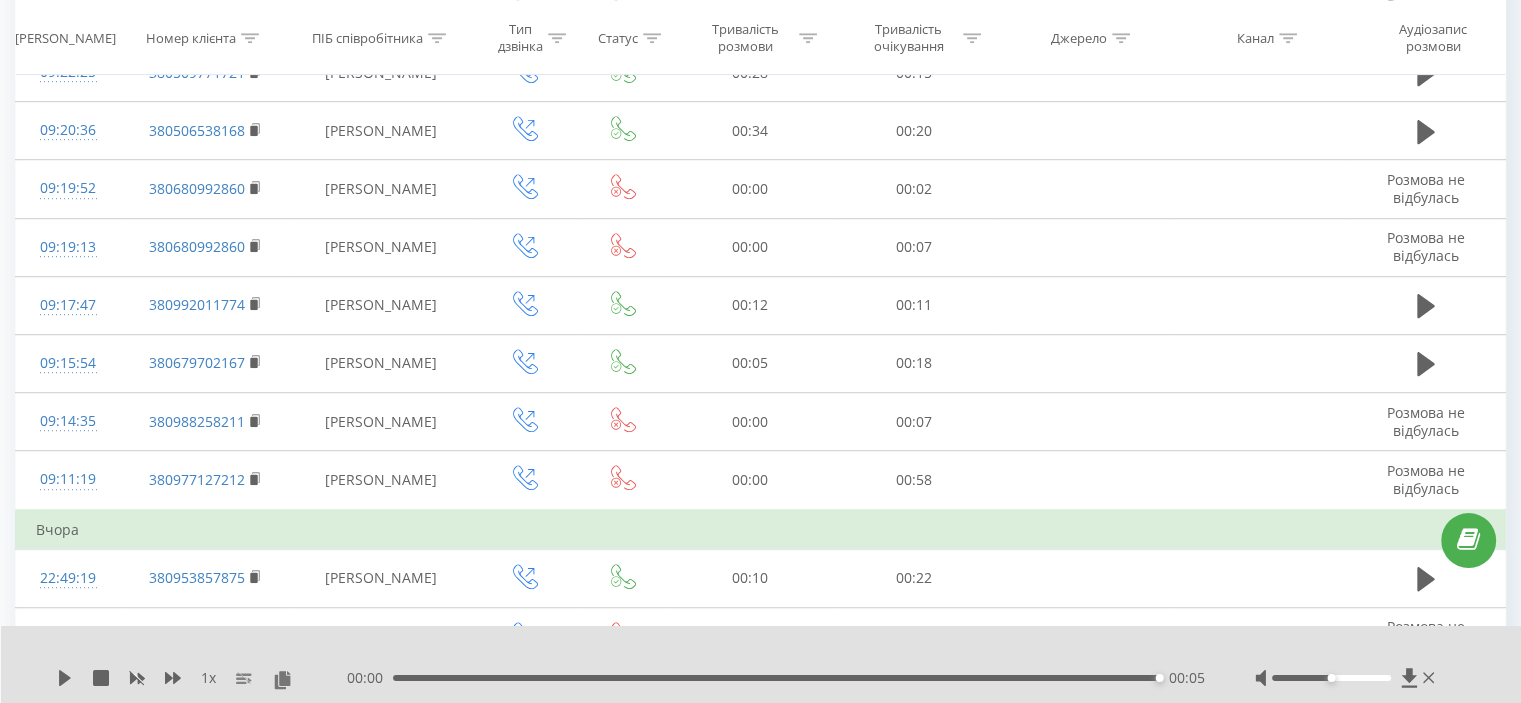 scroll, scrollTop: 1374, scrollLeft: 0, axis: vertical 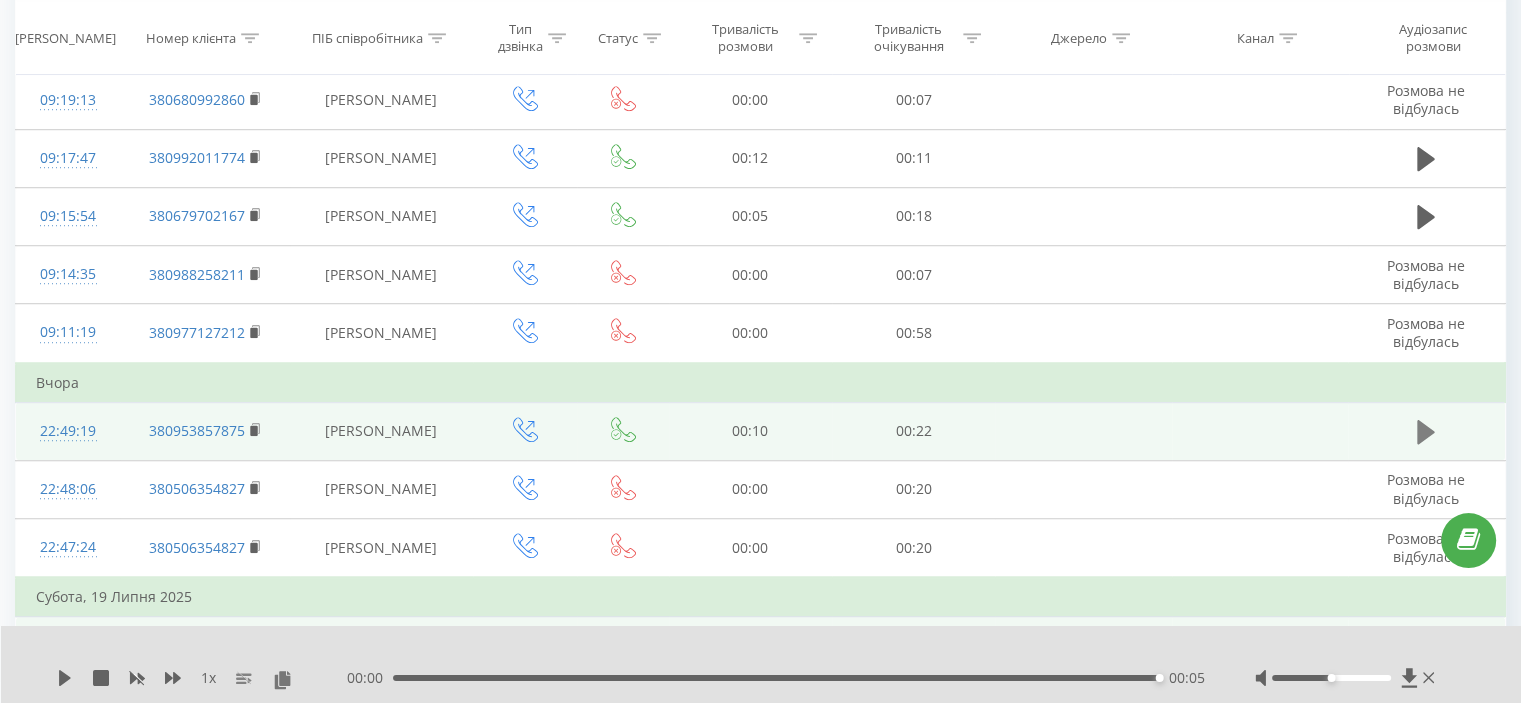 click at bounding box center (1426, 432) 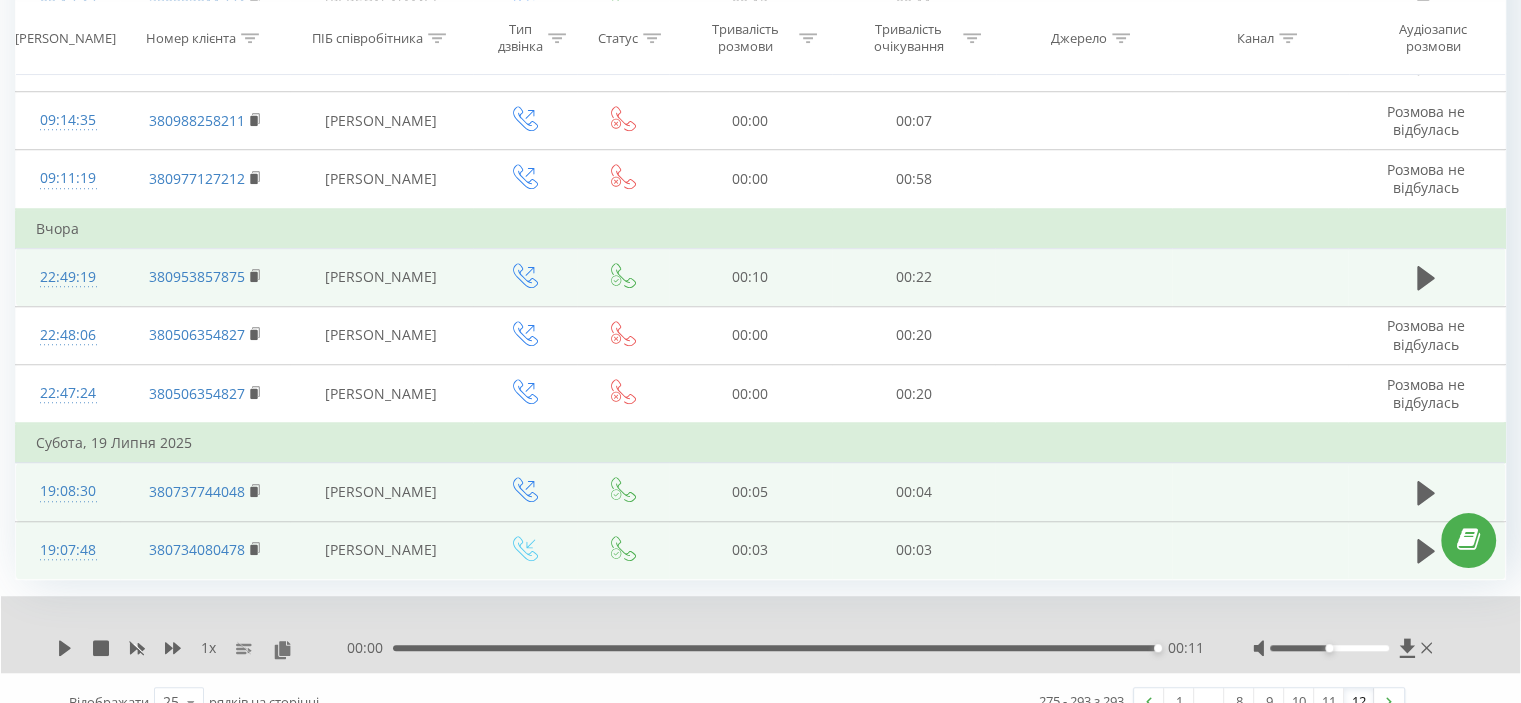 scroll, scrollTop: 1551, scrollLeft: 0, axis: vertical 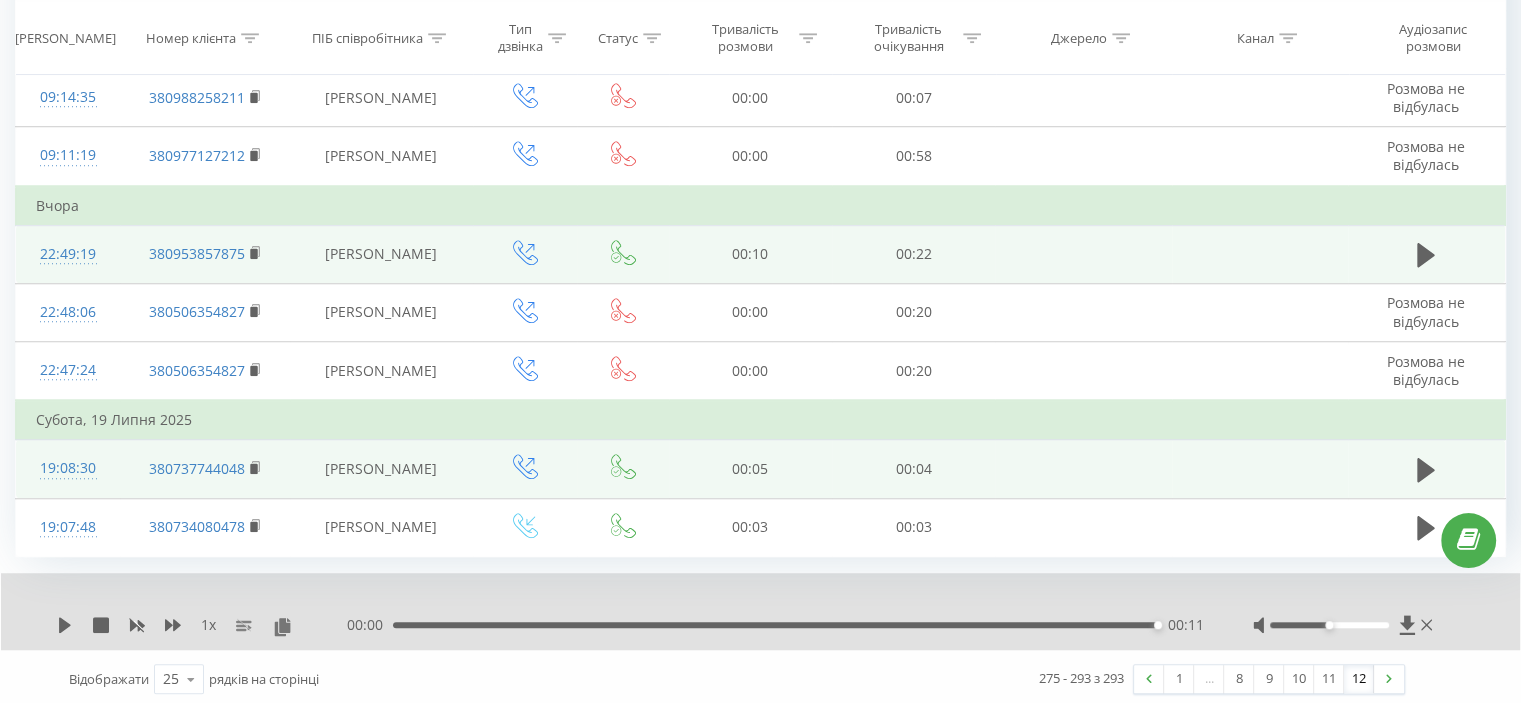 click on "1 x  00:00 00:11   00:11" at bounding box center [760, 611] 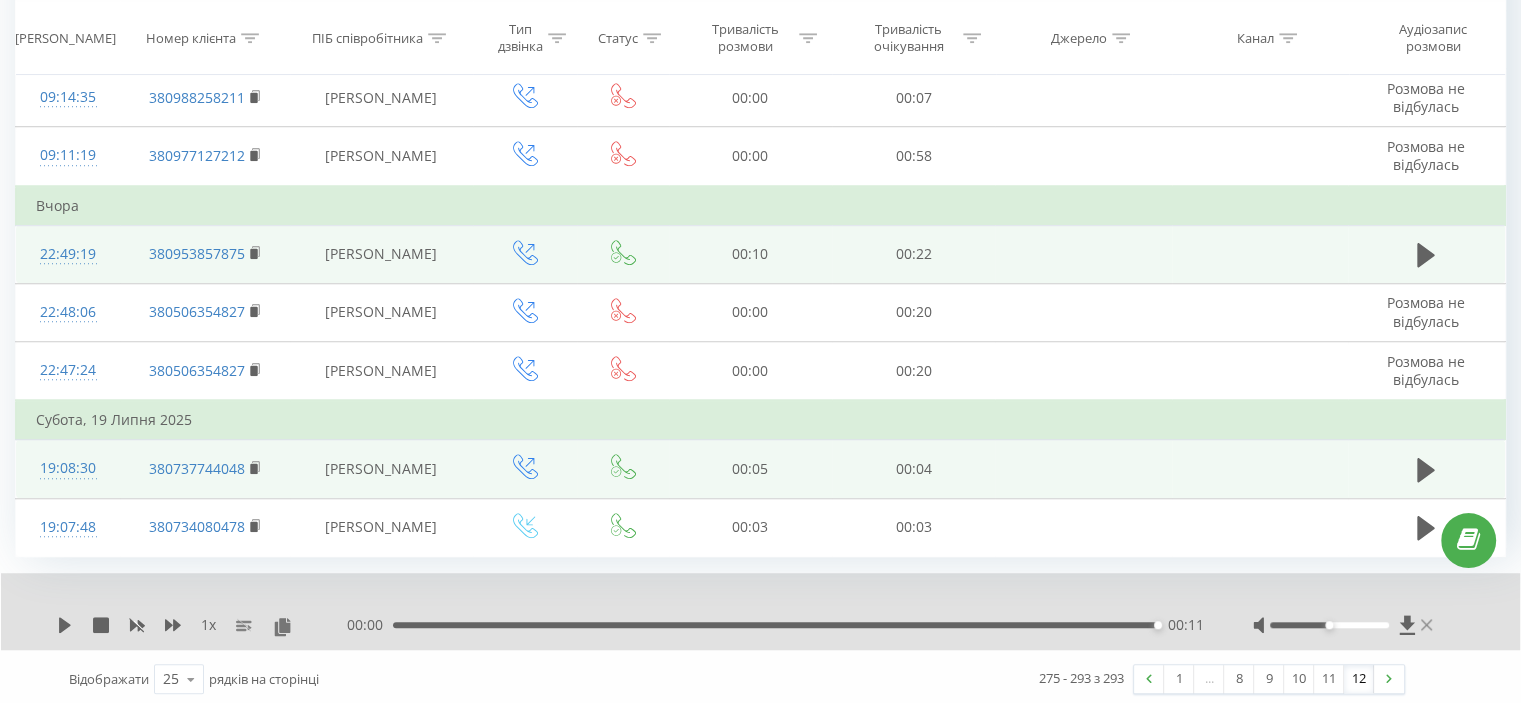 click 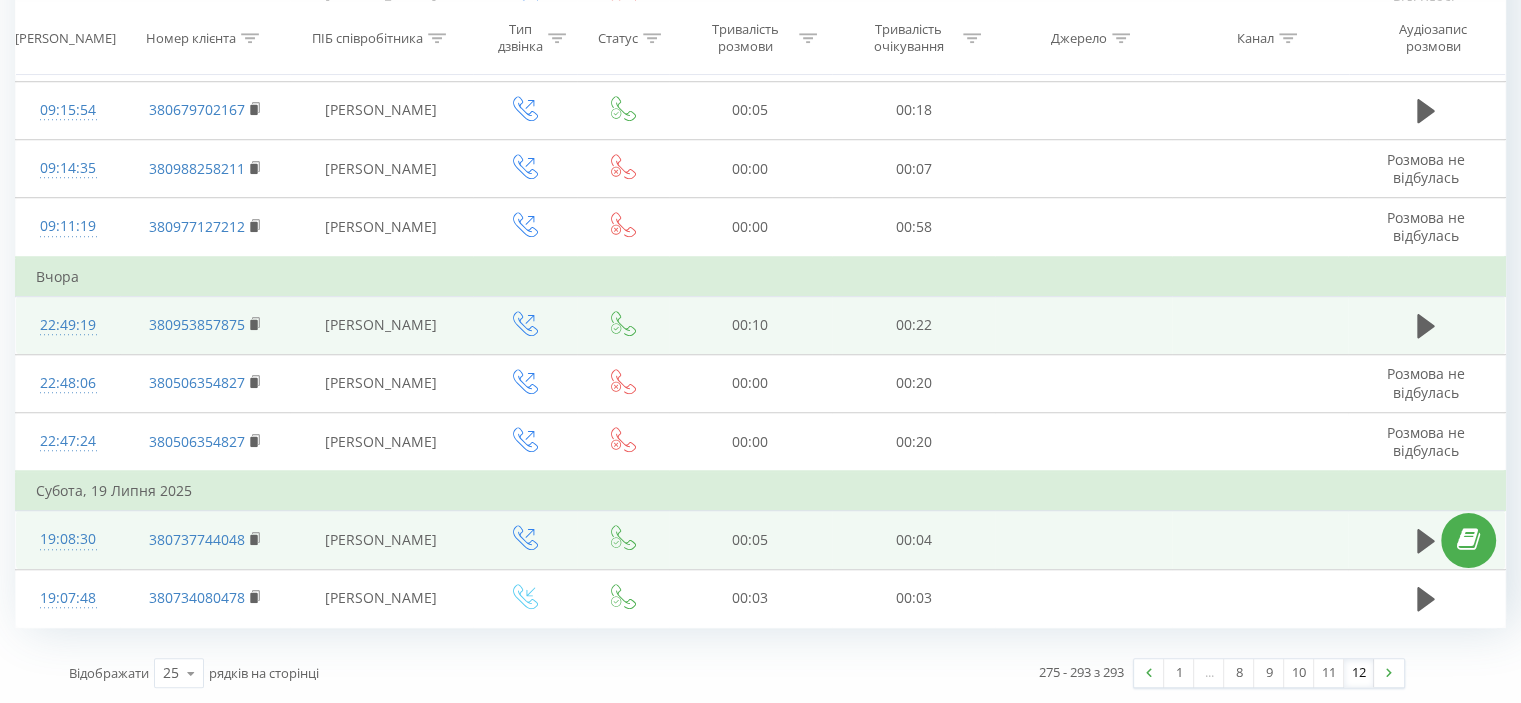 scroll, scrollTop: 1474, scrollLeft: 0, axis: vertical 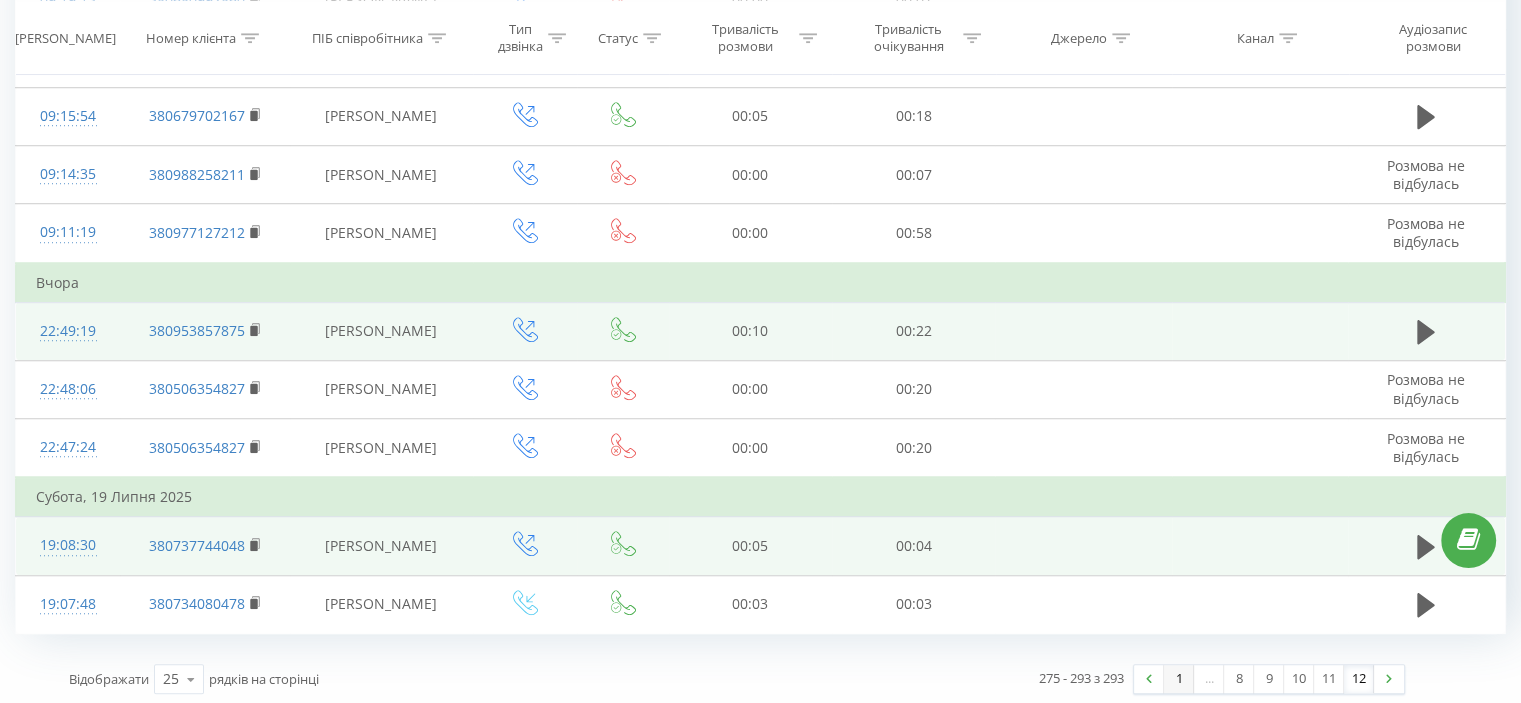 click on "1" at bounding box center [1179, 679] 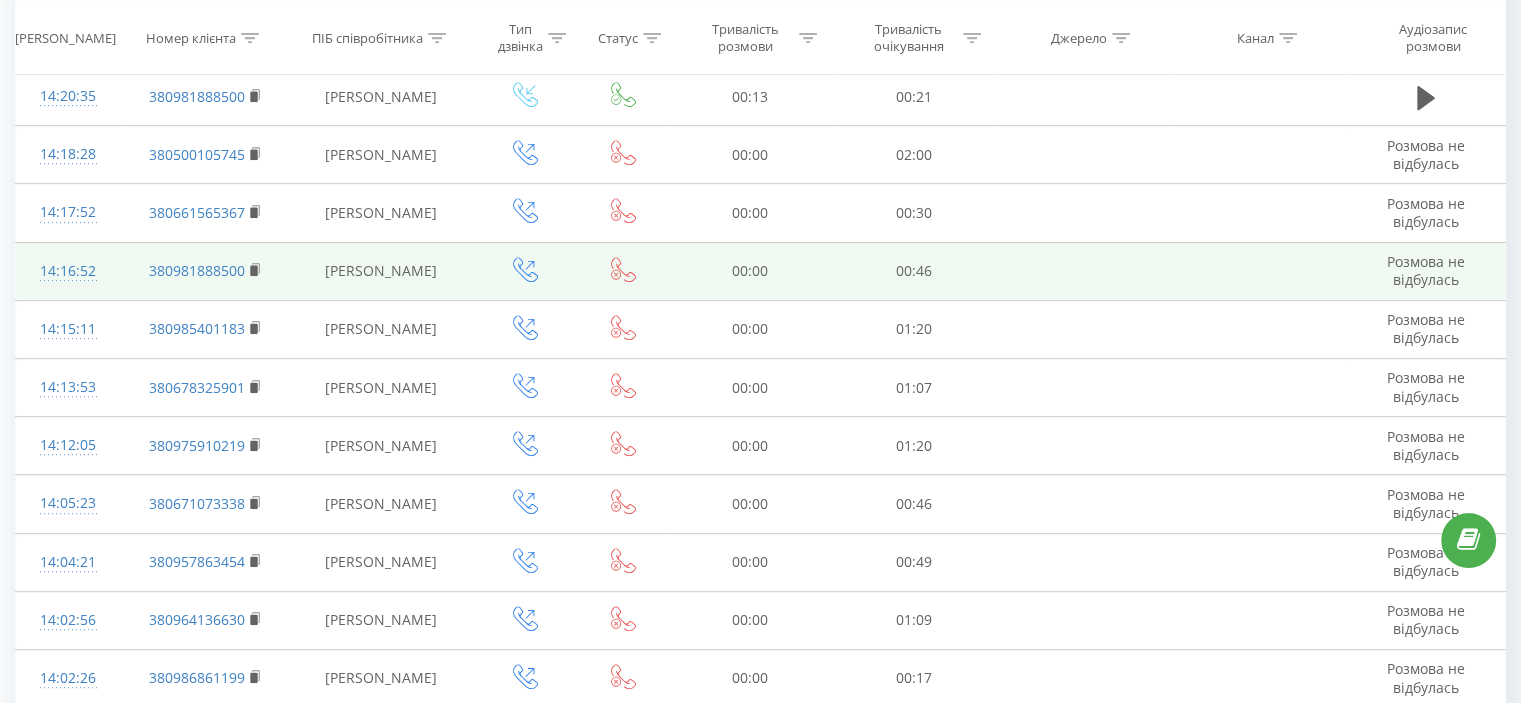 scroll, scrollTop: 812, scrollLeft: 0, axis: vertical 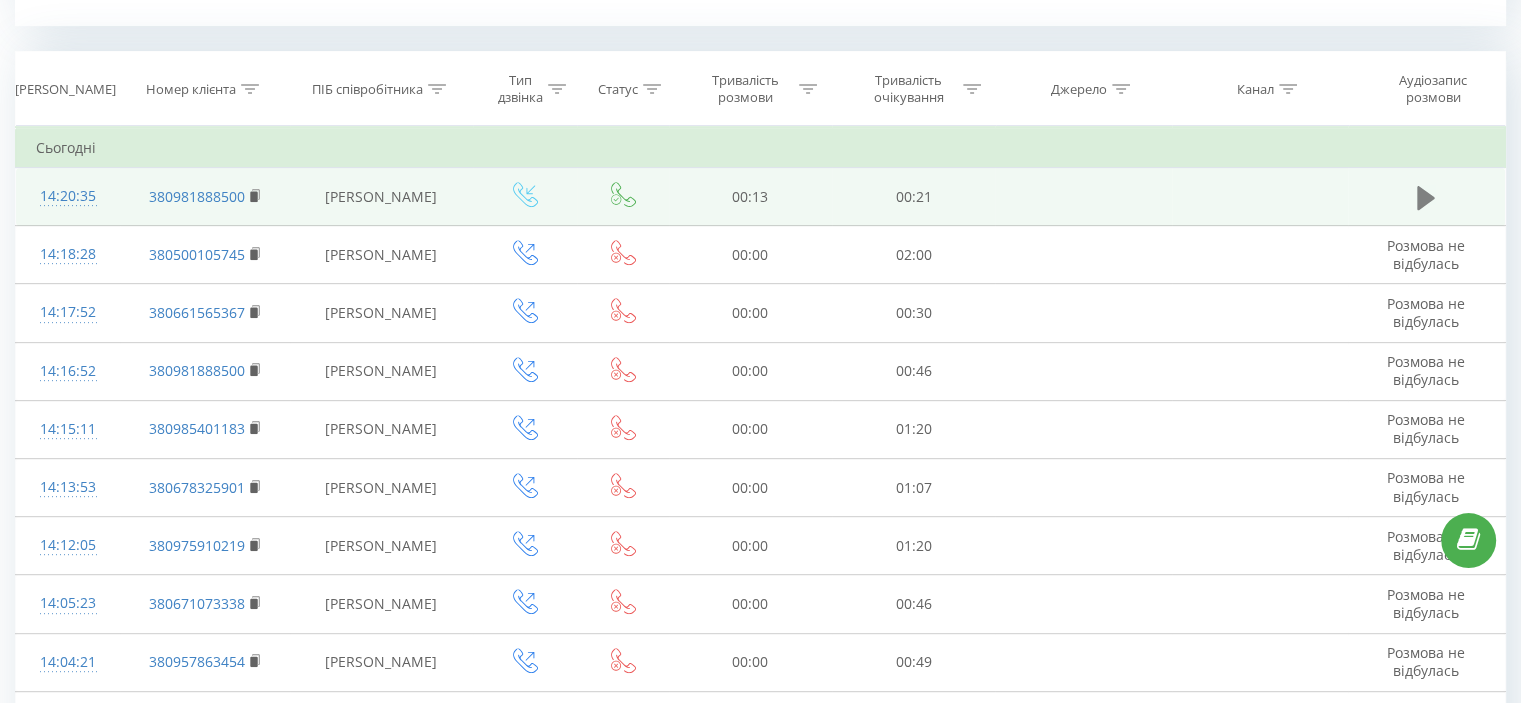 click 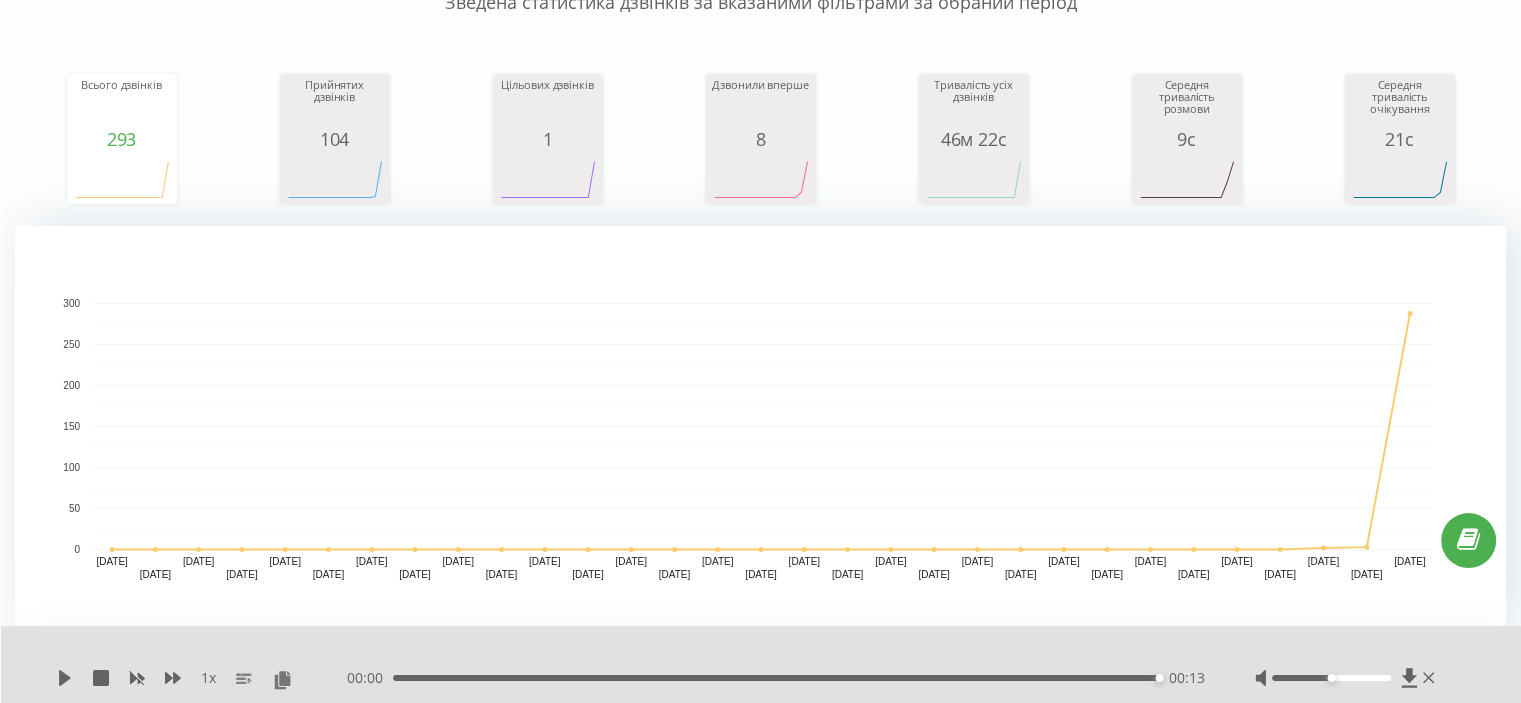scroll, scrollTop: 0, scrollLeft: 0, axis: both 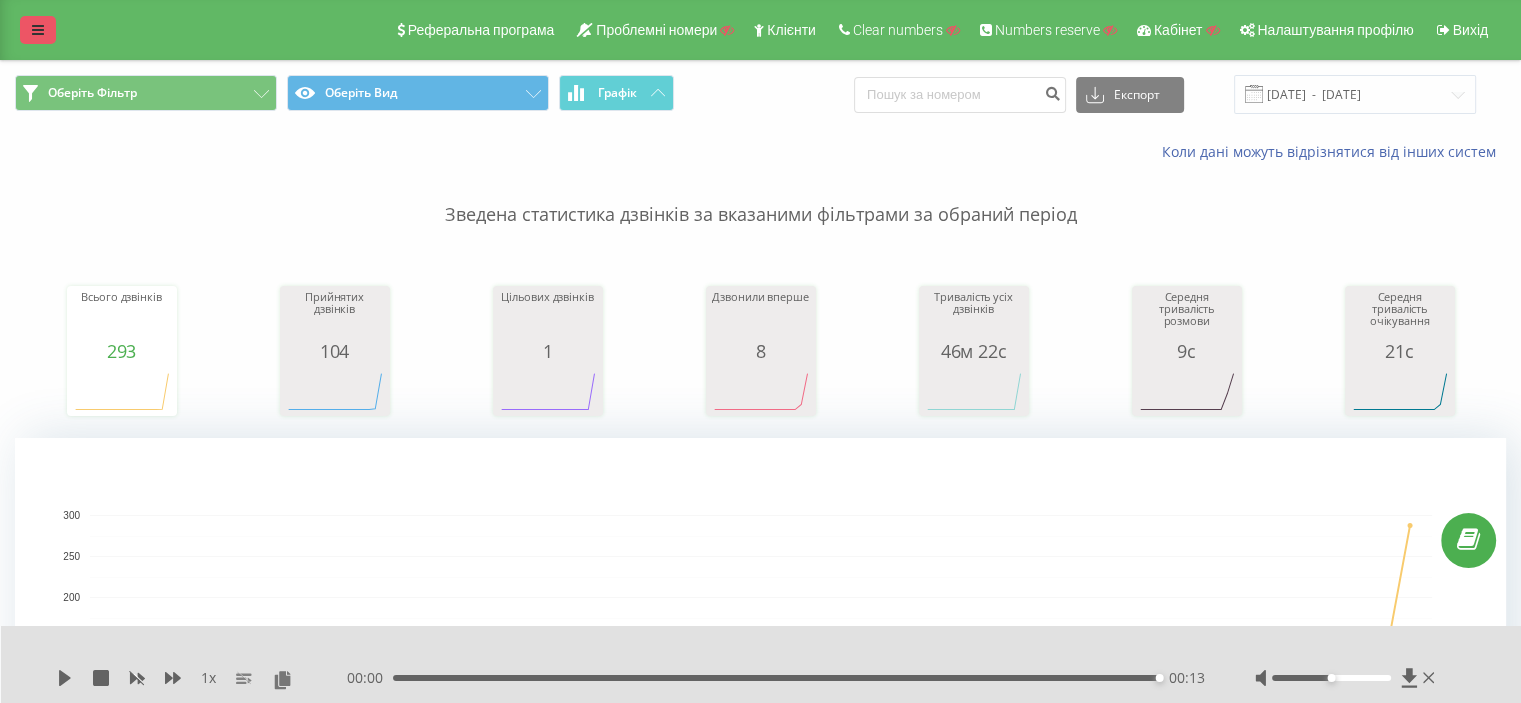 click at bounding box center (38, 30) 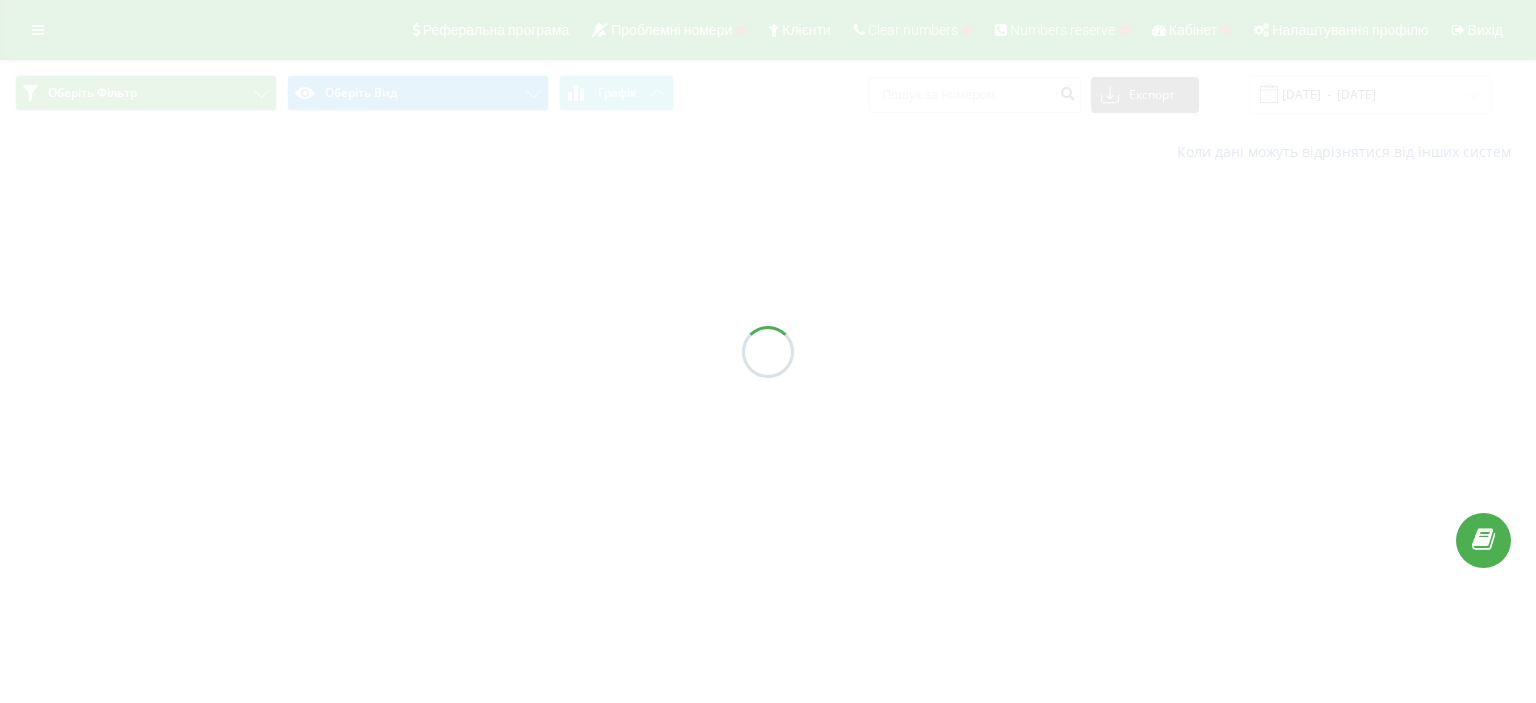 scroll, scrollTop: 0, scrollLeft: 0, axis: both 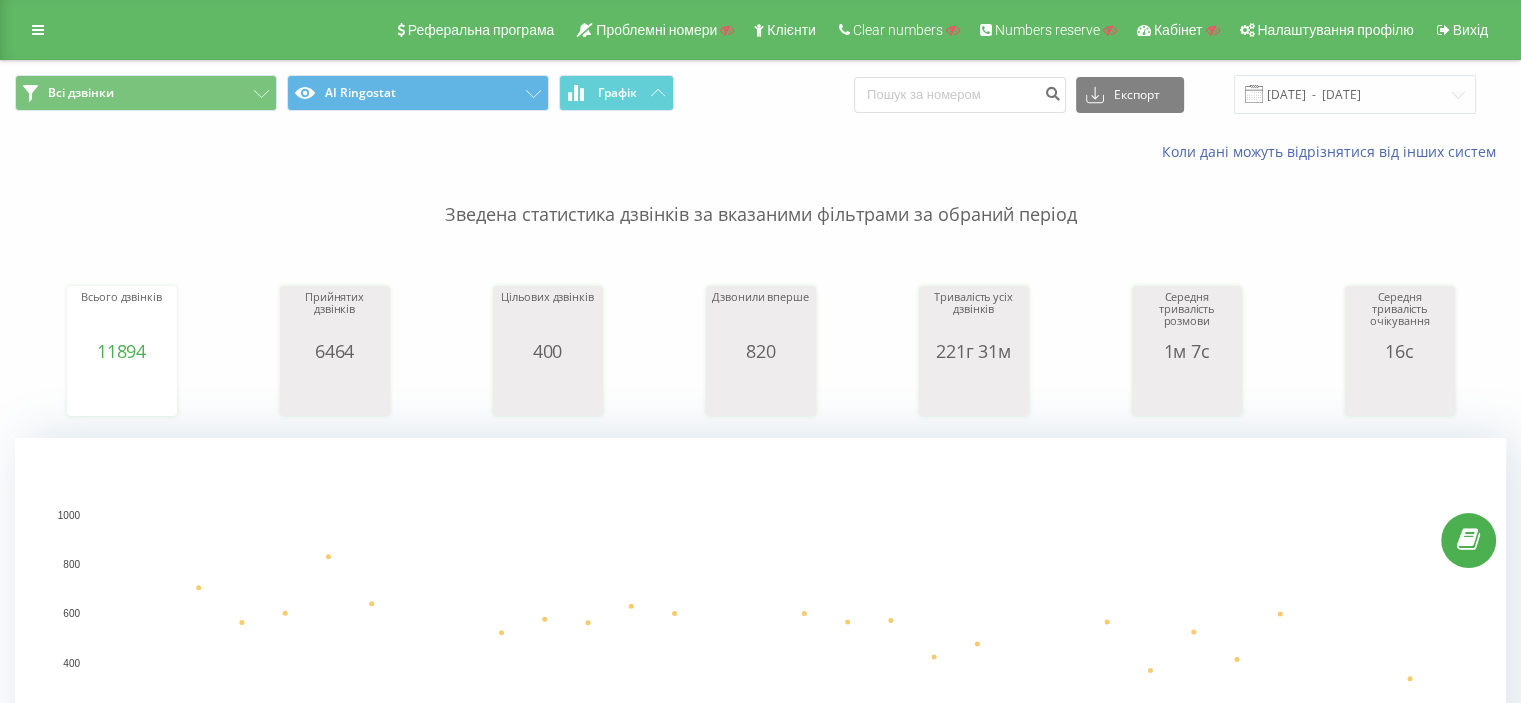 click on "Всі дзвінки AI Ringostat Графік Експорт .csv .xls .xlsx 21.06.2025  -  21.07.2025" at bounding box center (760, 94) 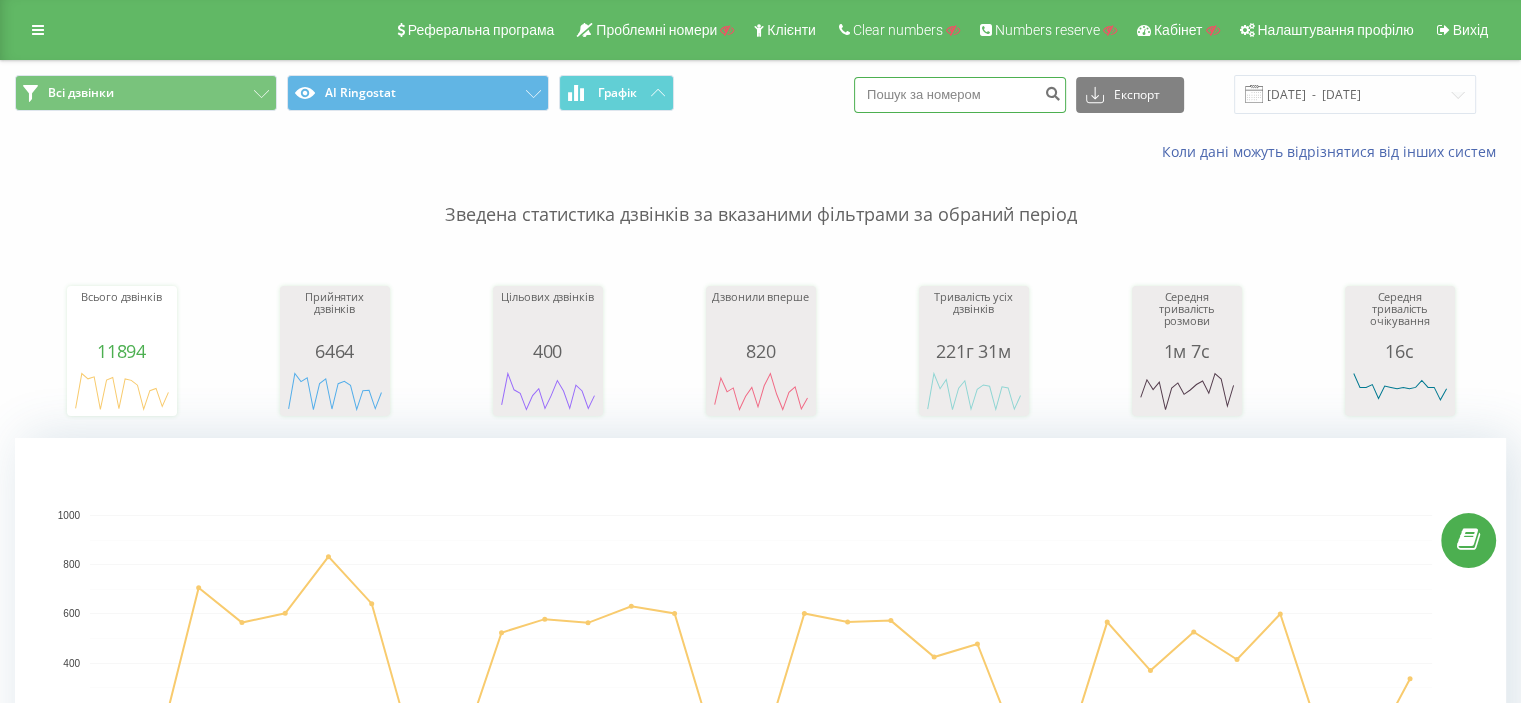 click at bounding box center (960, 95) 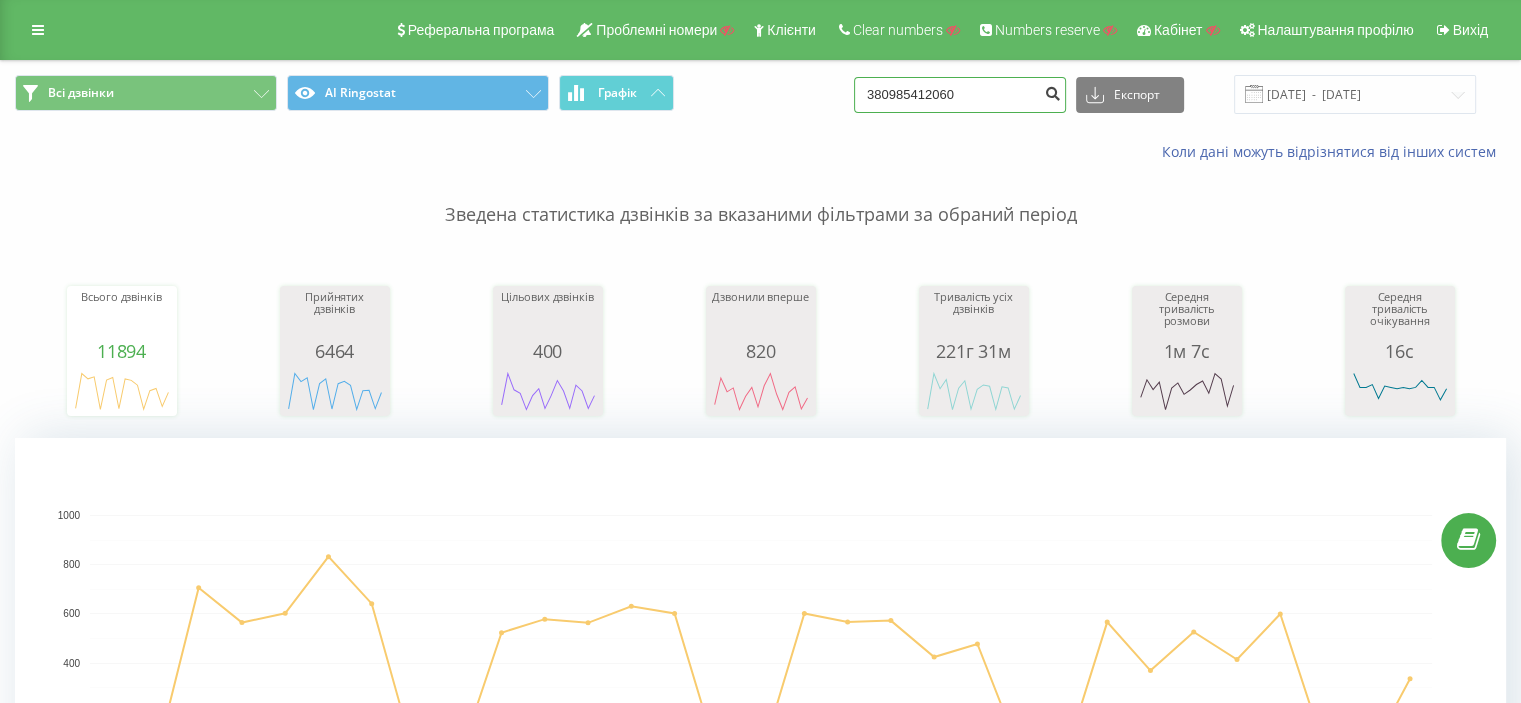 type on "380985412060" 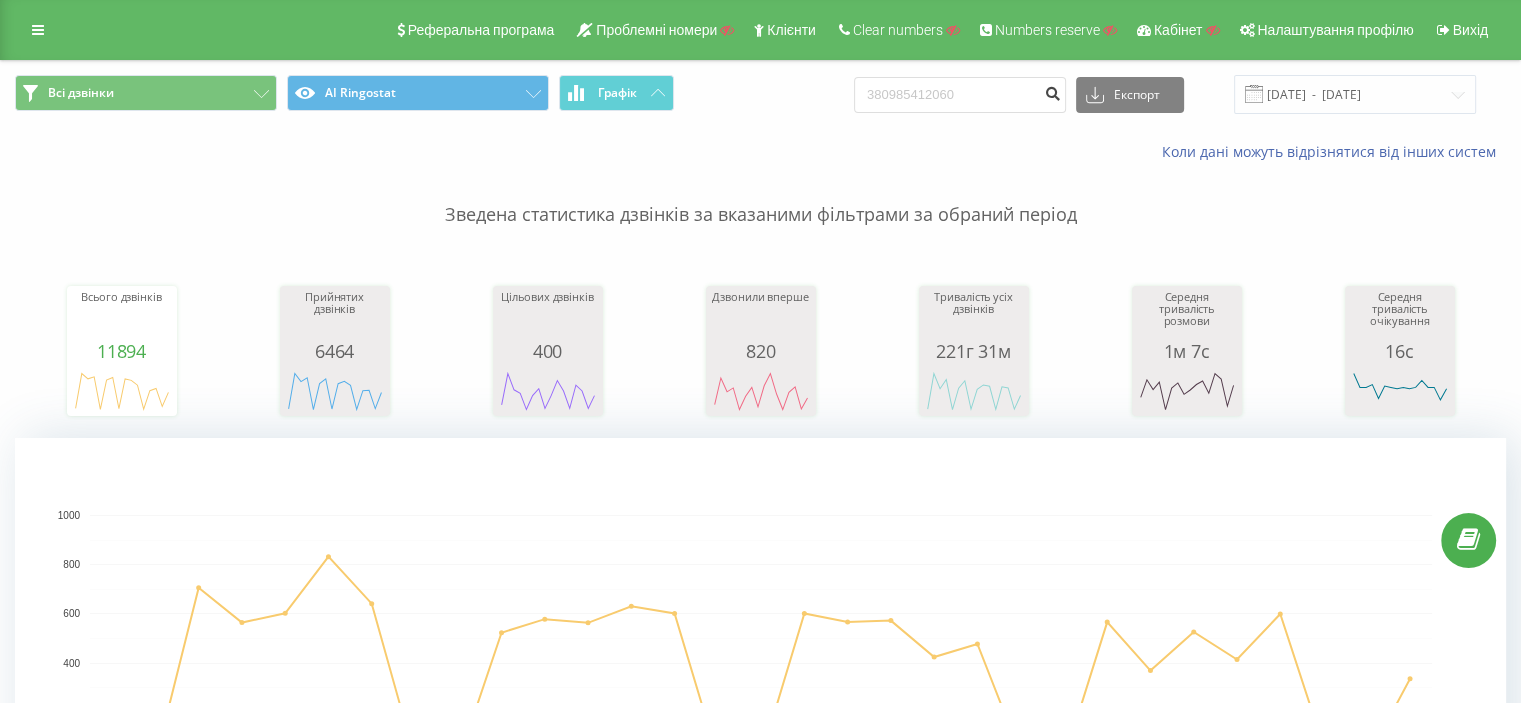 click at bounding box center [1052, 91] 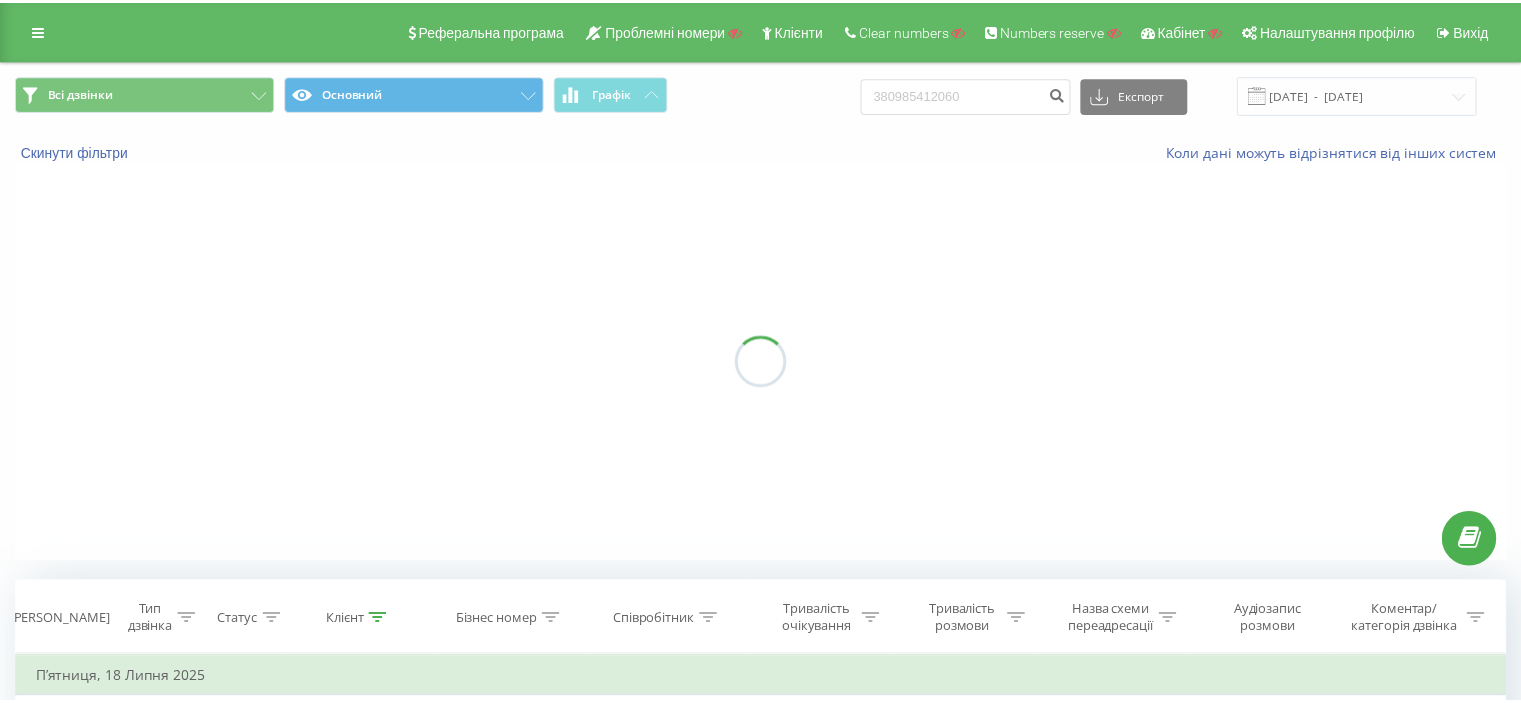 scroll, scrollTop: 0, scrollLeft: 0, axis: both 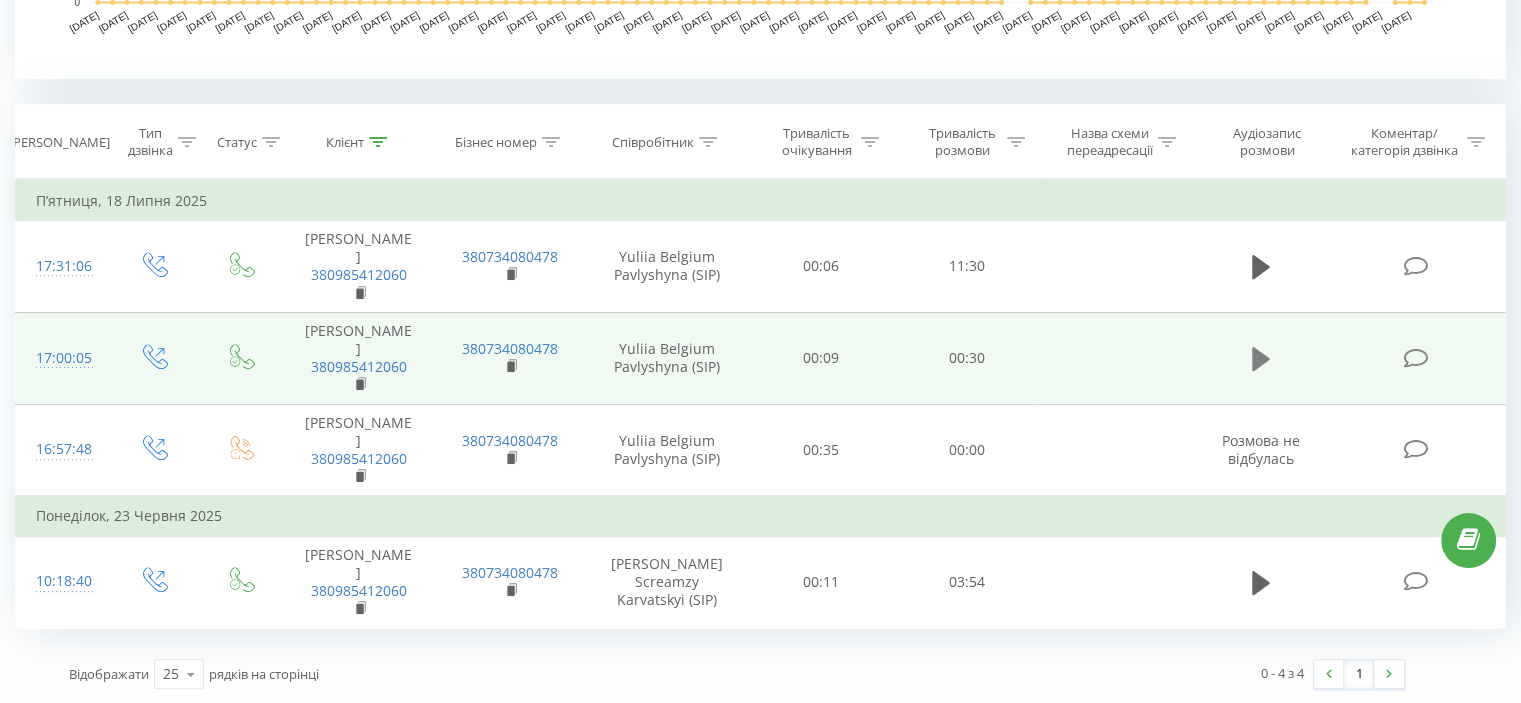 click 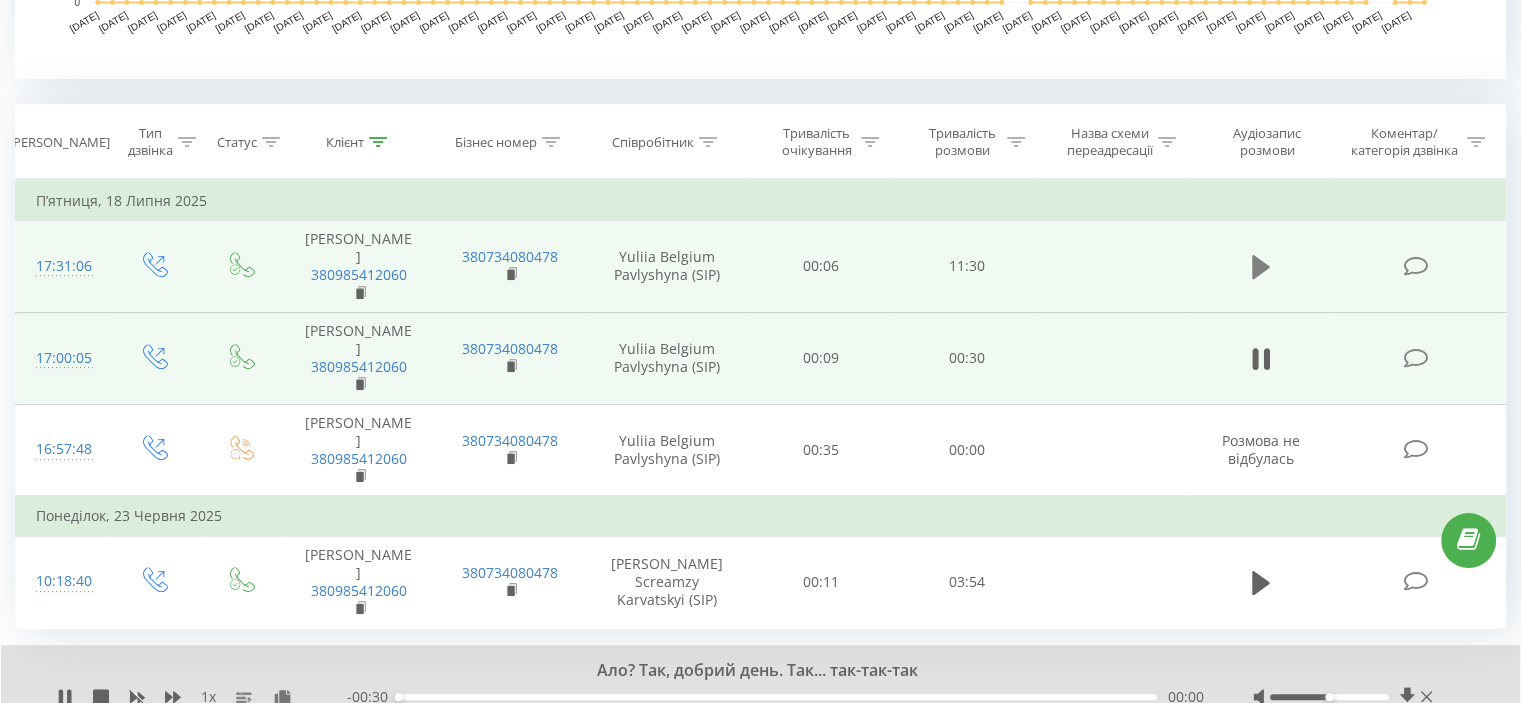 click at bounding box center [1261, 267] 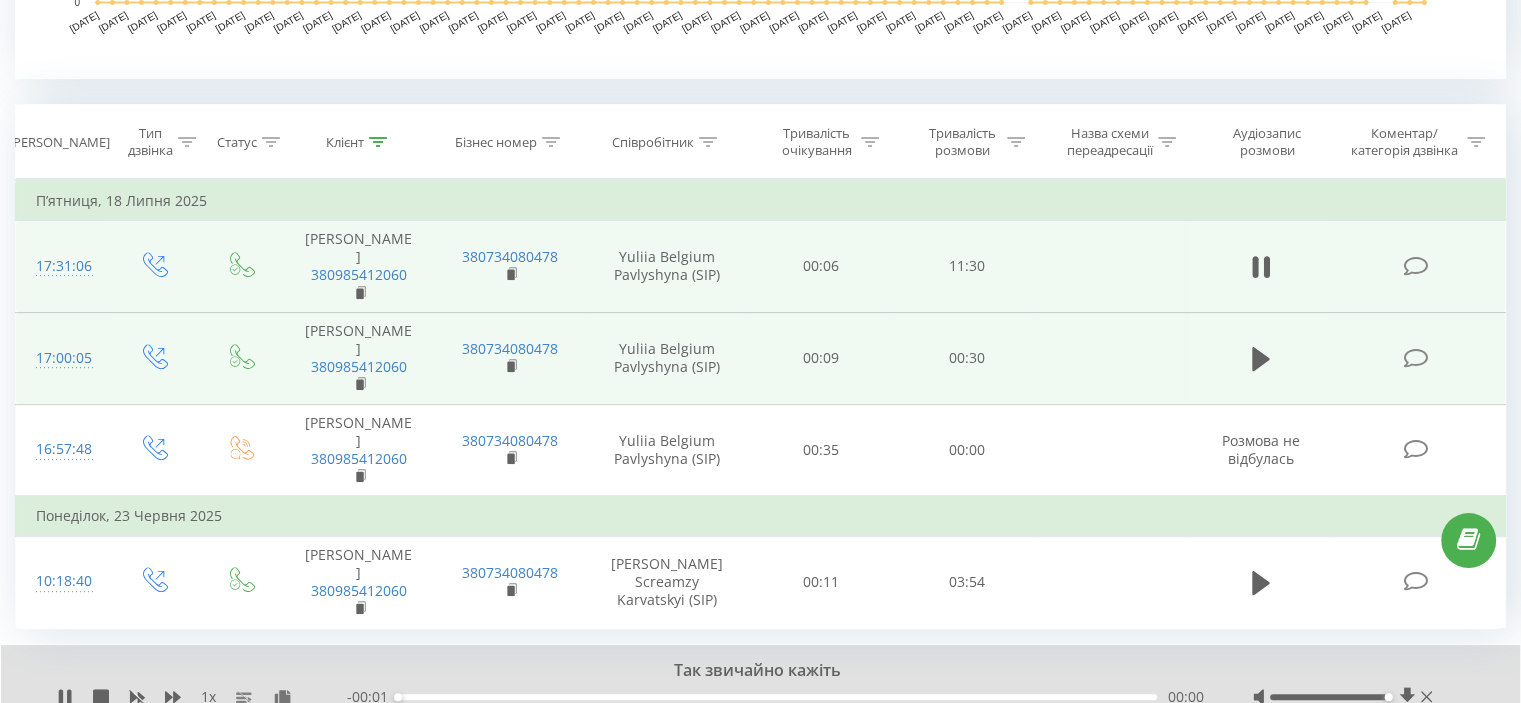 drag, startPoint x: 1368, startPoint y: 698, endPoint x: 1385, endPoint y: 698, distance: 17 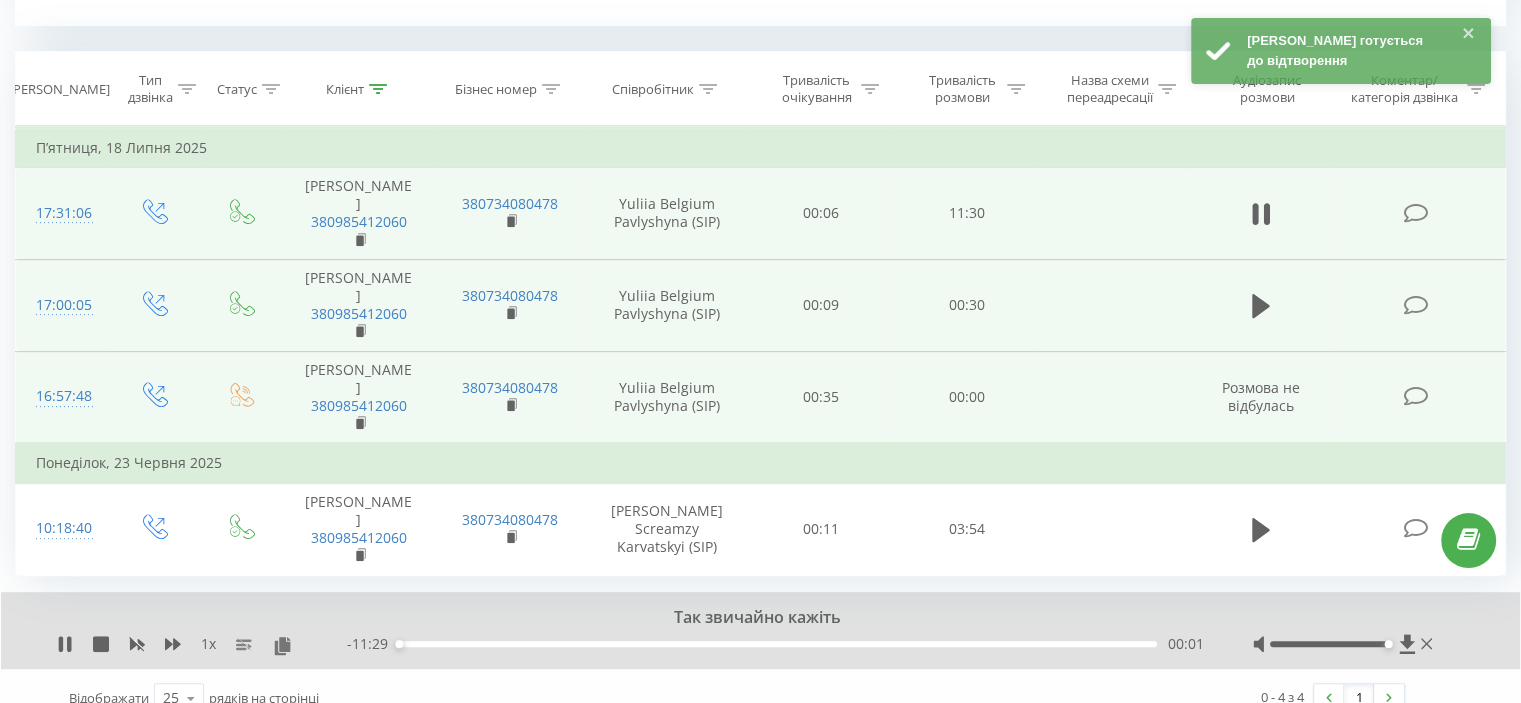 scroll, scrollTop: 836, scrollLeft: 0, axis: vertical 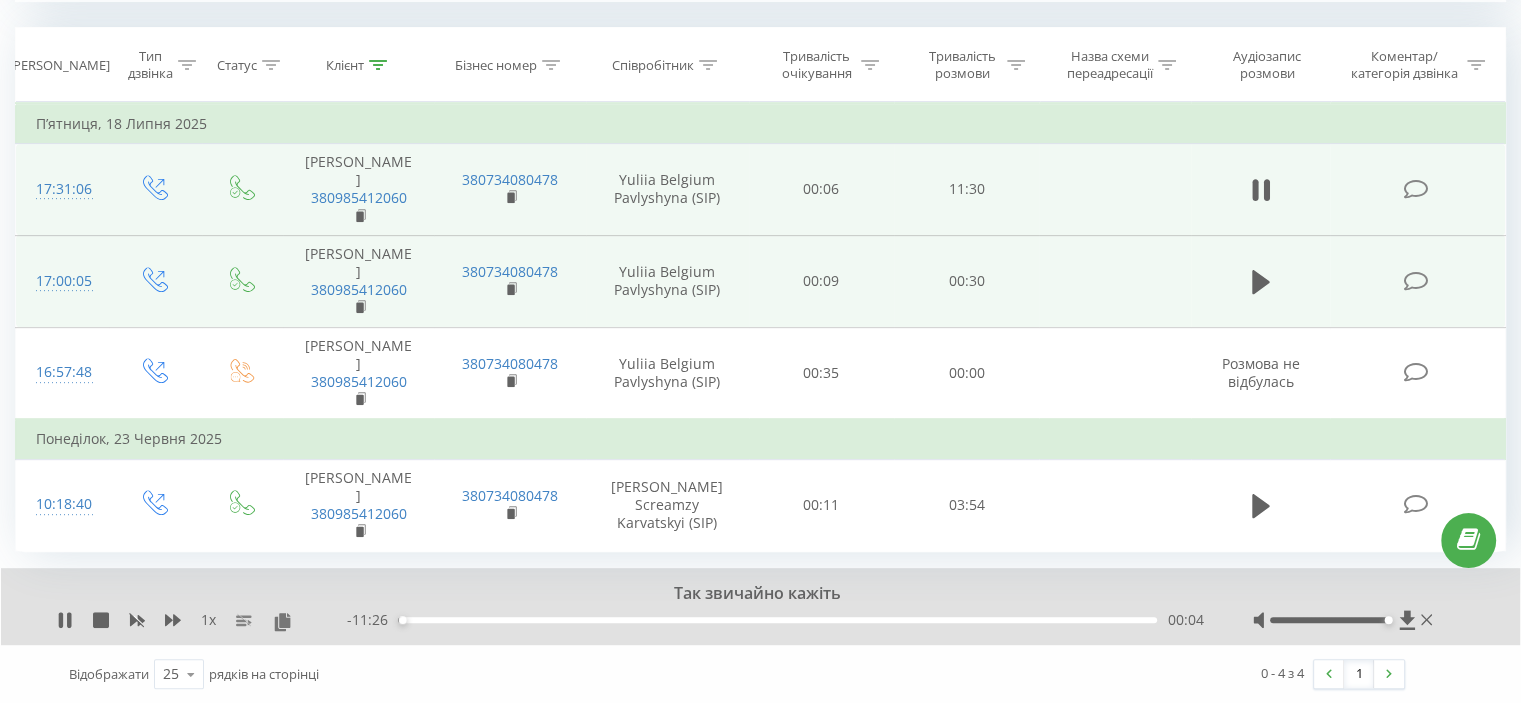 click at bounding box center [1345, 620] 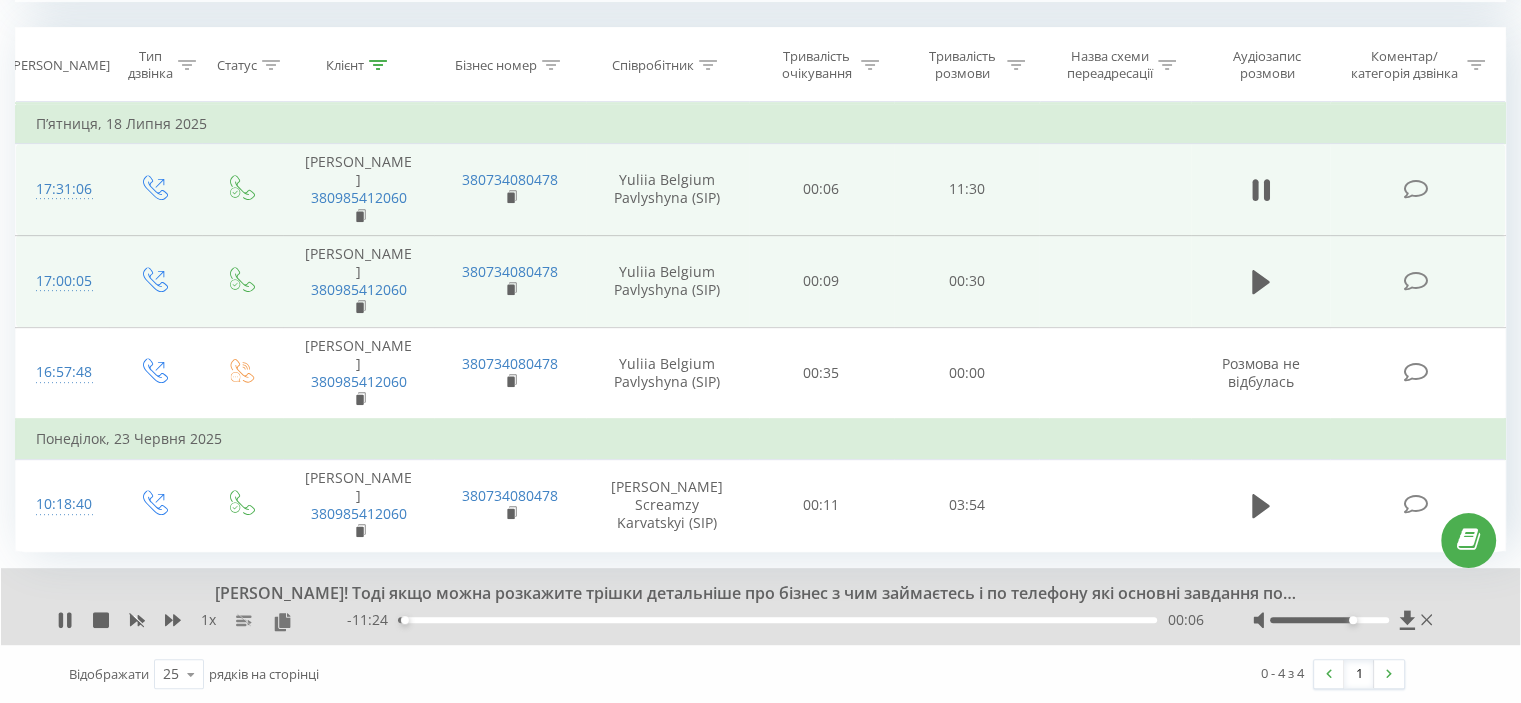 drag, startPoint x: 1369, startPoint y: 617, endPoint x: 1356, endPoint y: 618, distance: 13.038404 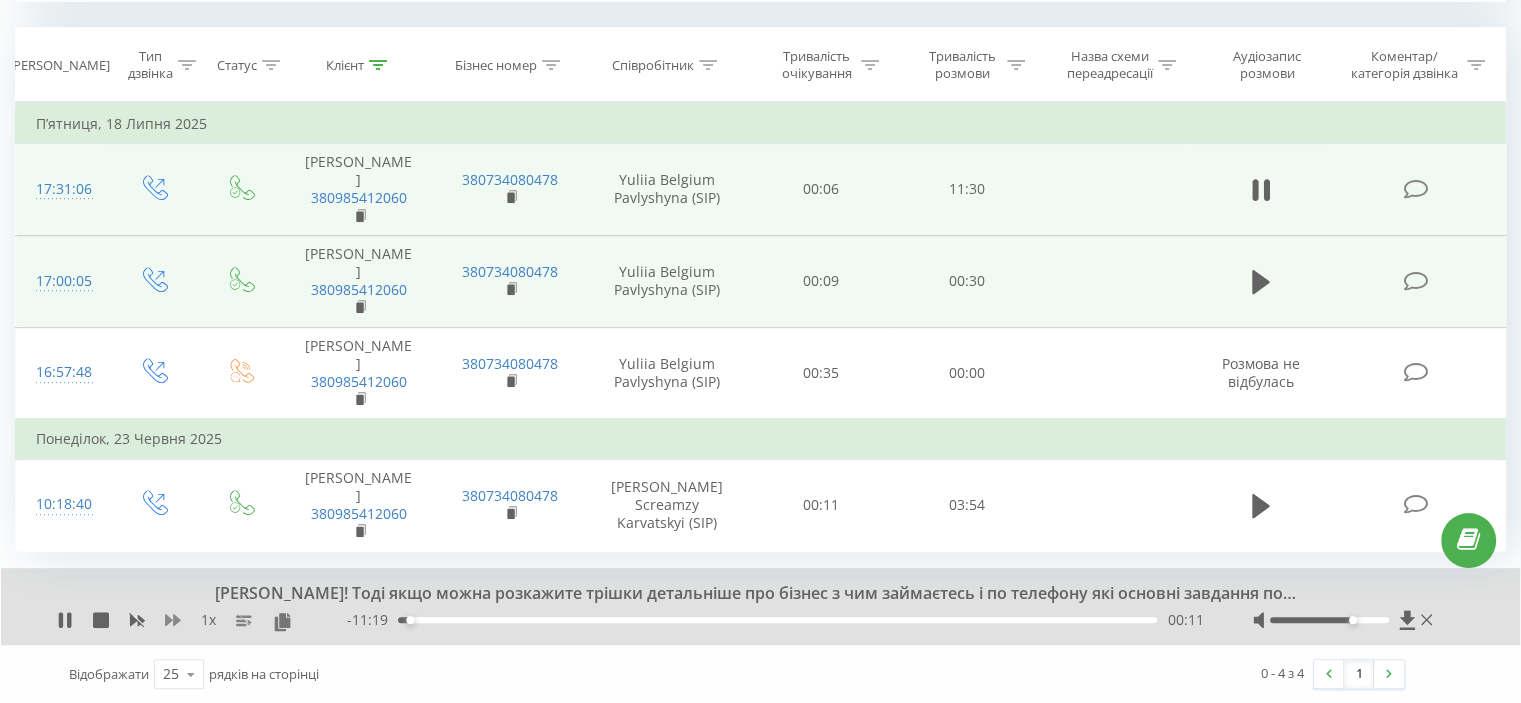 click 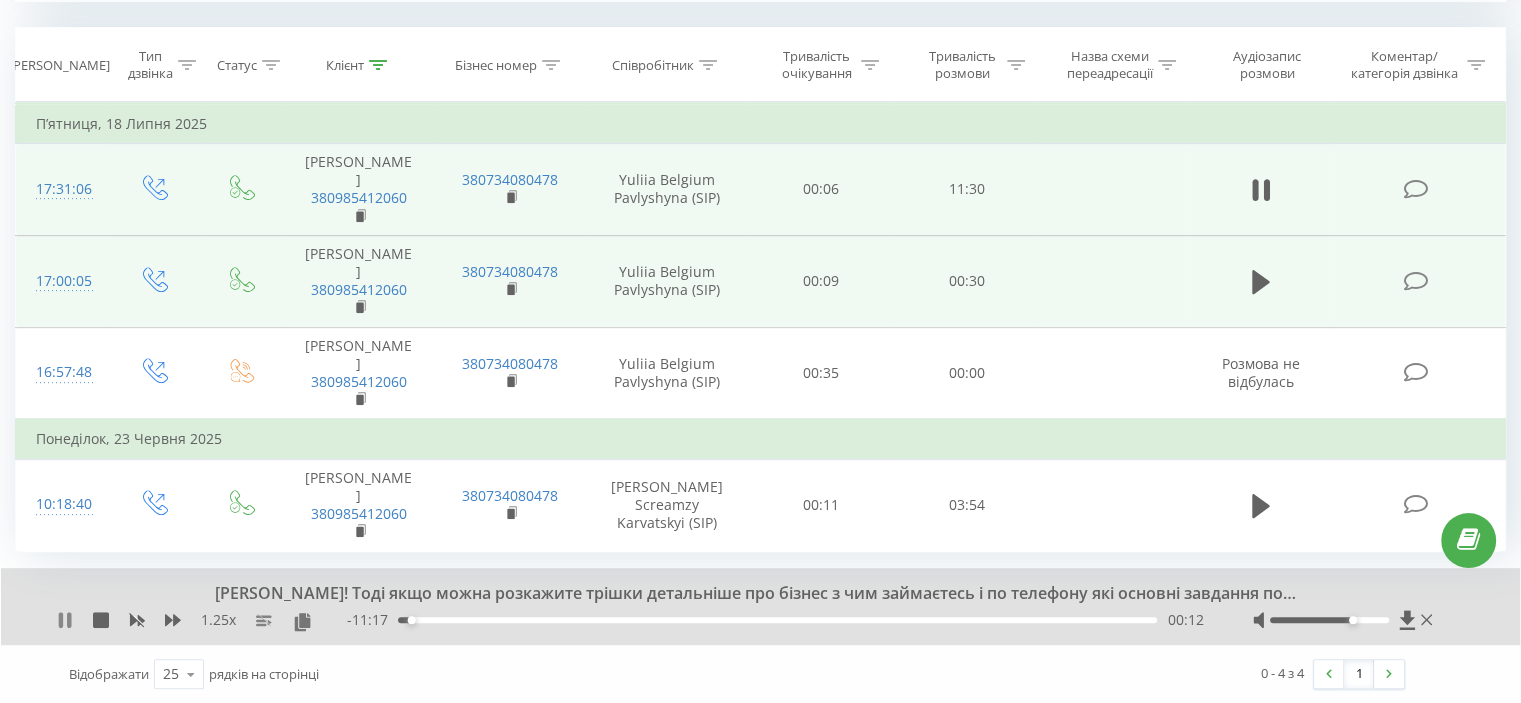 click 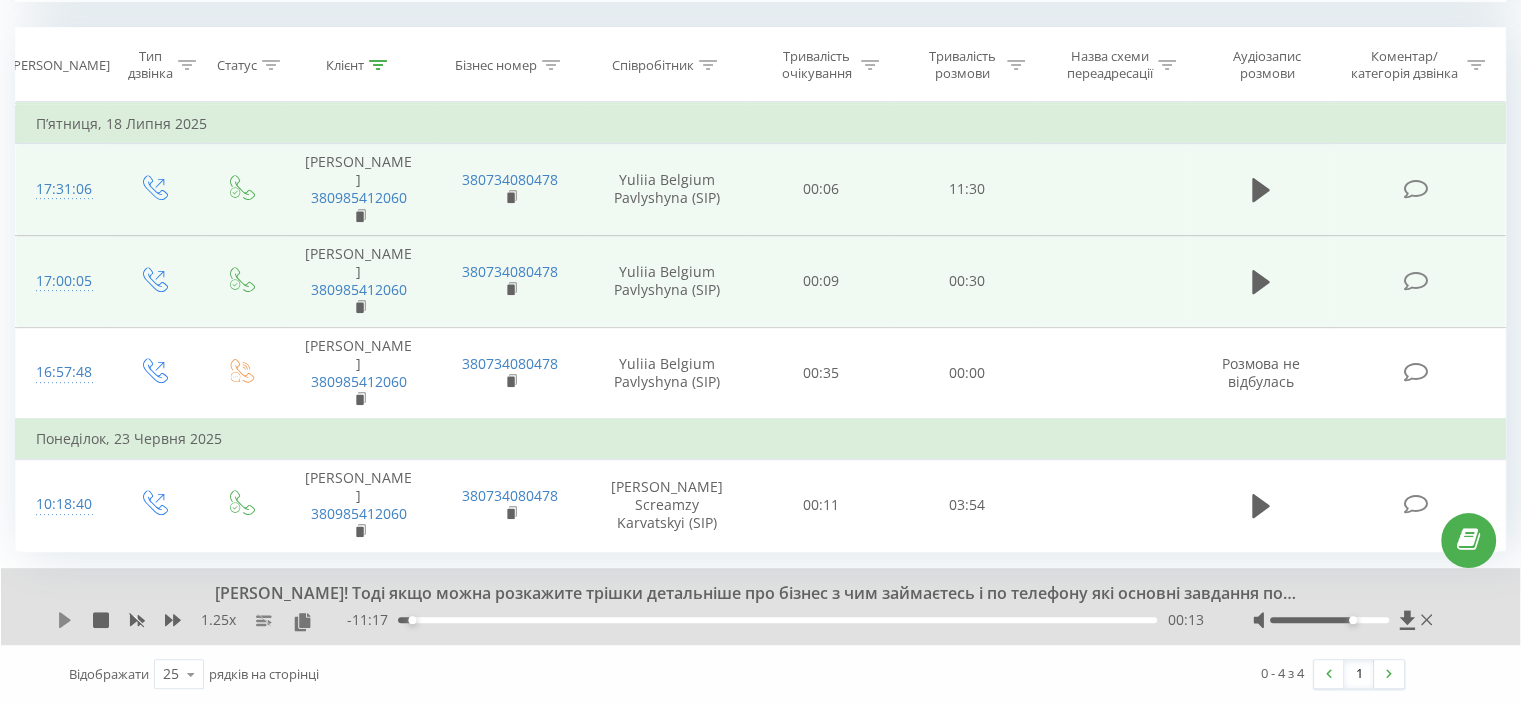 click 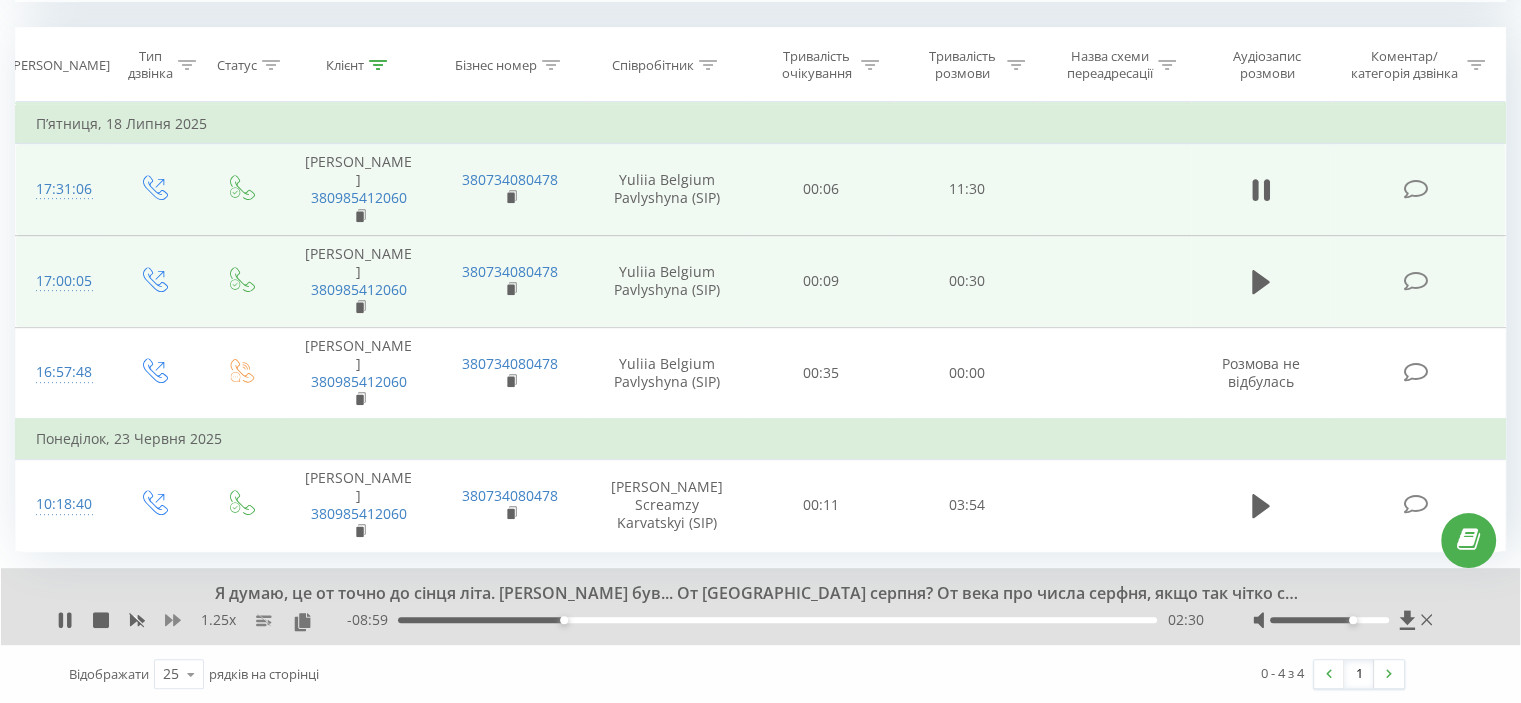 click 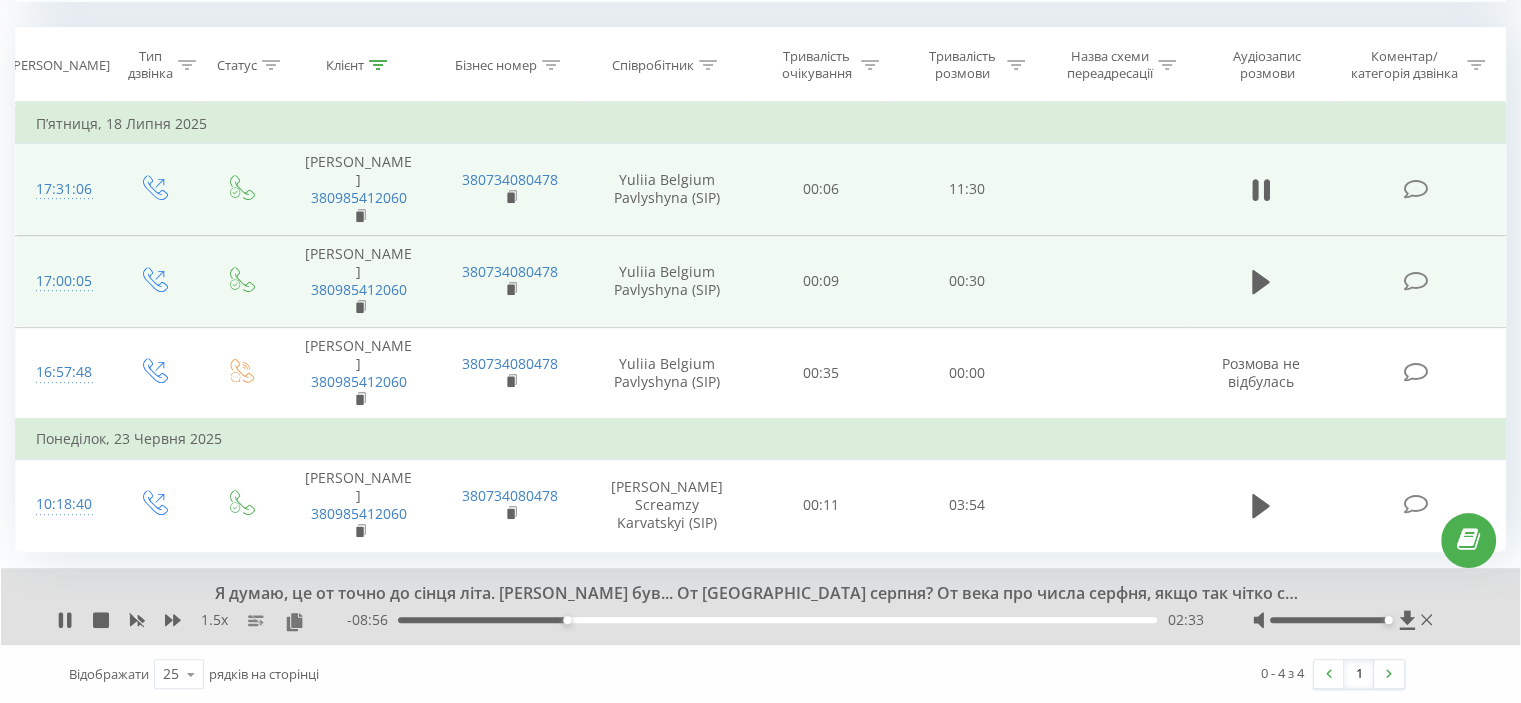 drag, startPoint x: 1372, startPoint y: 622, endPoint x: 1389, endPoint y: 623, distance: 17.029387 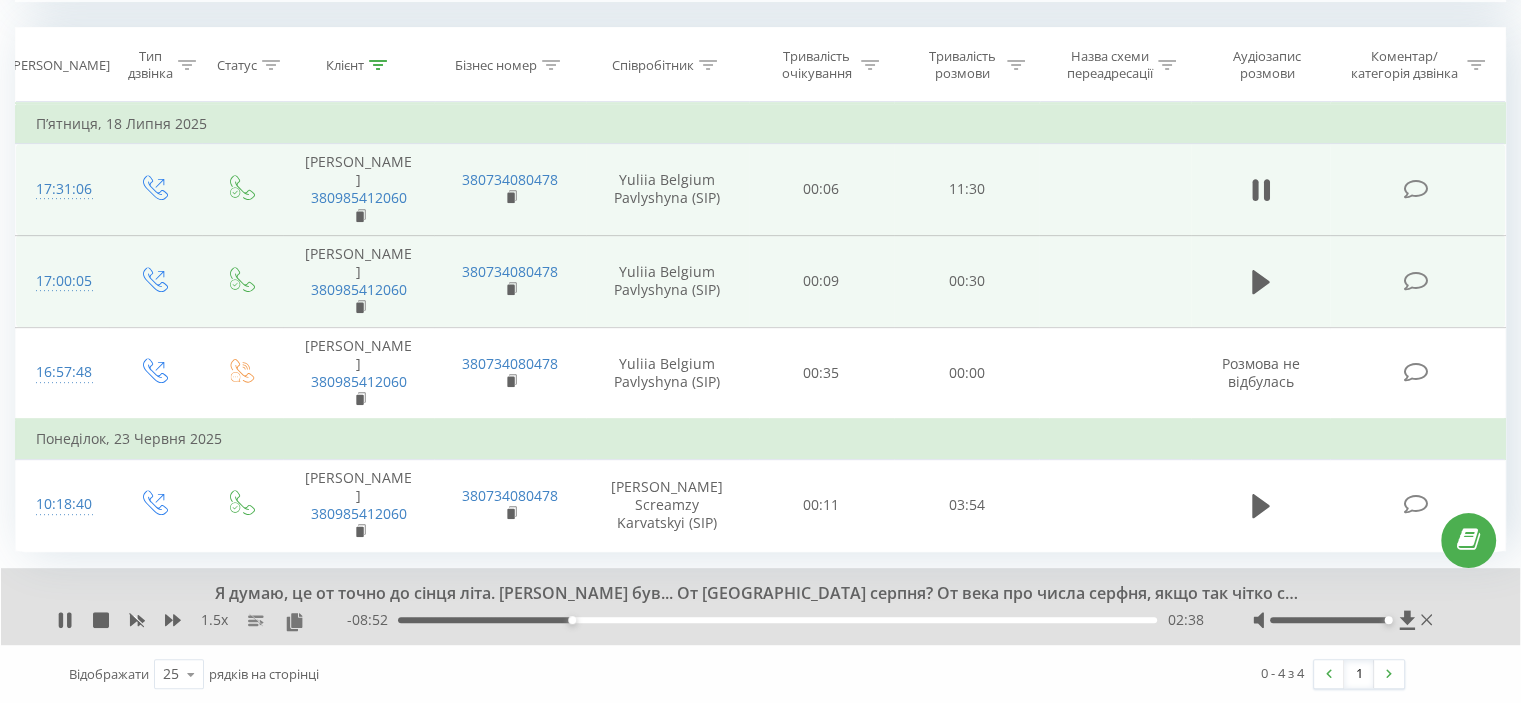 click on "0 - 4 з 4 1" at bounding box center [1078, 674] 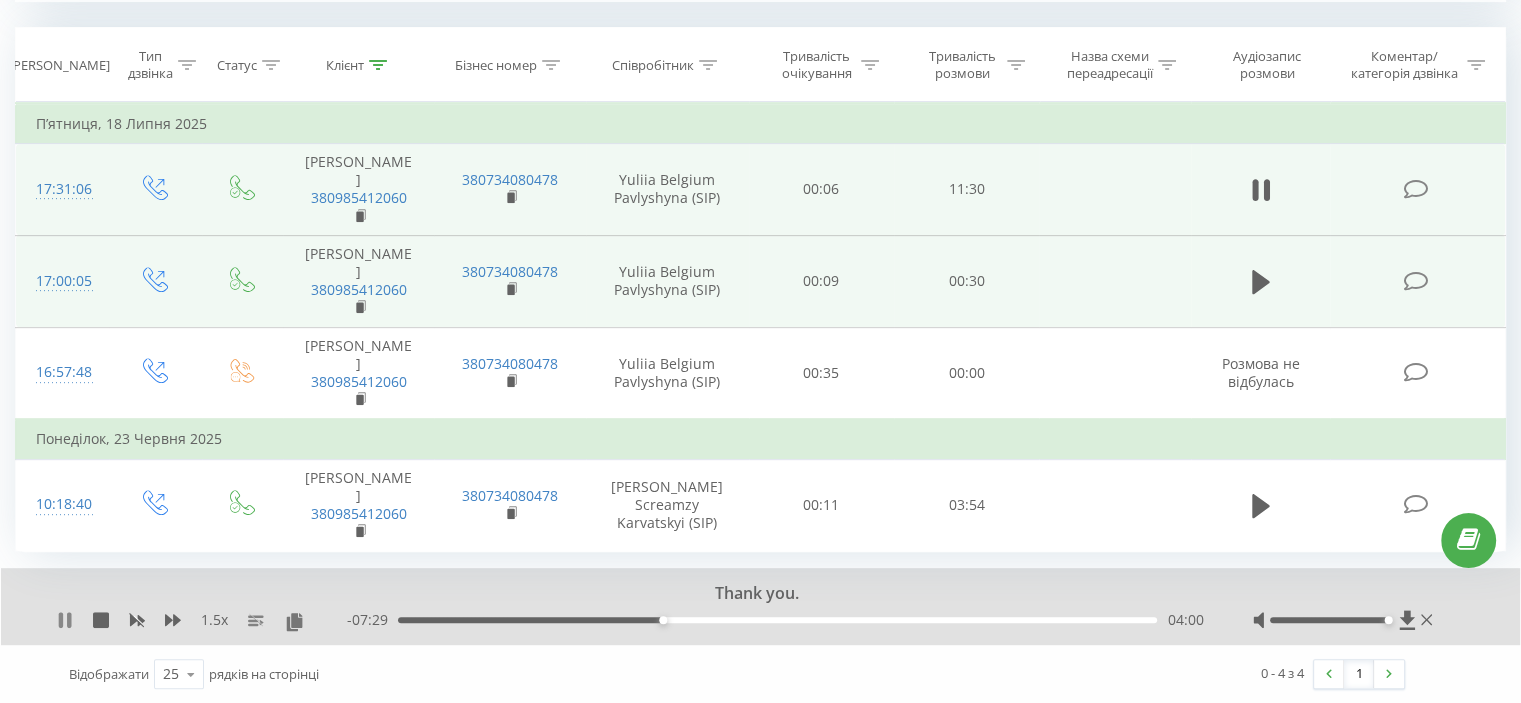 click 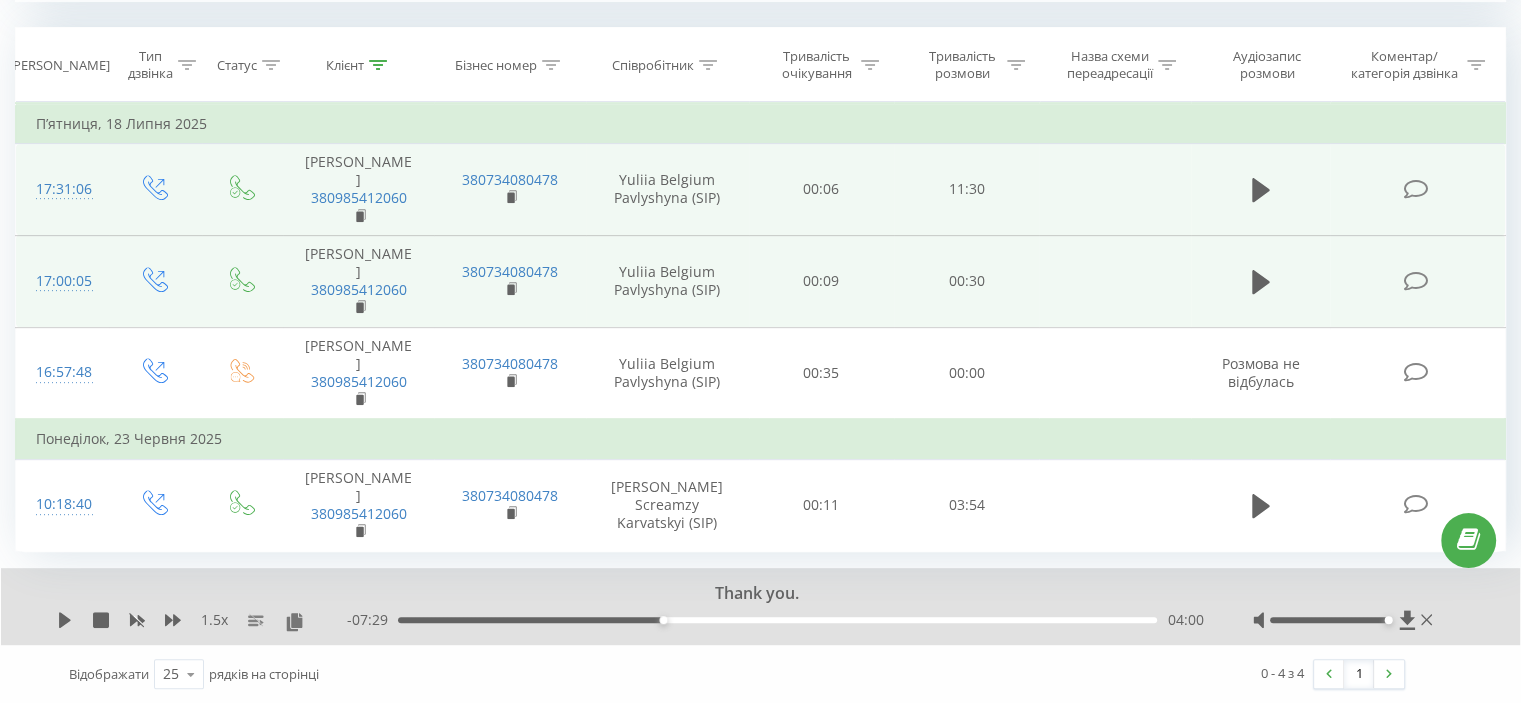 click on "Thank you.   1.5 x  - 07:29 04:00   04:00" at bounding box center (760, 606) 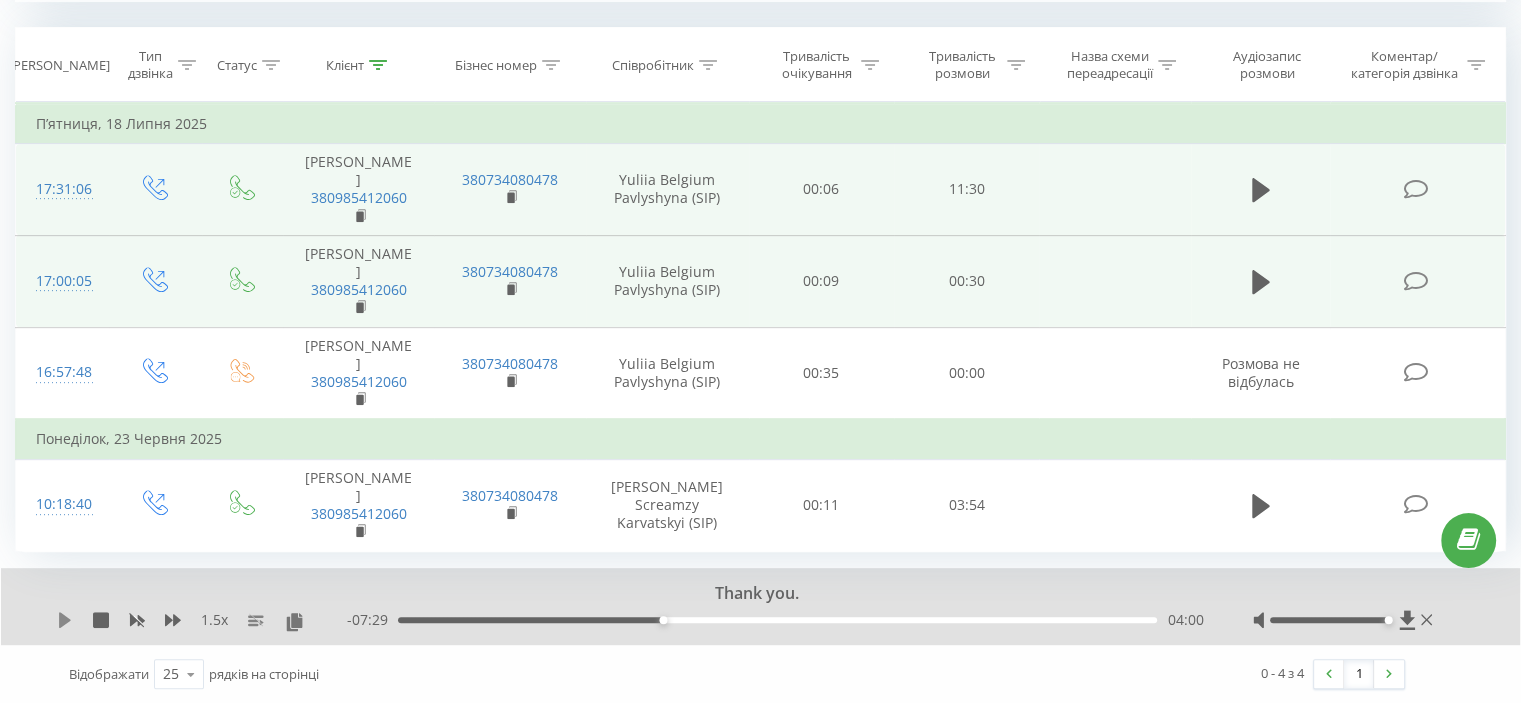 click 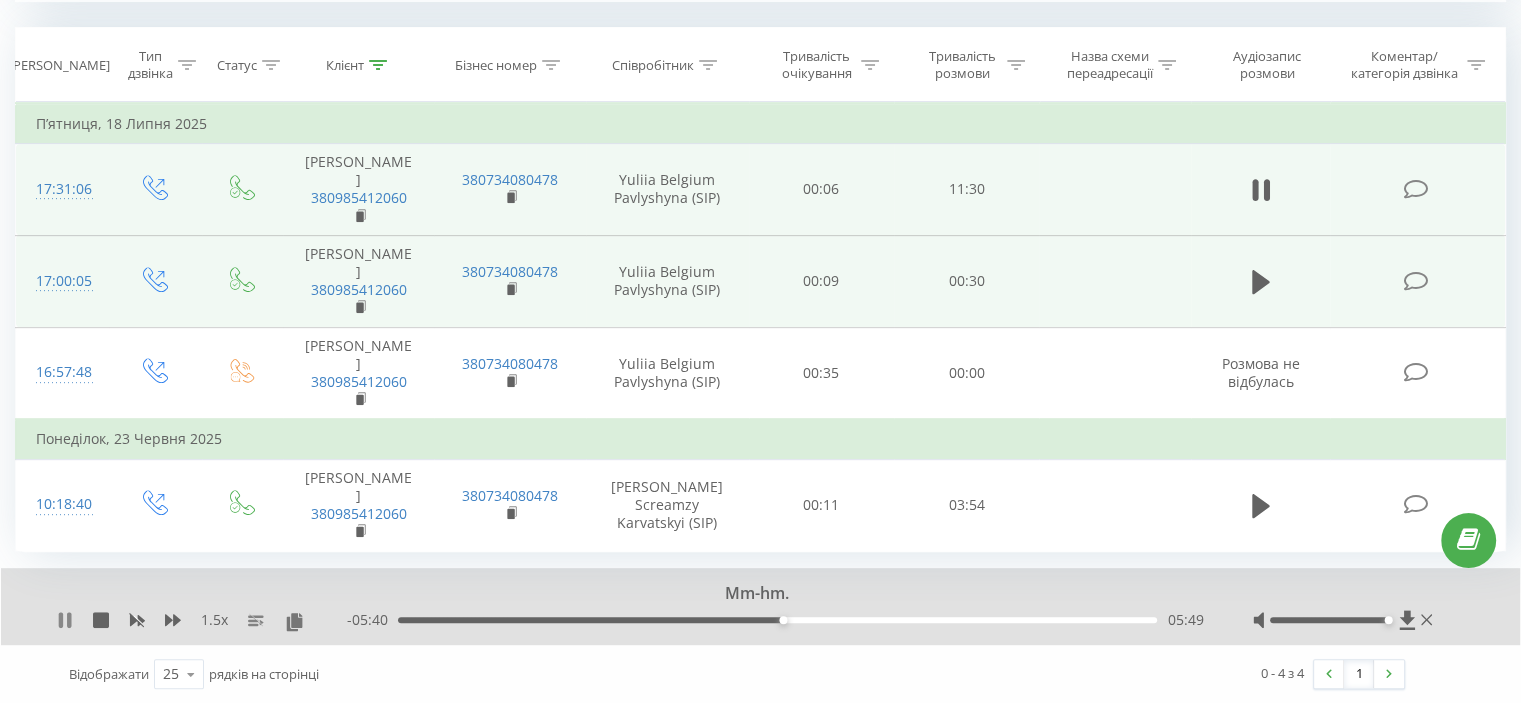 click 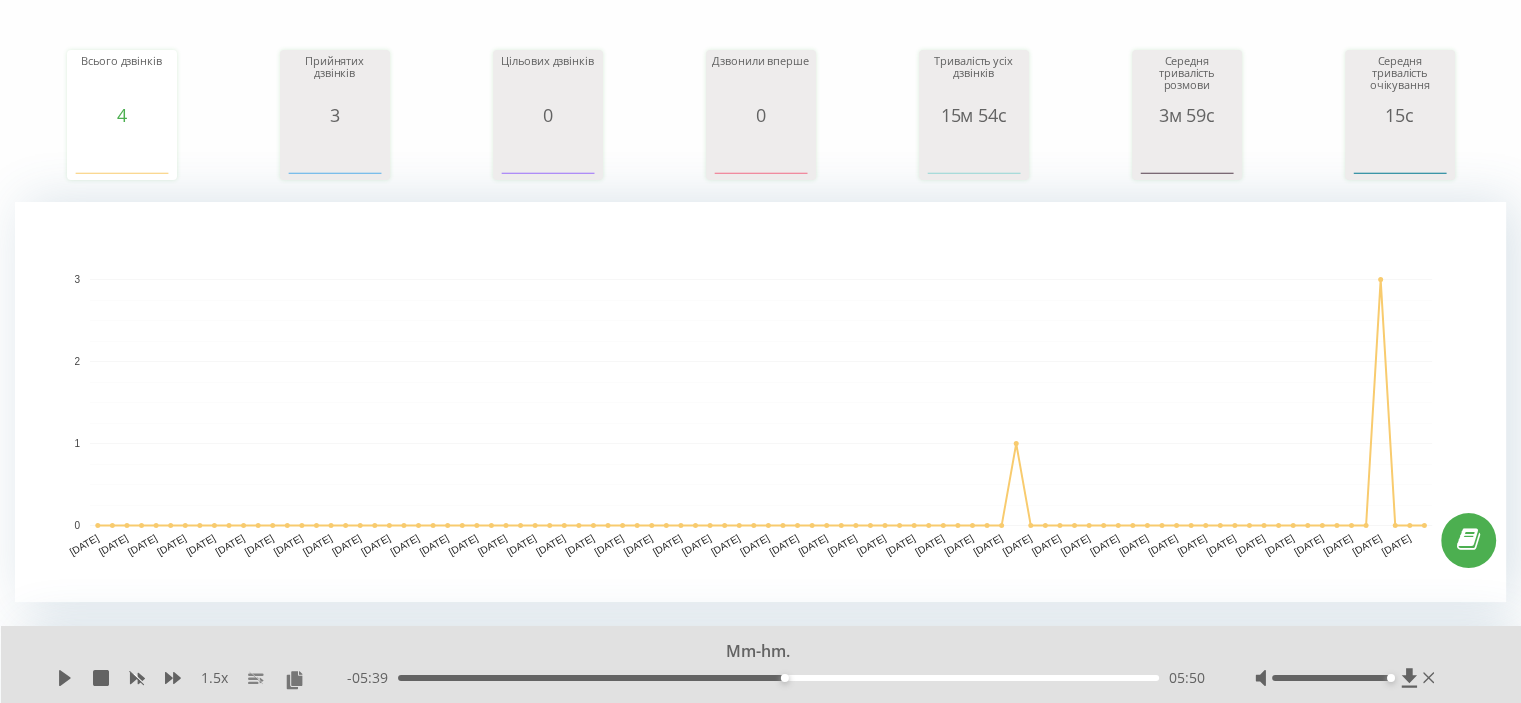 scroll, scrollTop: 0, scrollLeft: 0, axis: both 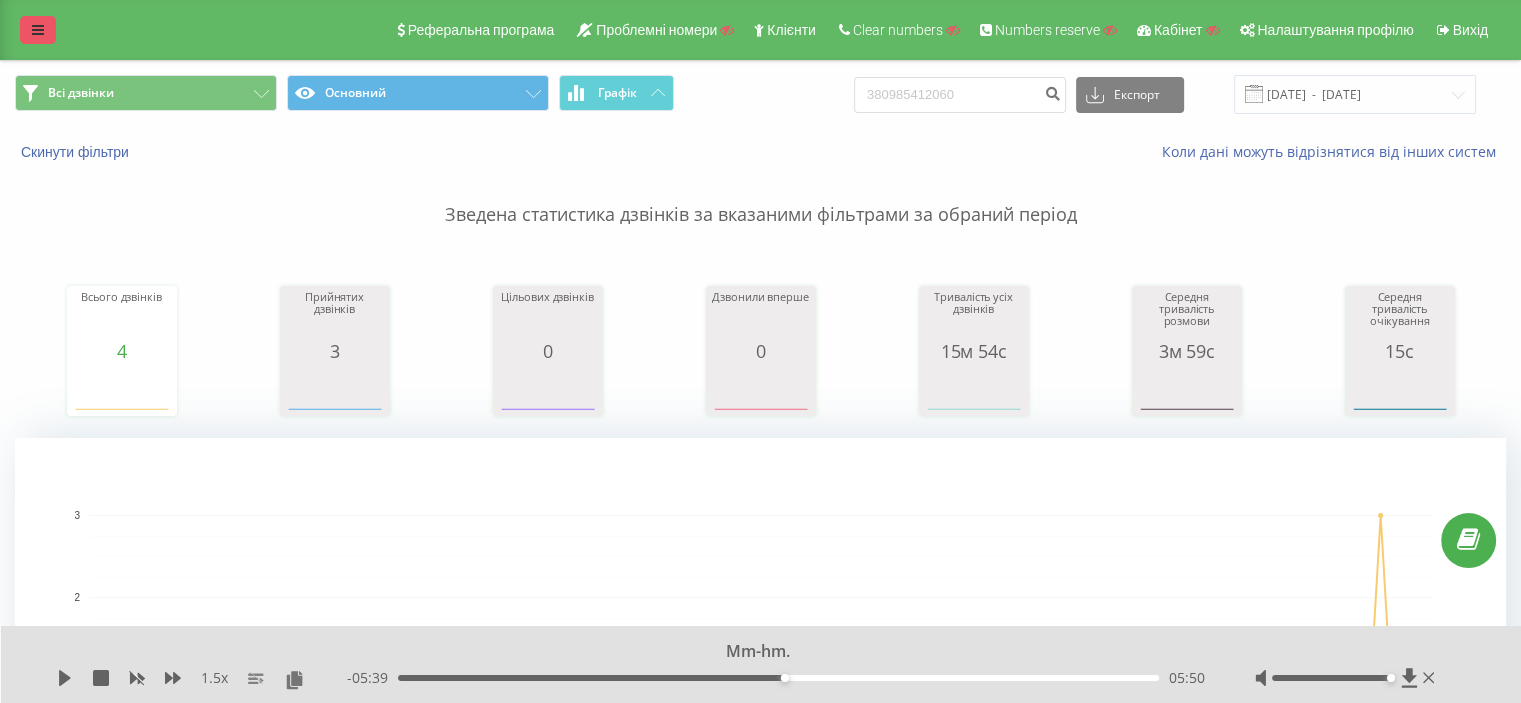 click at bounding box center (38, 30) 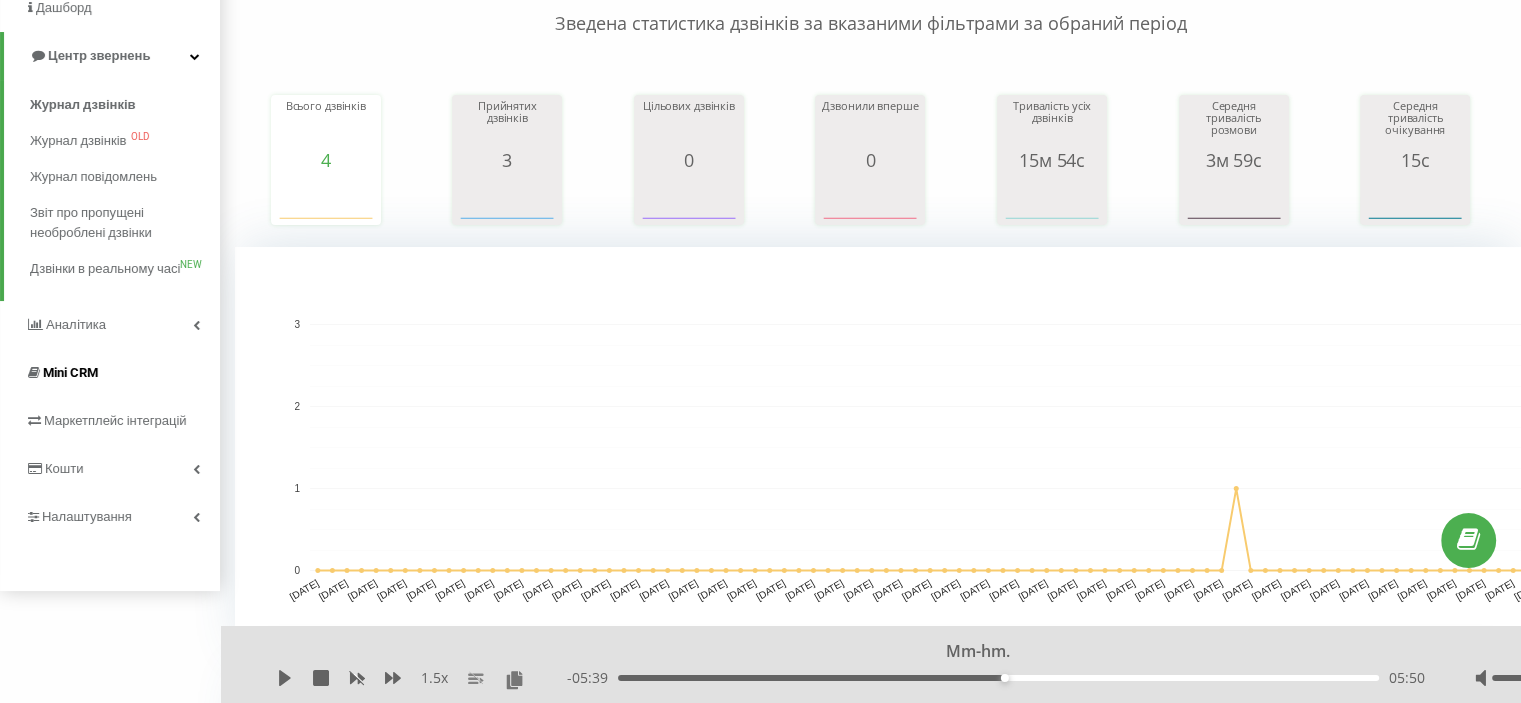 scroll, scrollTop: 200, scrollLeft: 0, axis: vertical 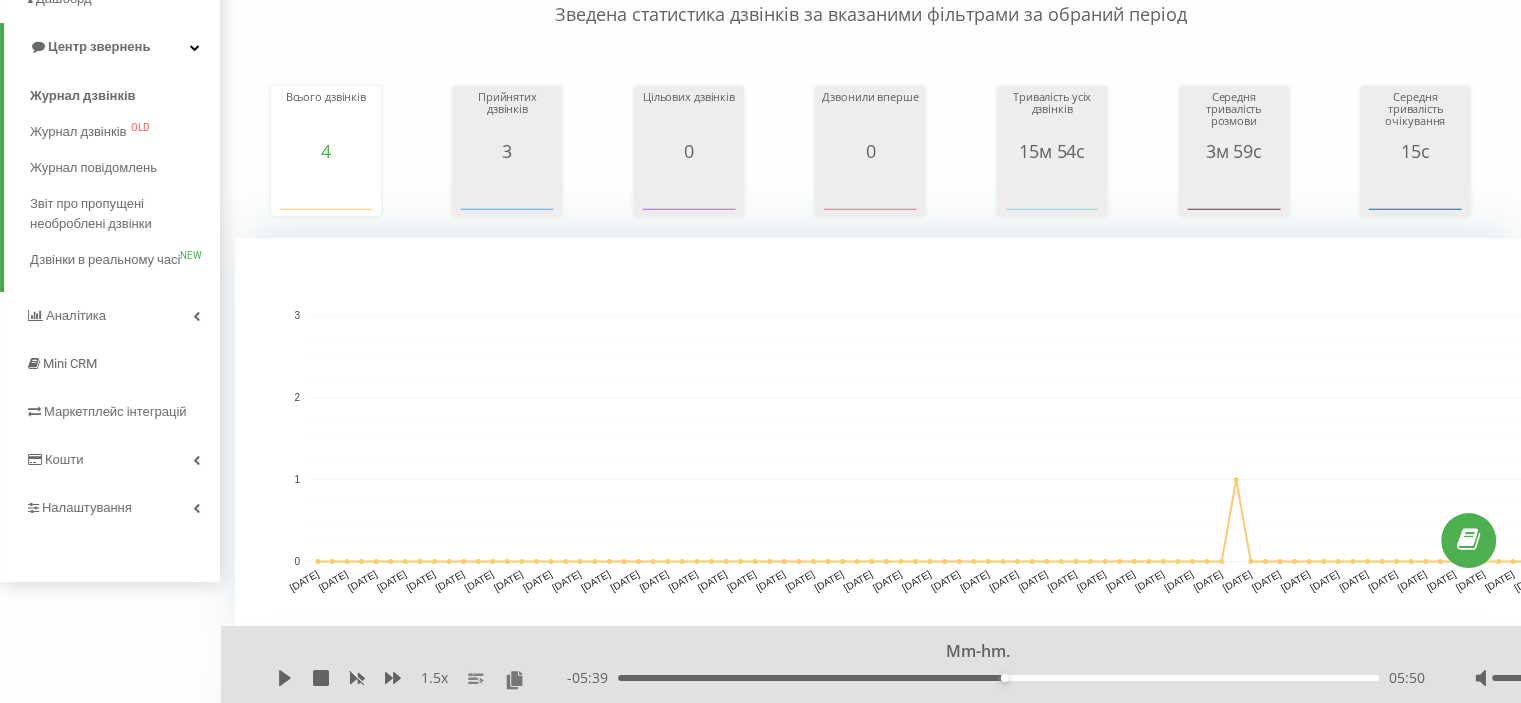 click on "Аналiтика" at bounding box center (110, 316) 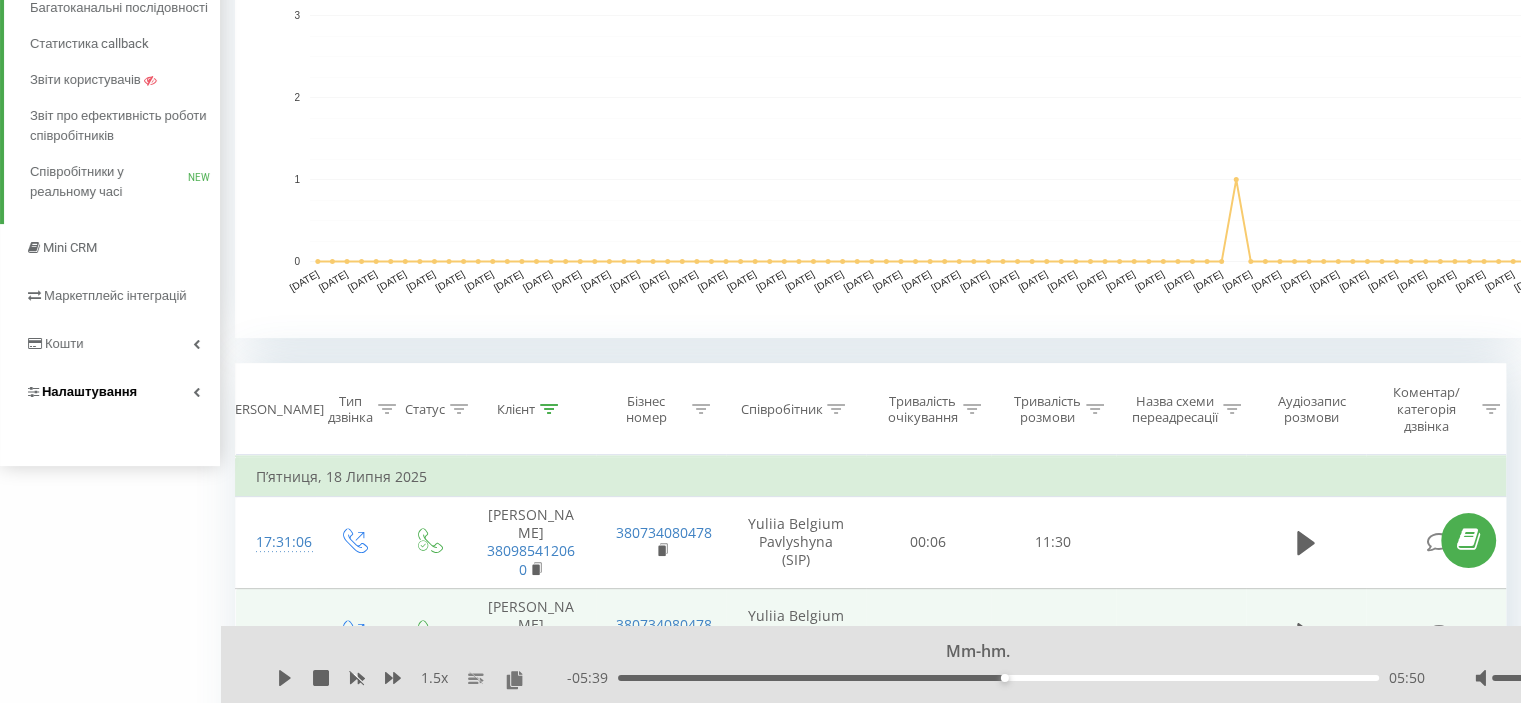 click on "Налаштування" at bounding box center [110, 392] 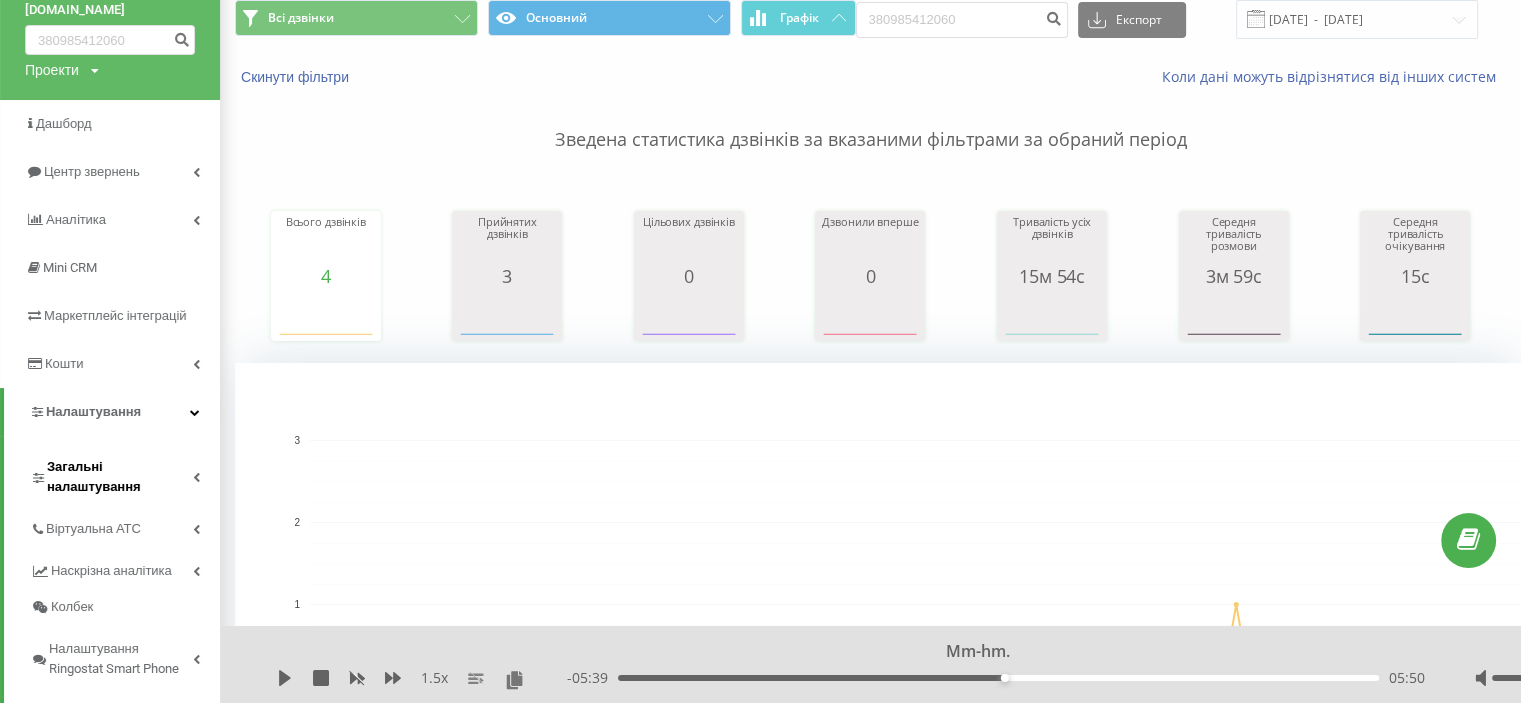 click at bounding box center (196, 477) 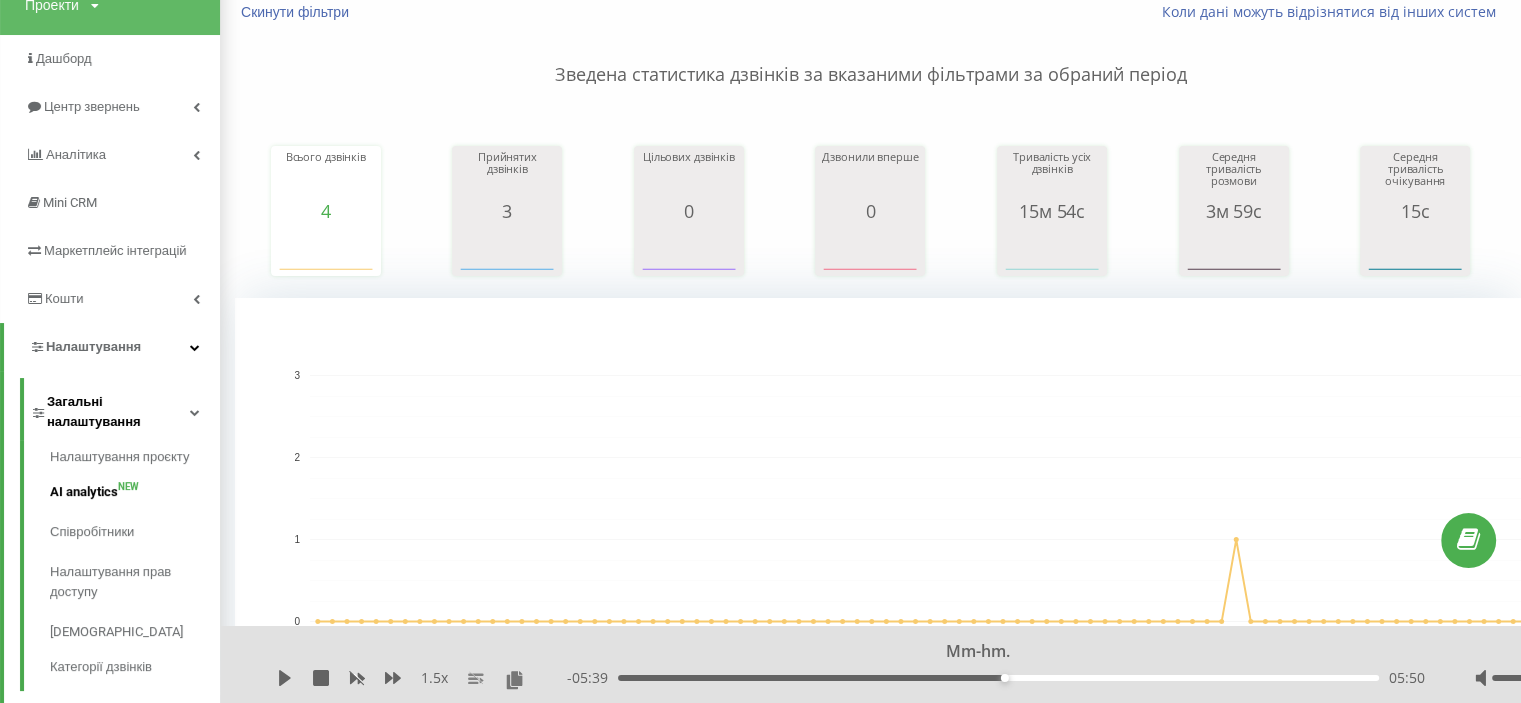 scroll, scrollTop: 175, scrollLeft: 0, axis: vertical 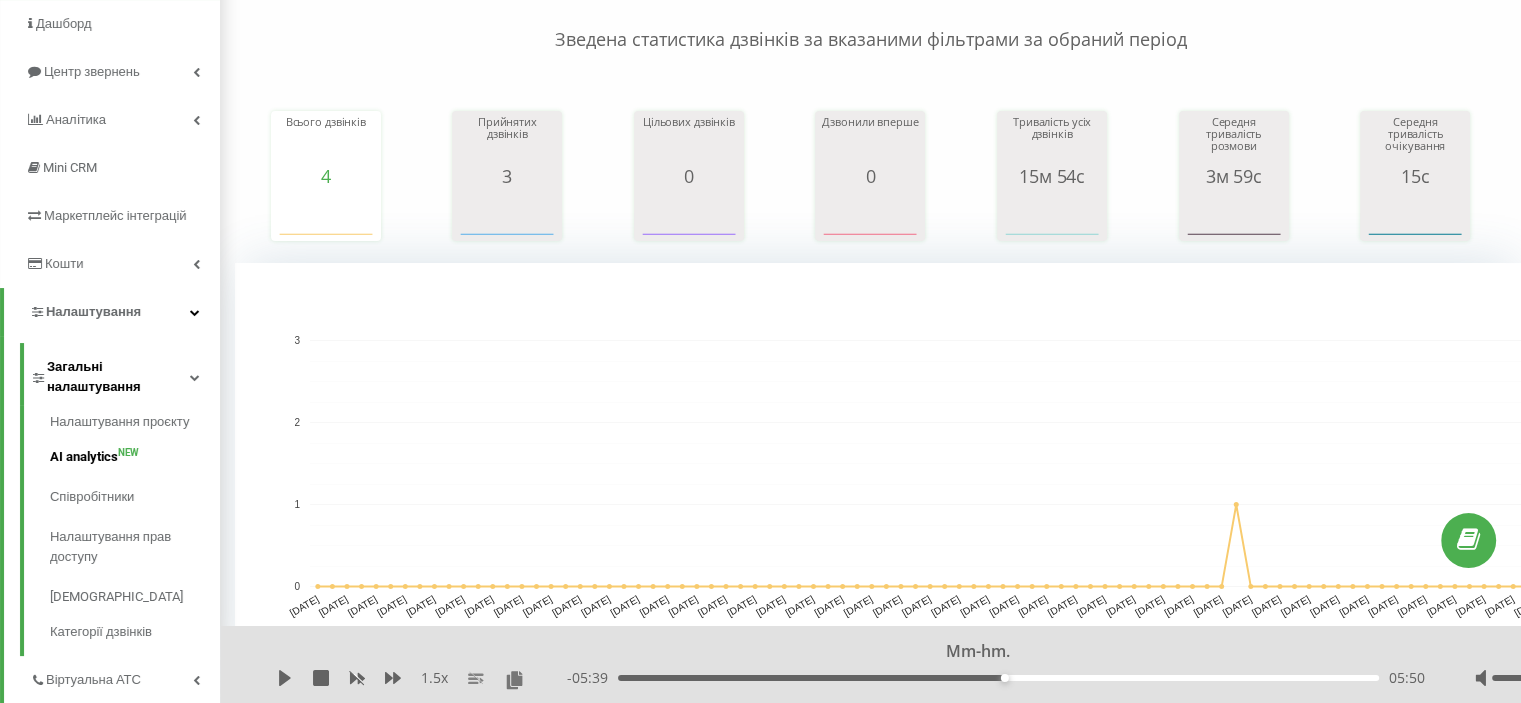 click on "AI analytics NEW" at bounding box center (135, 457) 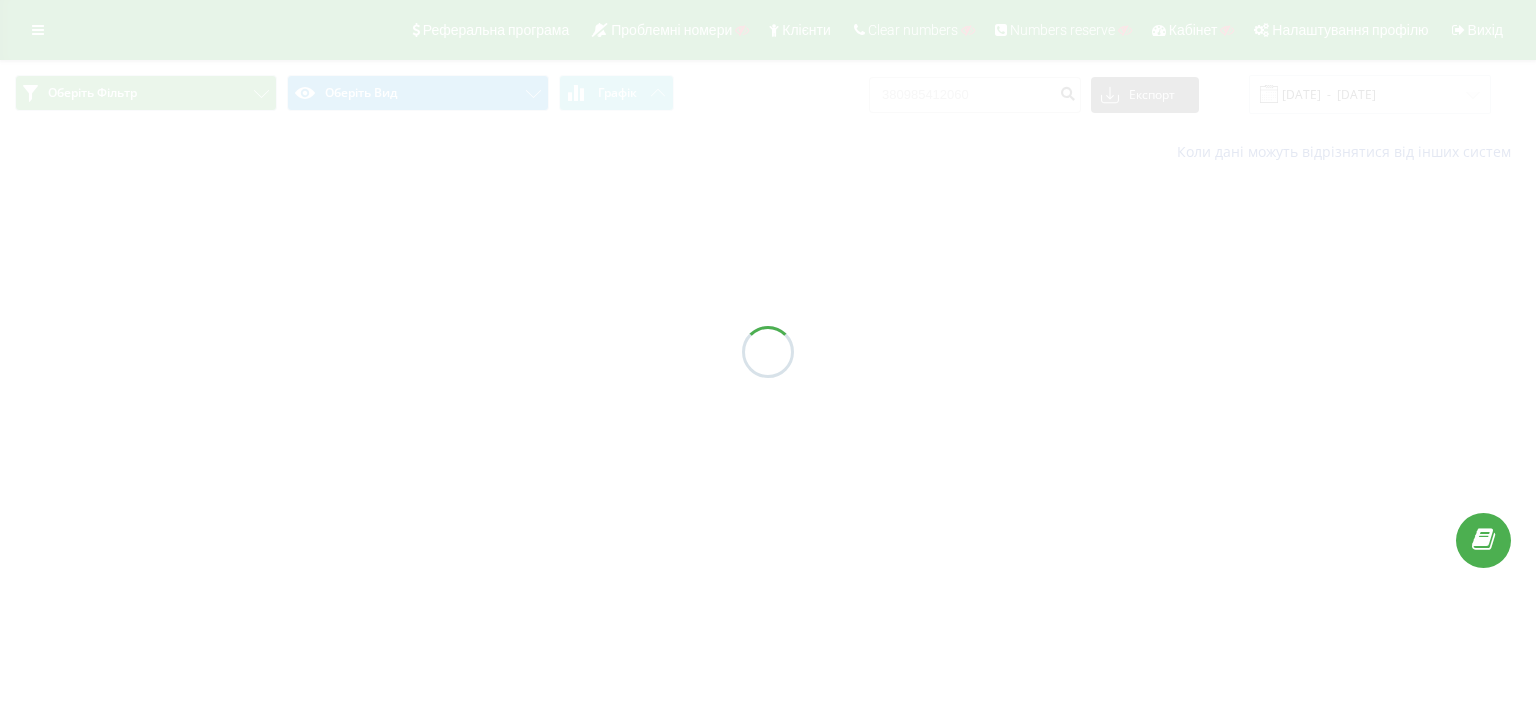 scroll, scrollTop: 0, scrollLeft: 0, axis: both 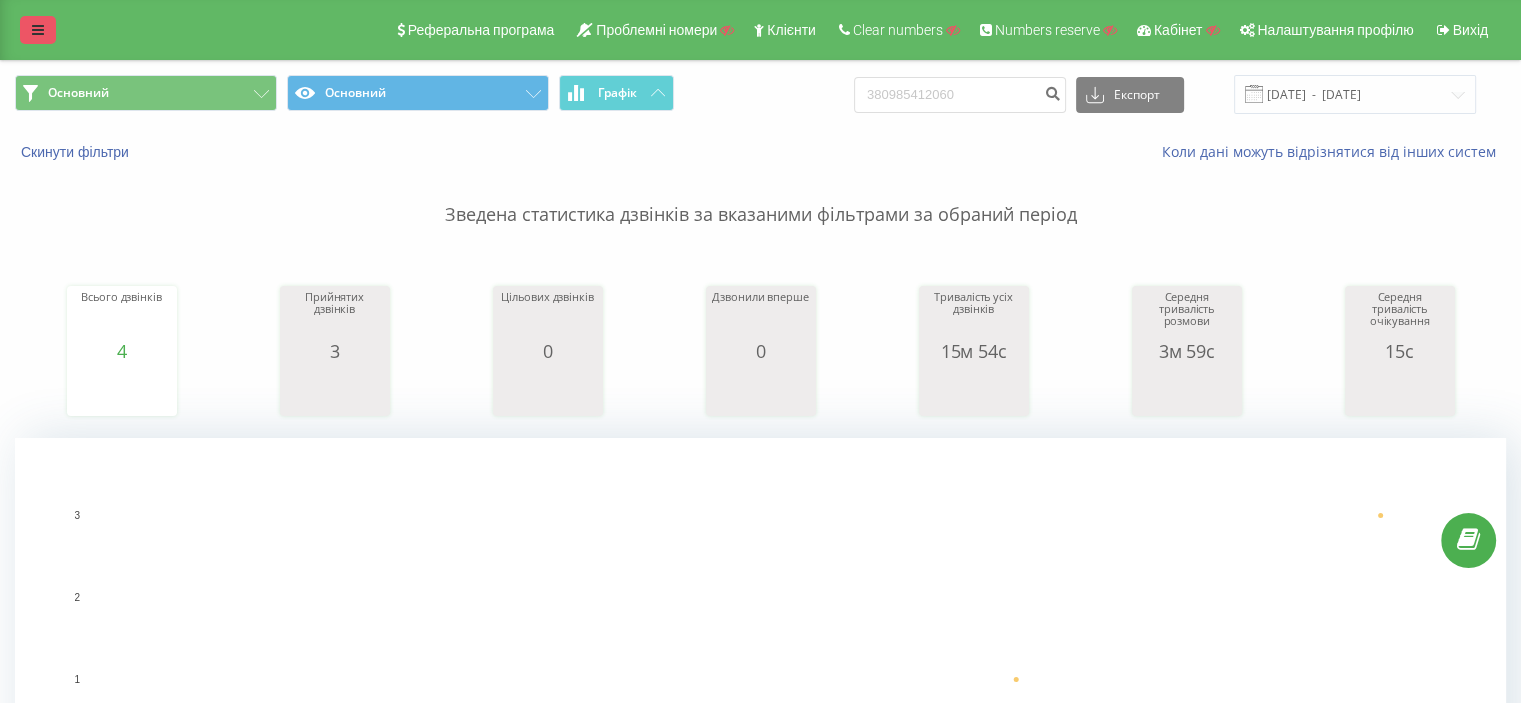 click at bounding box center (38, 30) 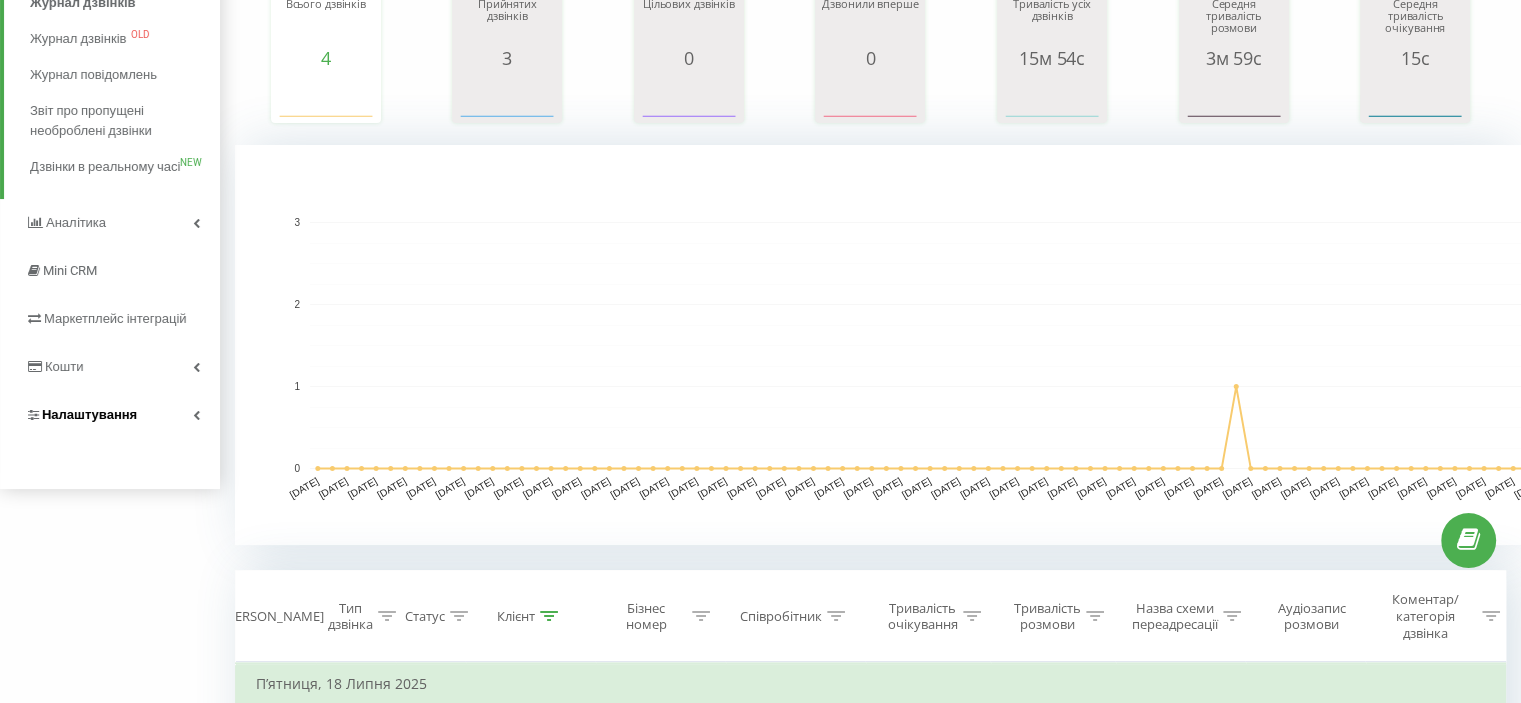 scroll, scrollTop: 300, scrollLeft: 0, axis: vertical 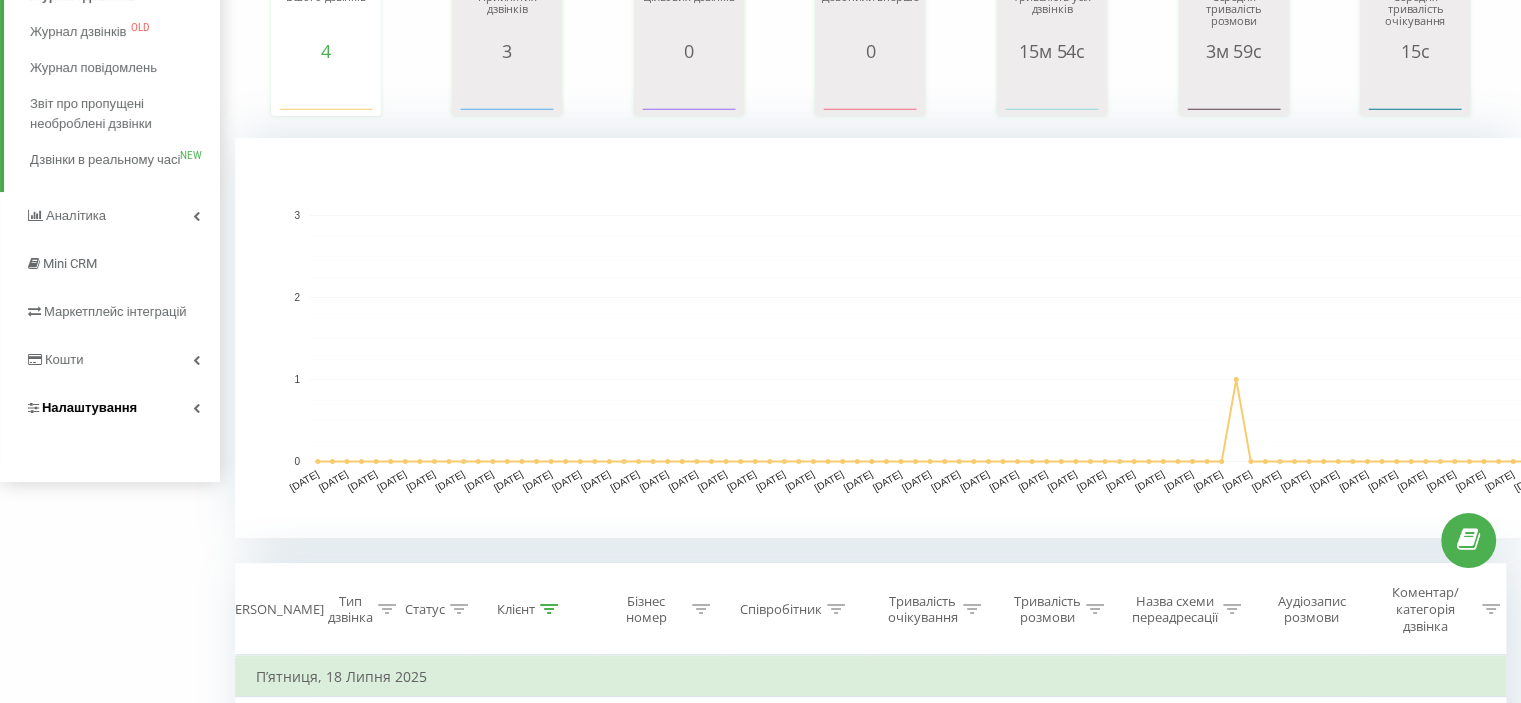 click at bounding box center [196, 408] 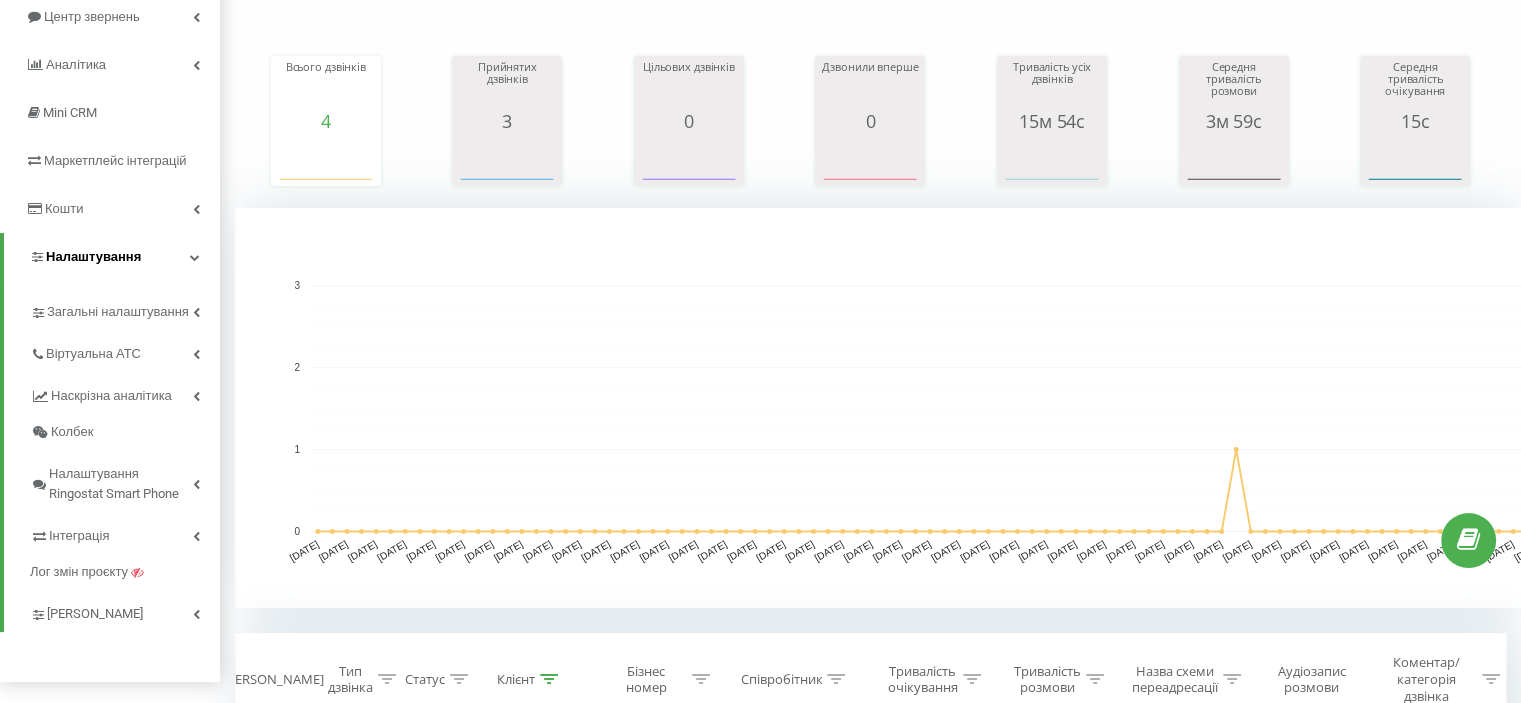 scroll, scrollTop: 279, scrollLeft: 0, axis: vertical 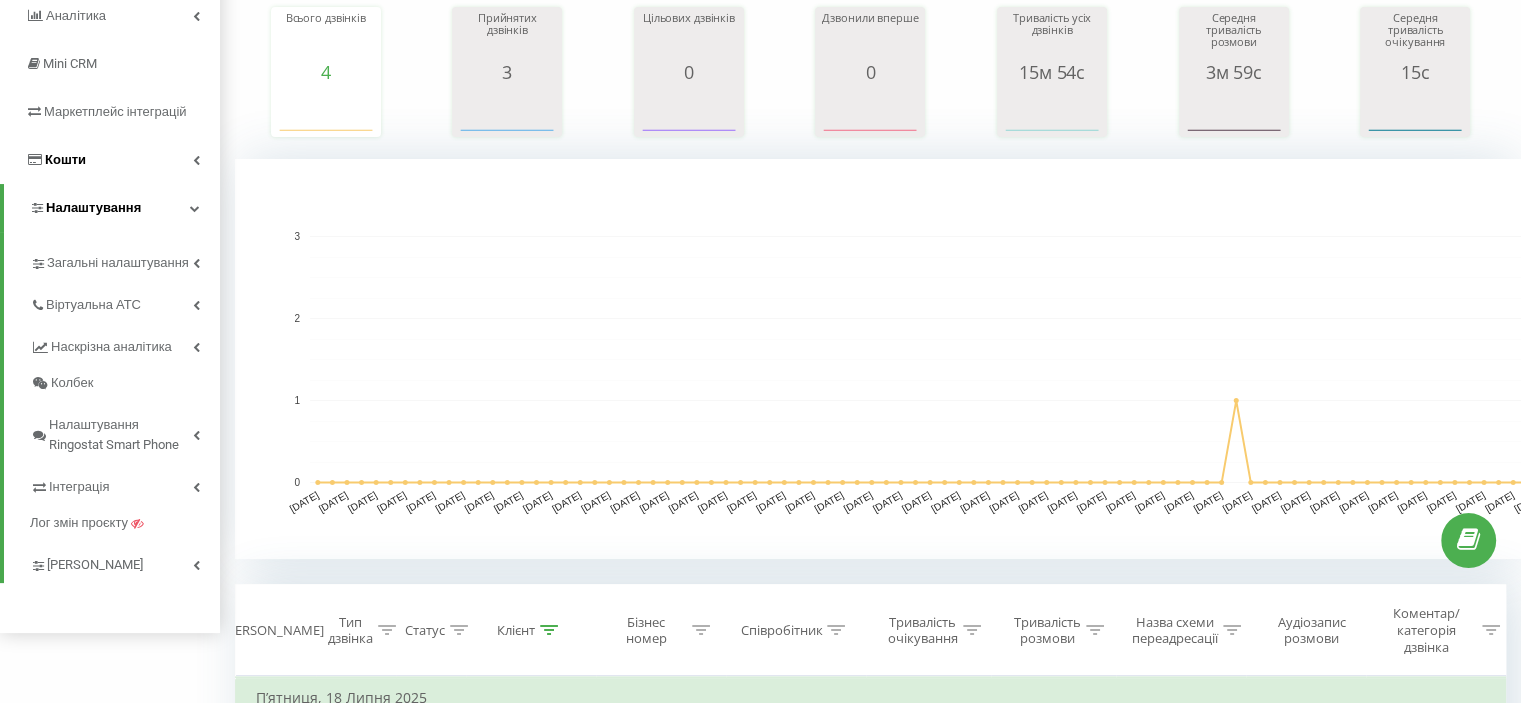 click on "Кошти" at bounding box center [110, 160] 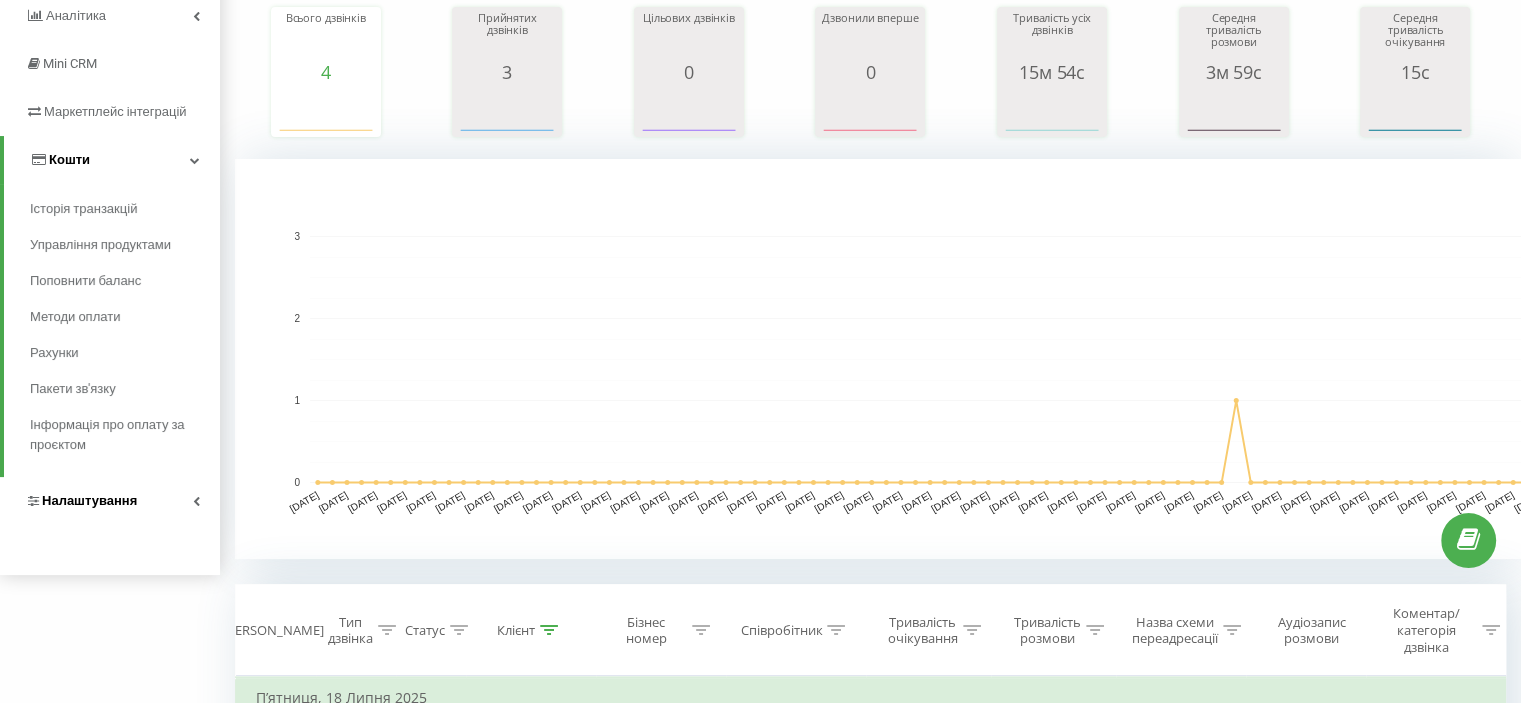 scroll, scrollTop: 179, scrollLeft: 0, axis: vertical 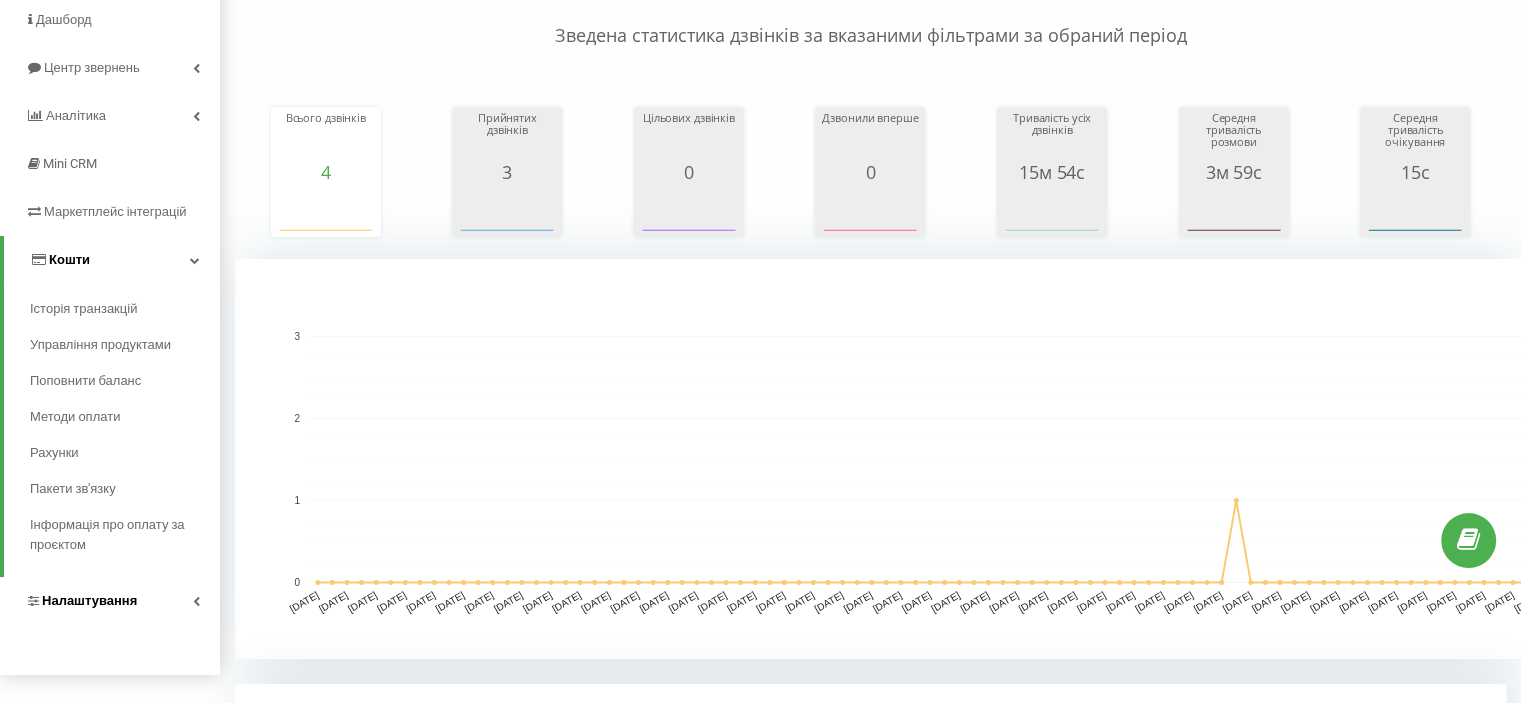 click on "Кошти" at bounding box center [112, 260] 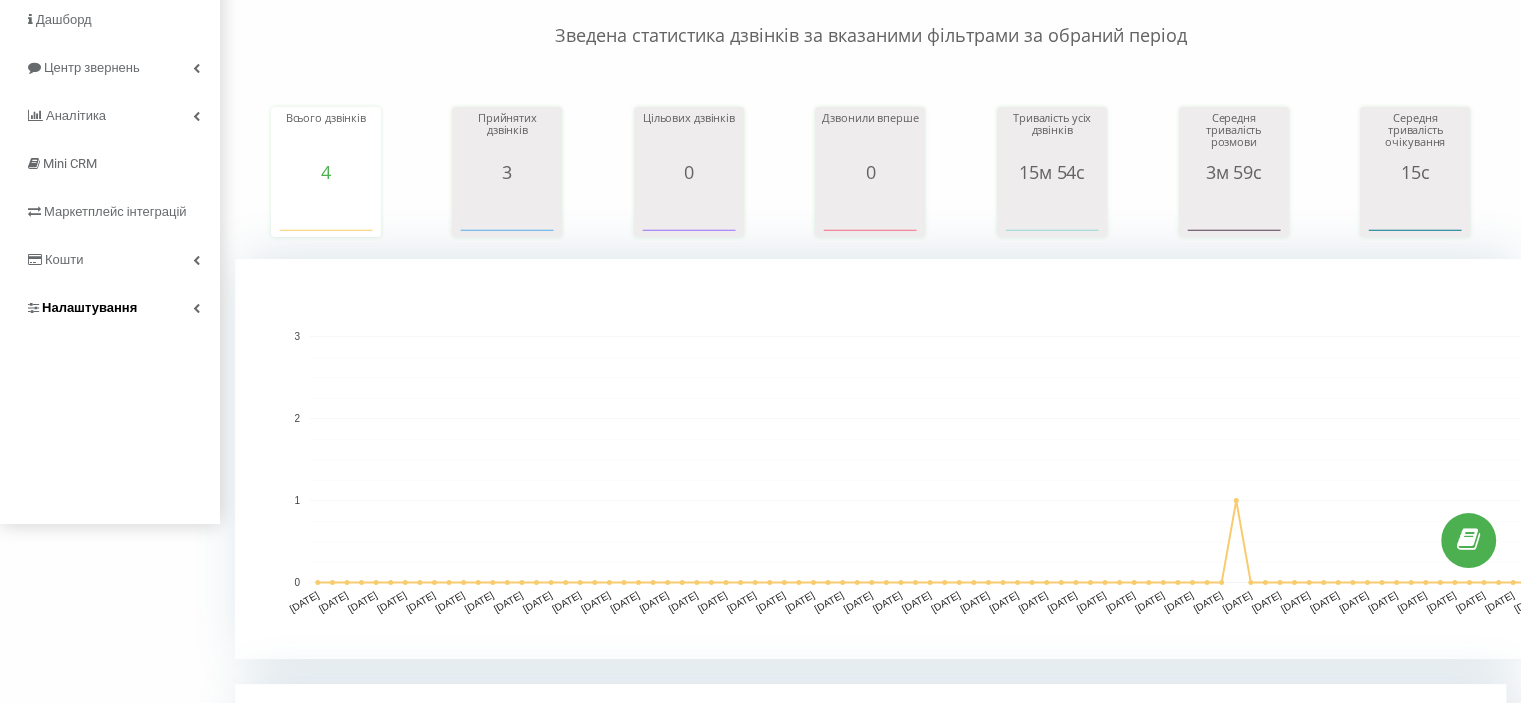 click on "Налаштування" at bounding box center [110, 308] 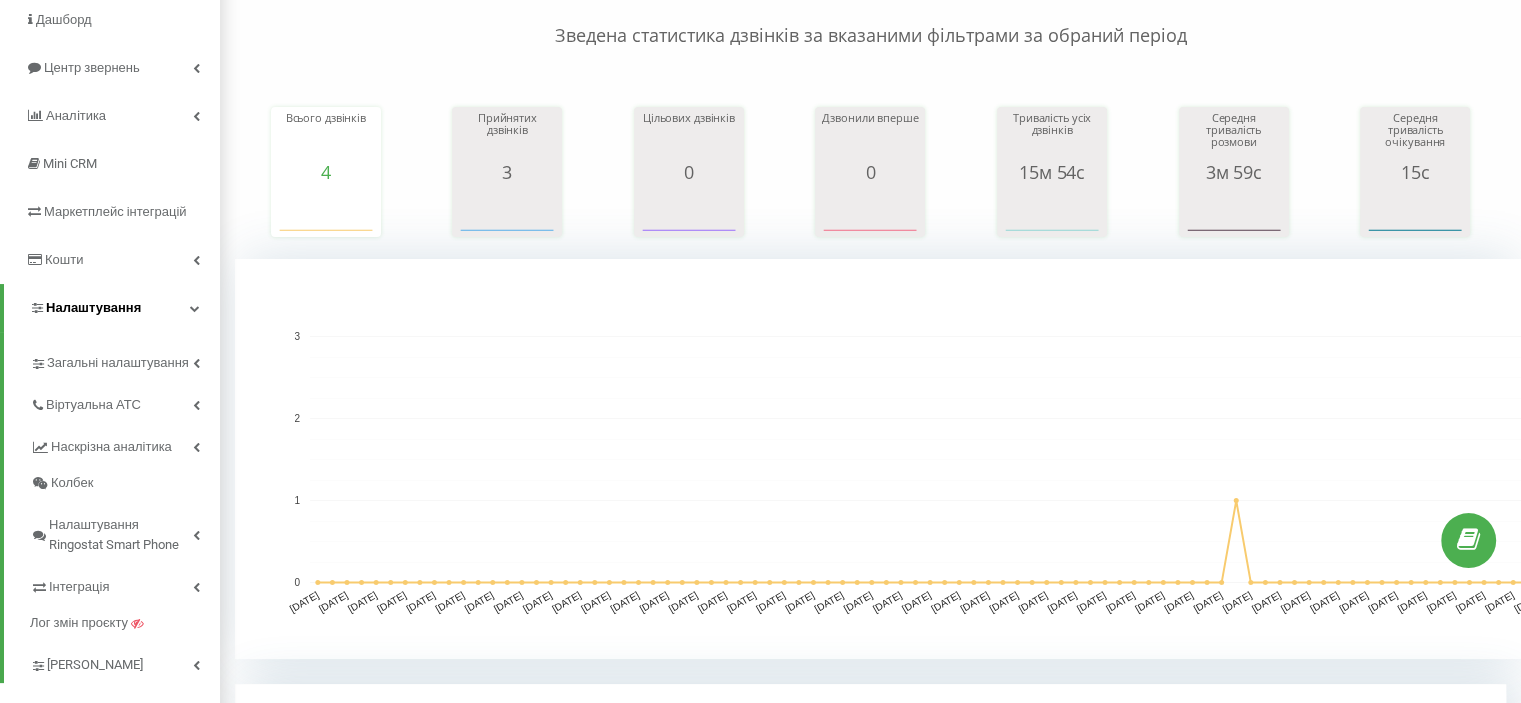 click on "Налаштування" at bounding box center [112, 308] 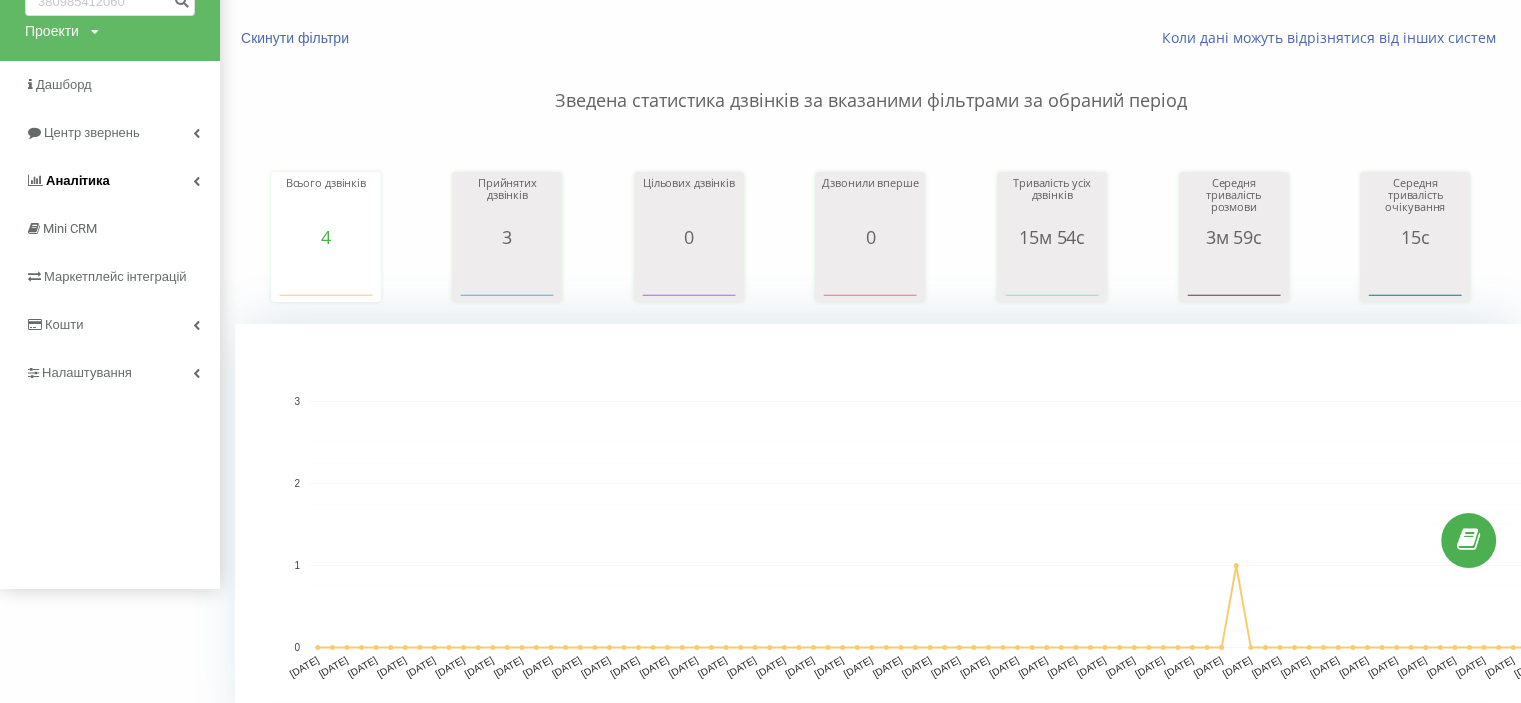 scroll, scrollTop: 79, scrollLeft: 0, axis: vertical 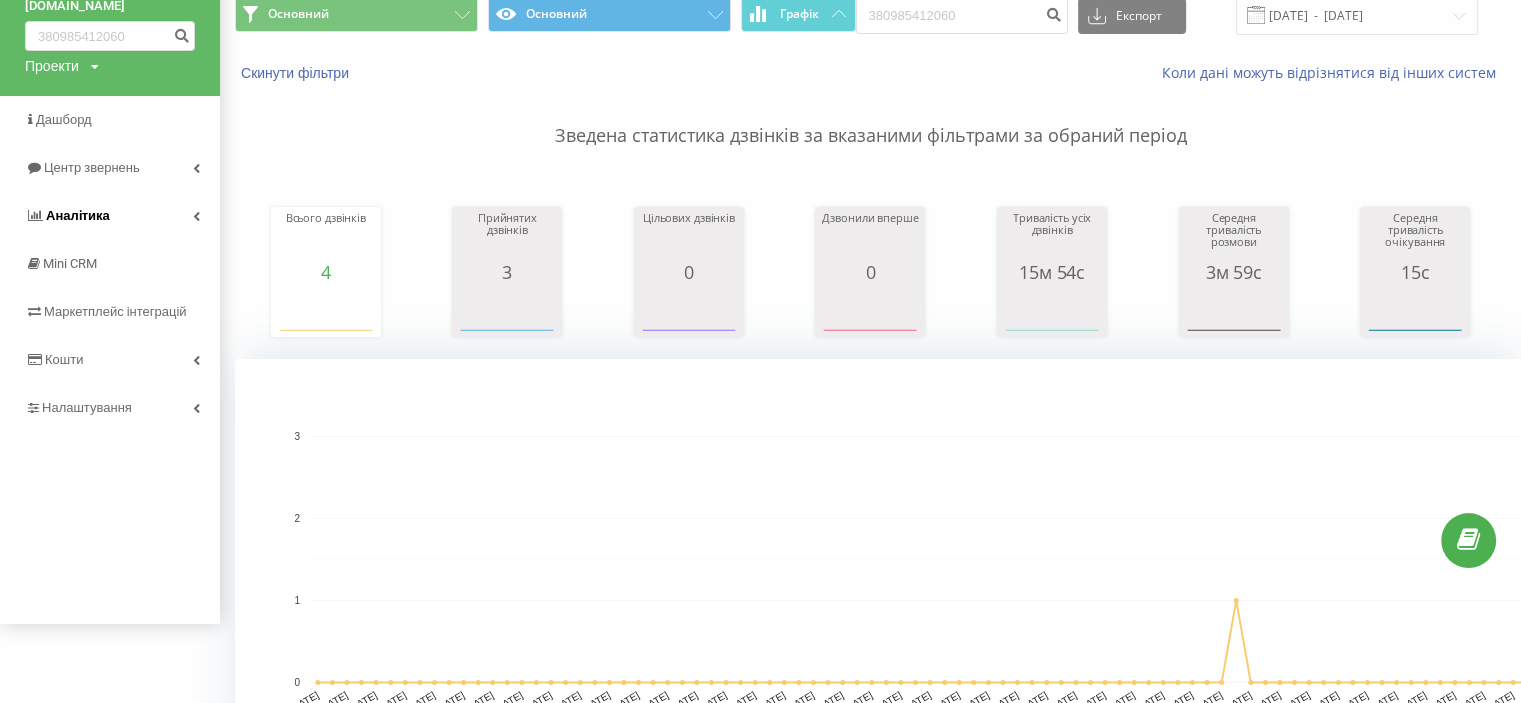 click at bounding box center (196, 216) 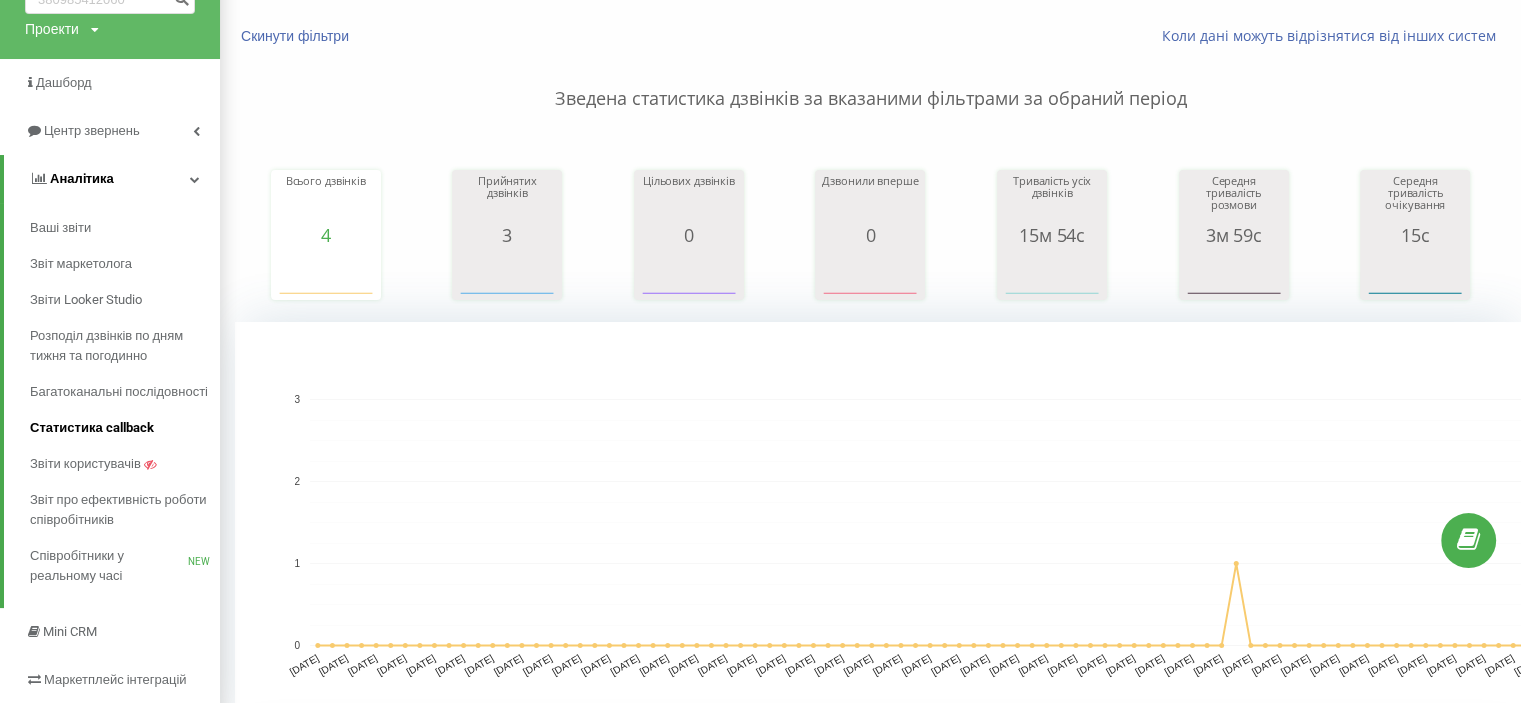 scroll, scrollTop: 0, scrollLeft: 0, axis: both 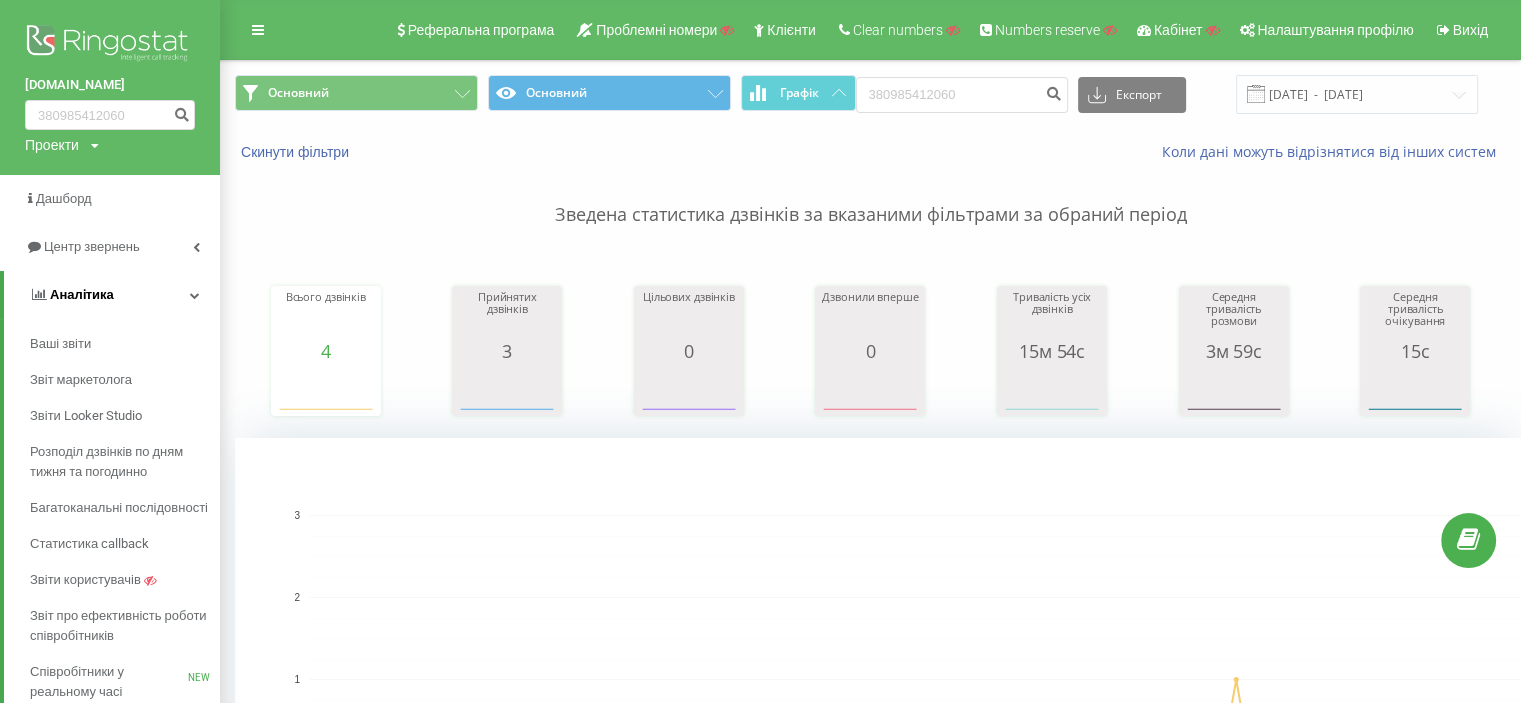 click at bounding box center [195, 295] 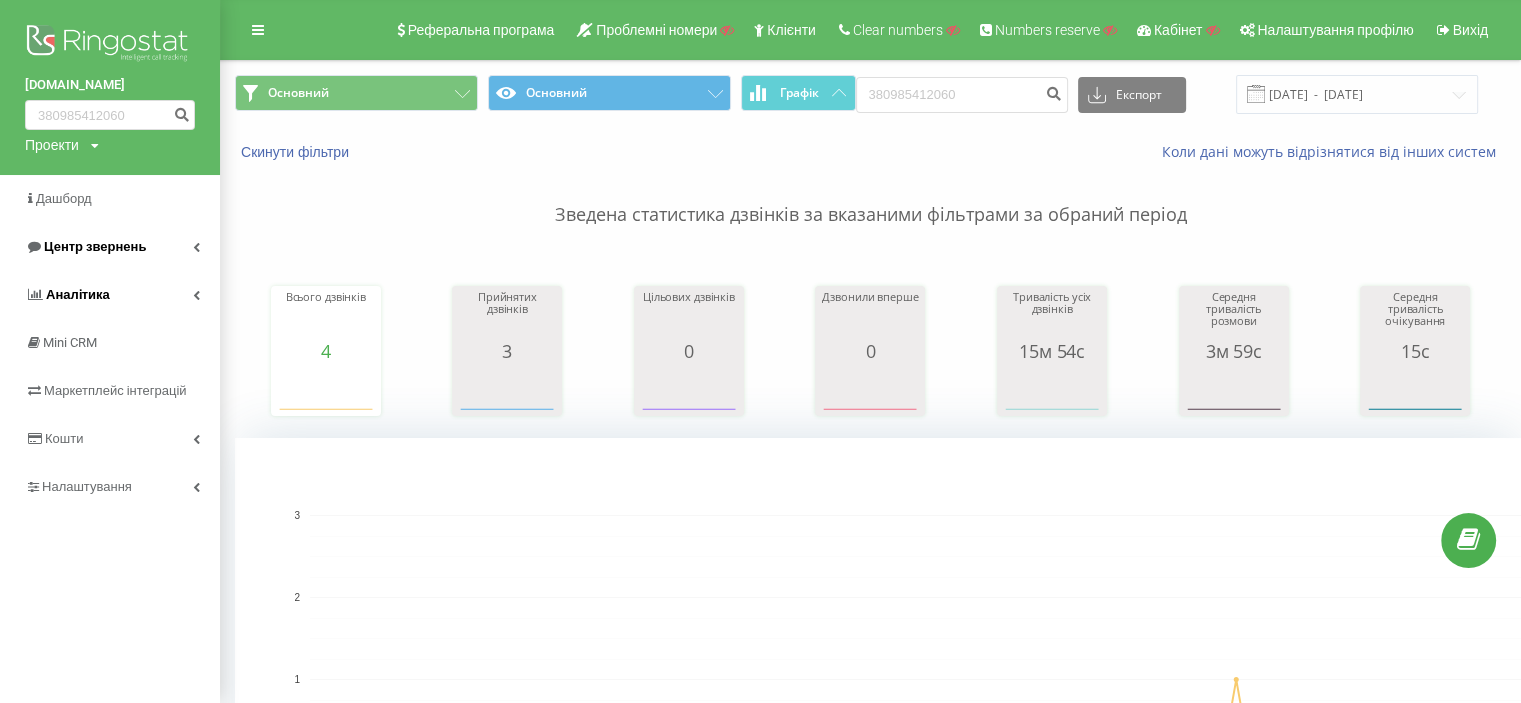 click on "Центр звернень" at bounding box center (110, 247) 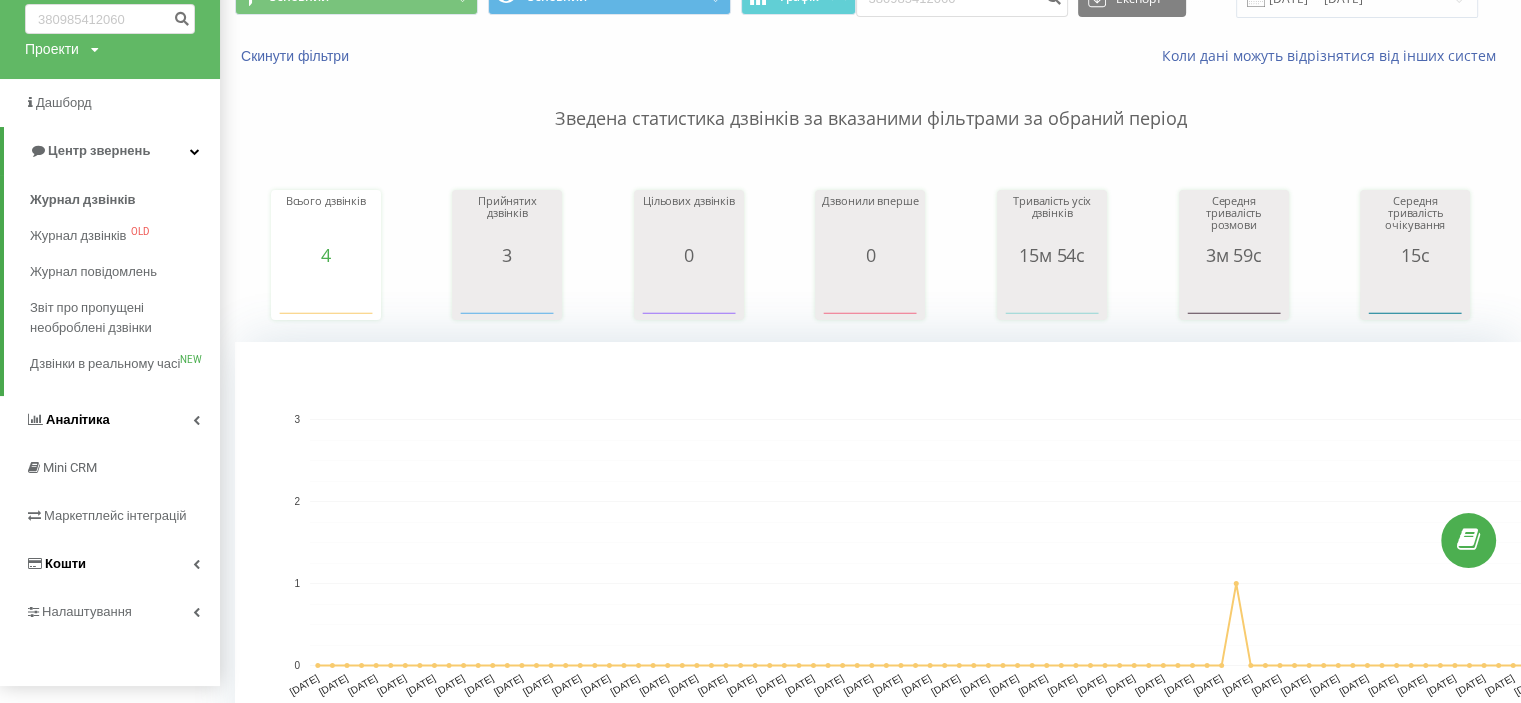 scroll, scrollTop: 300, scrollLeft: 0, axis: vertical 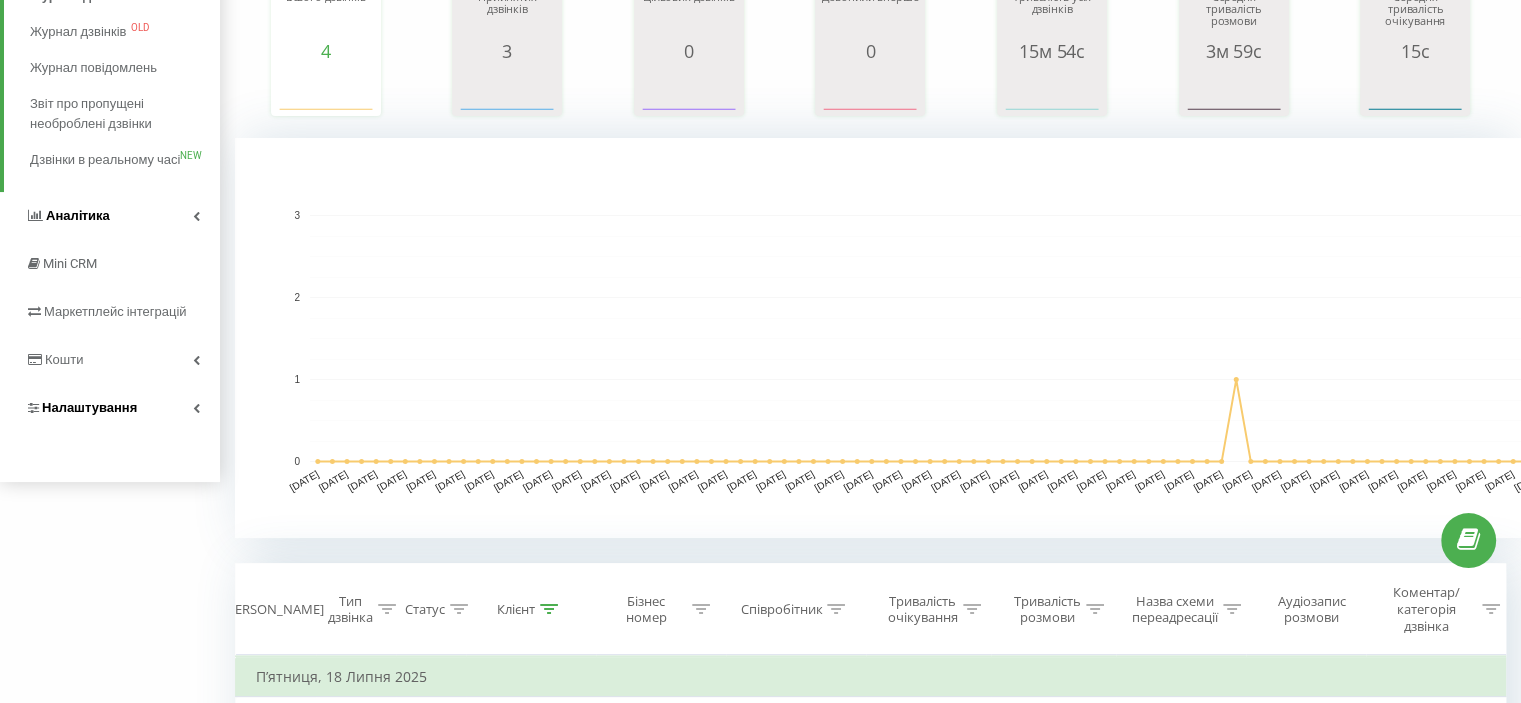 click on "Налаштування" at bounding box center (110, 408) 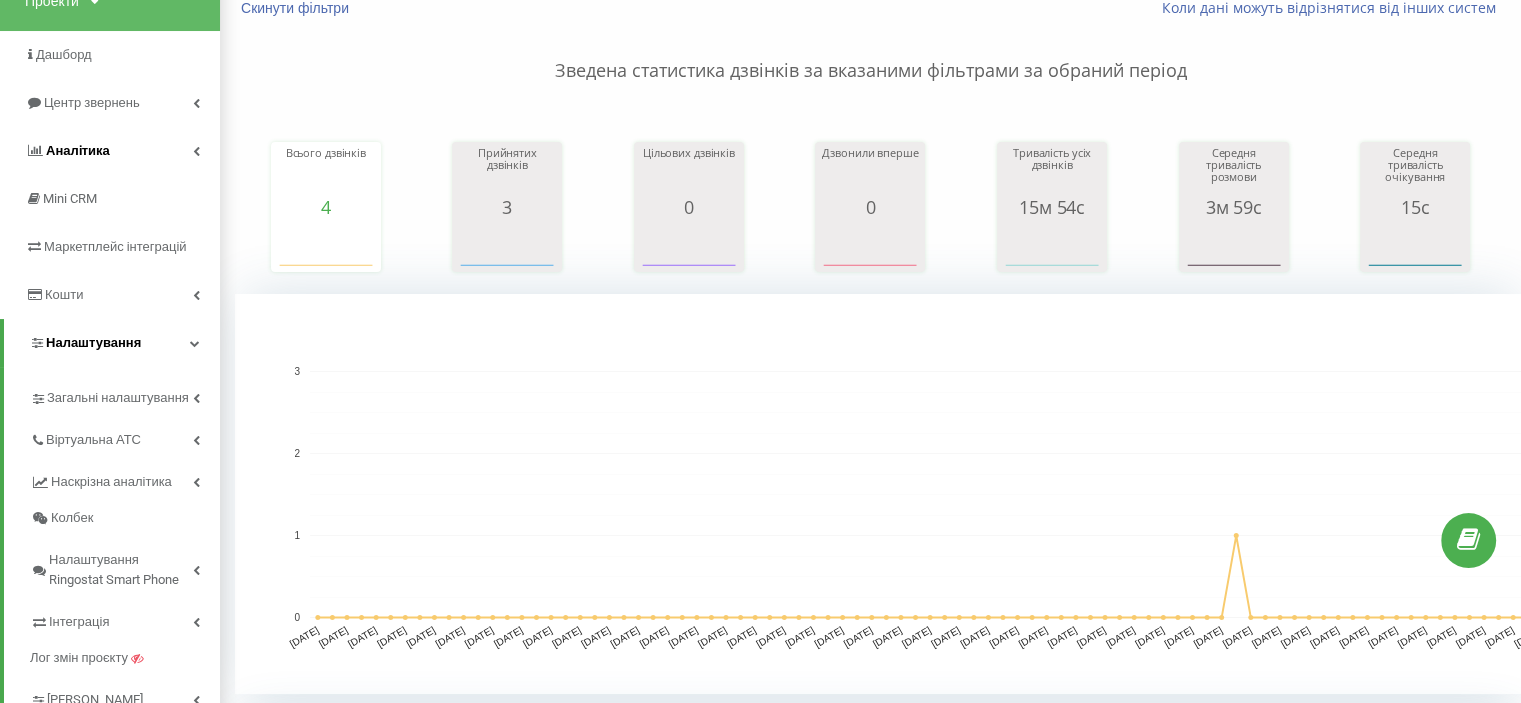scroll, scrollTop: 179, scrollLeft: 0, axis: vertical 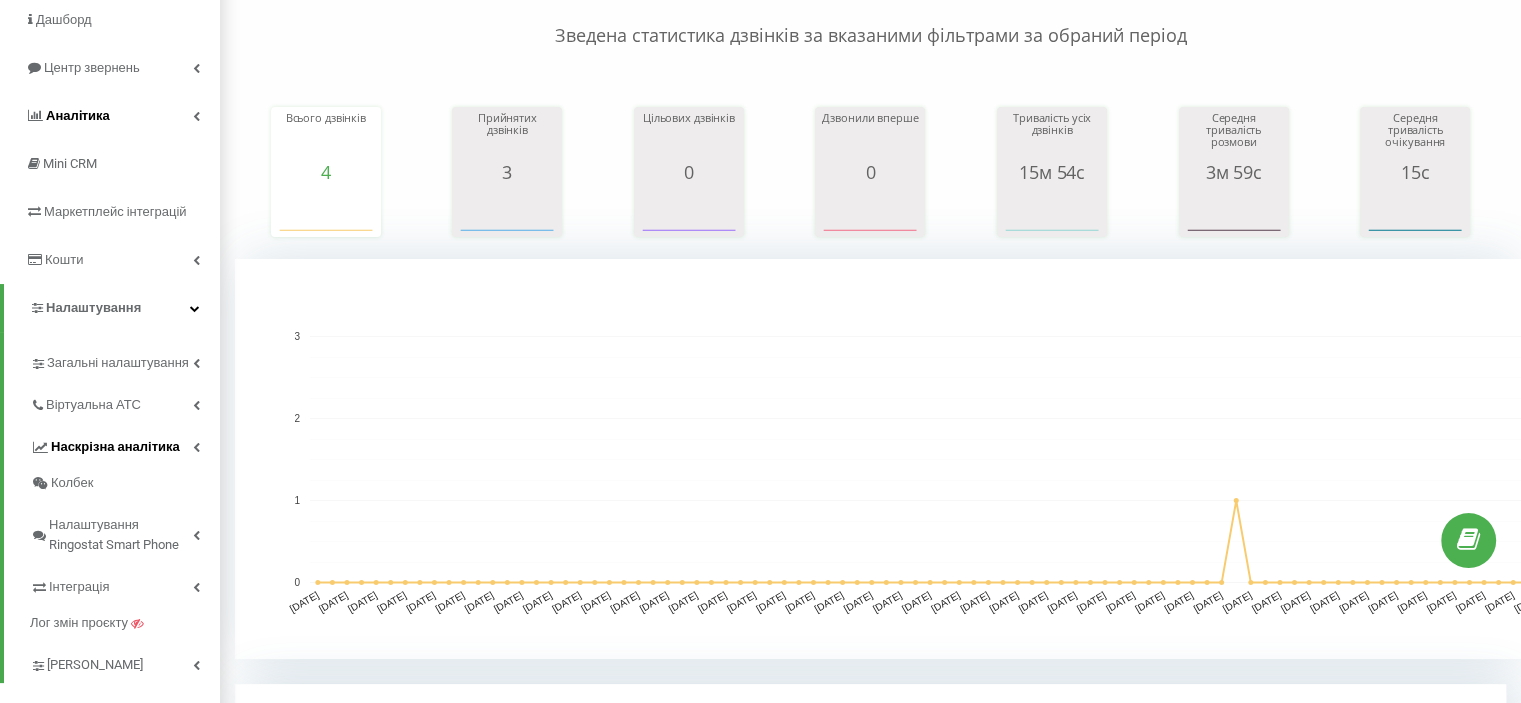 click at bounding box center (196, 447) 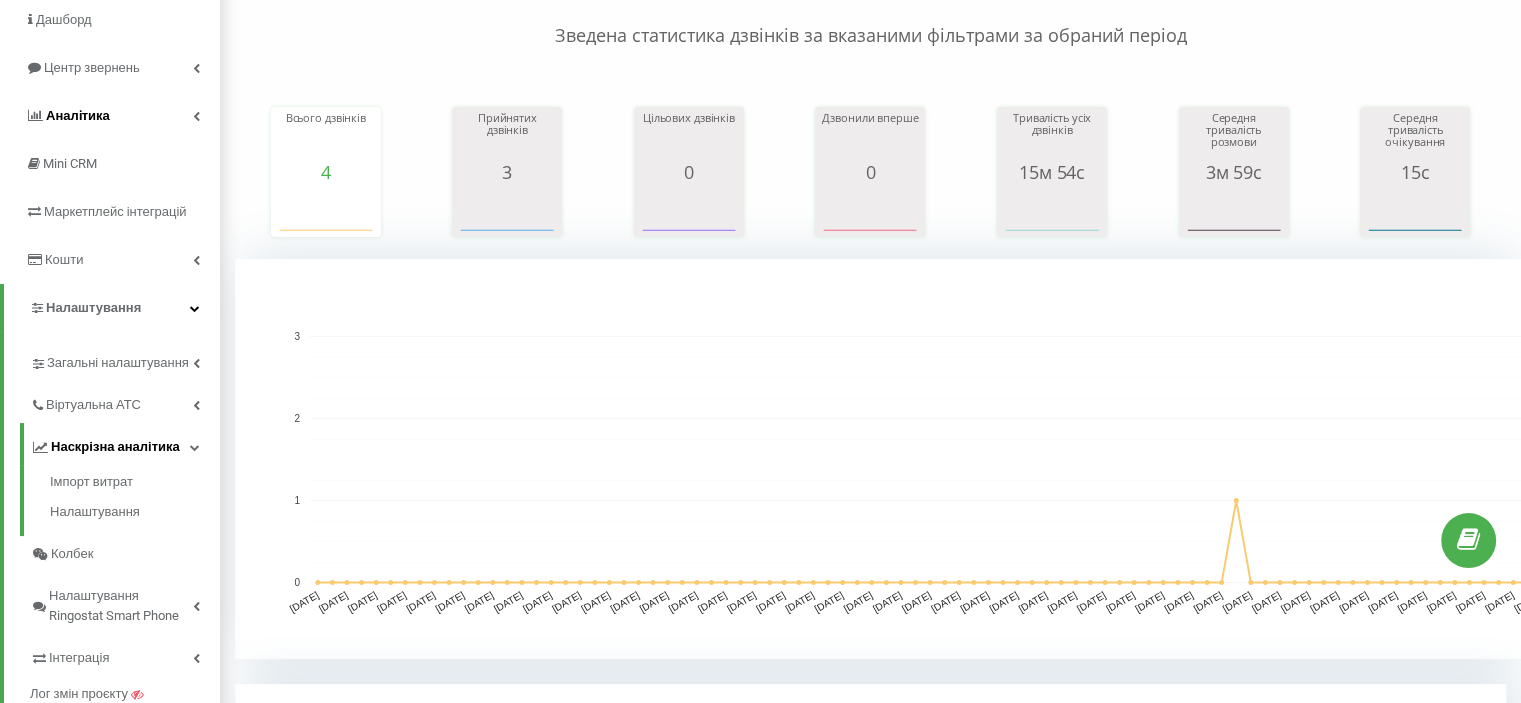 drag, startPoint x: 196, startPoint y: 449, endPoint x: 196, endPoint y: 411, distance: 38 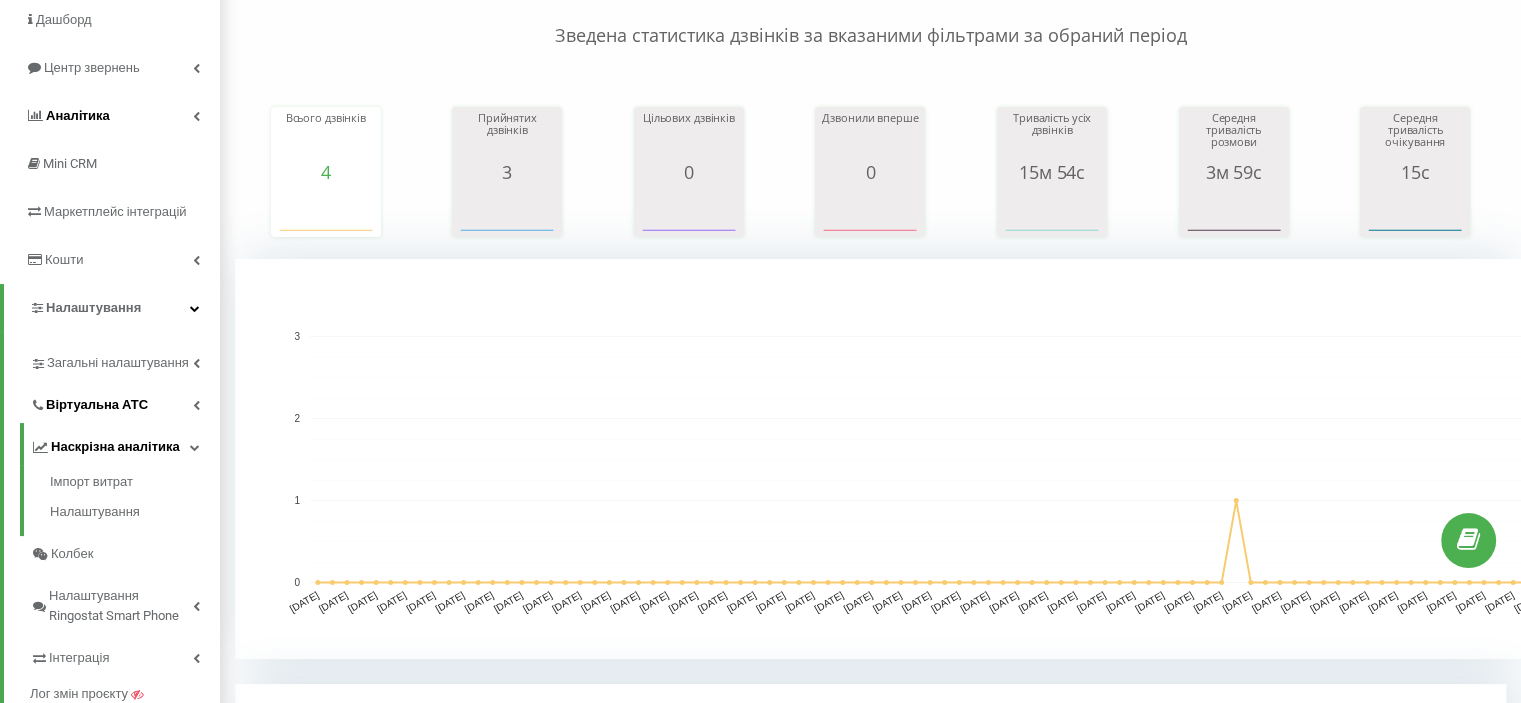 click at bounding box center [195, 447] 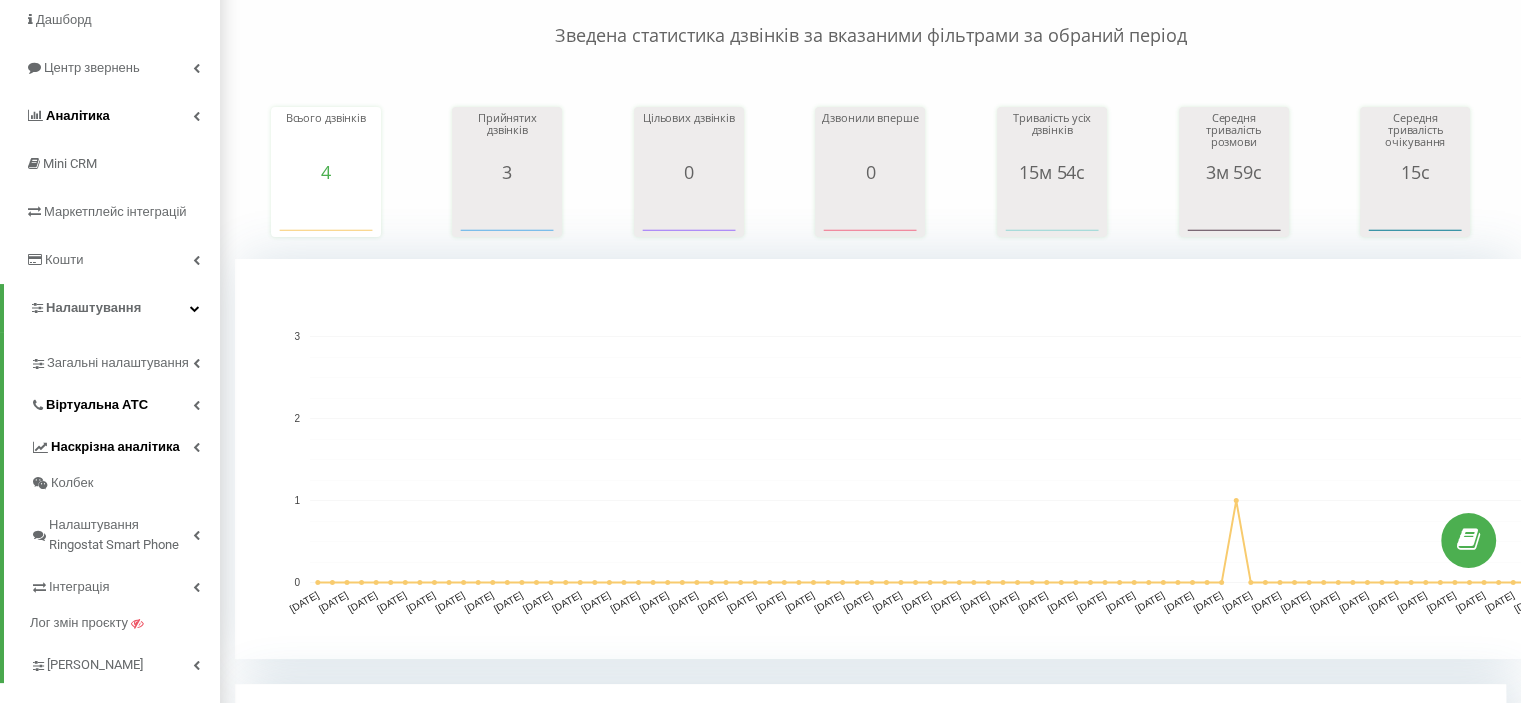 click on "Віртуальна АТС" at bounding box center [125, 402] 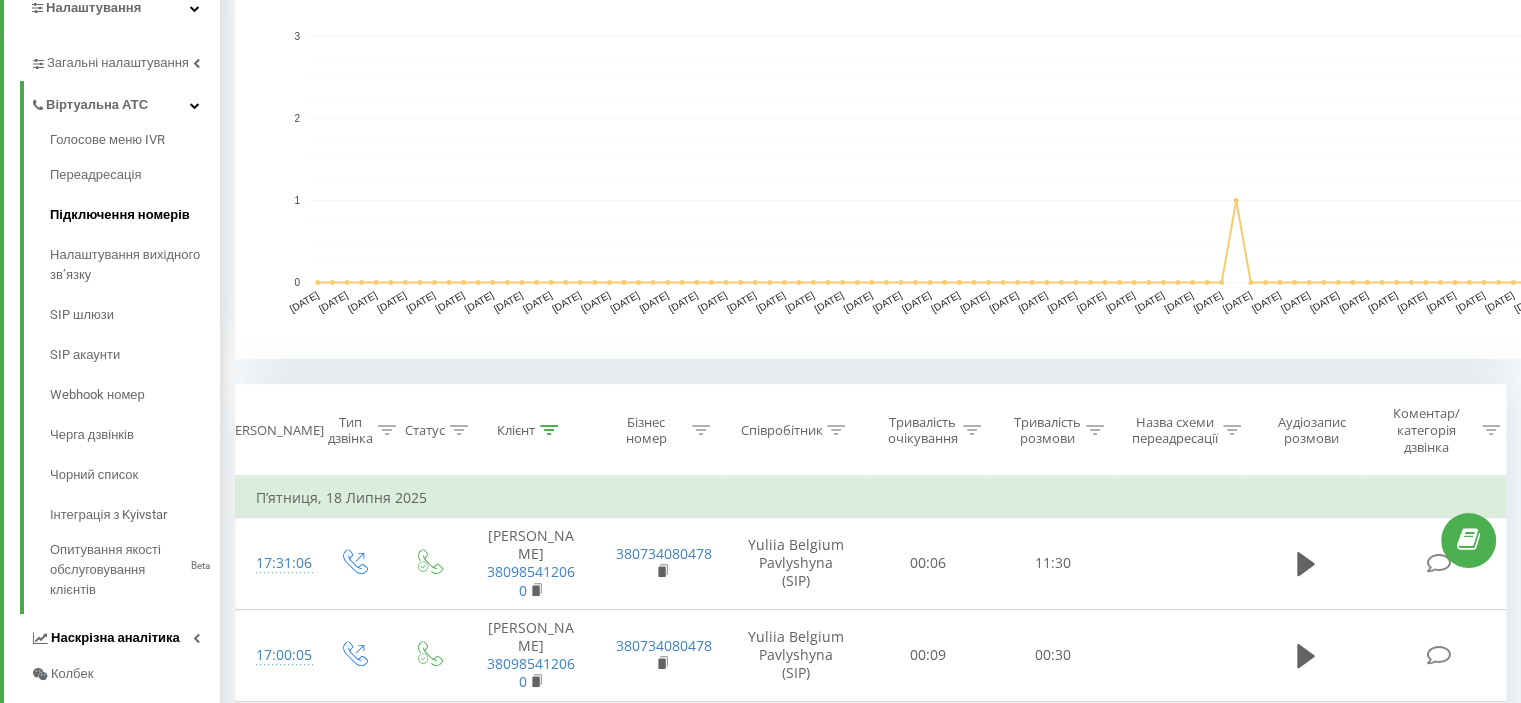 scroll, scrollTop: 379, scrollLeft: 0, axis: vertical 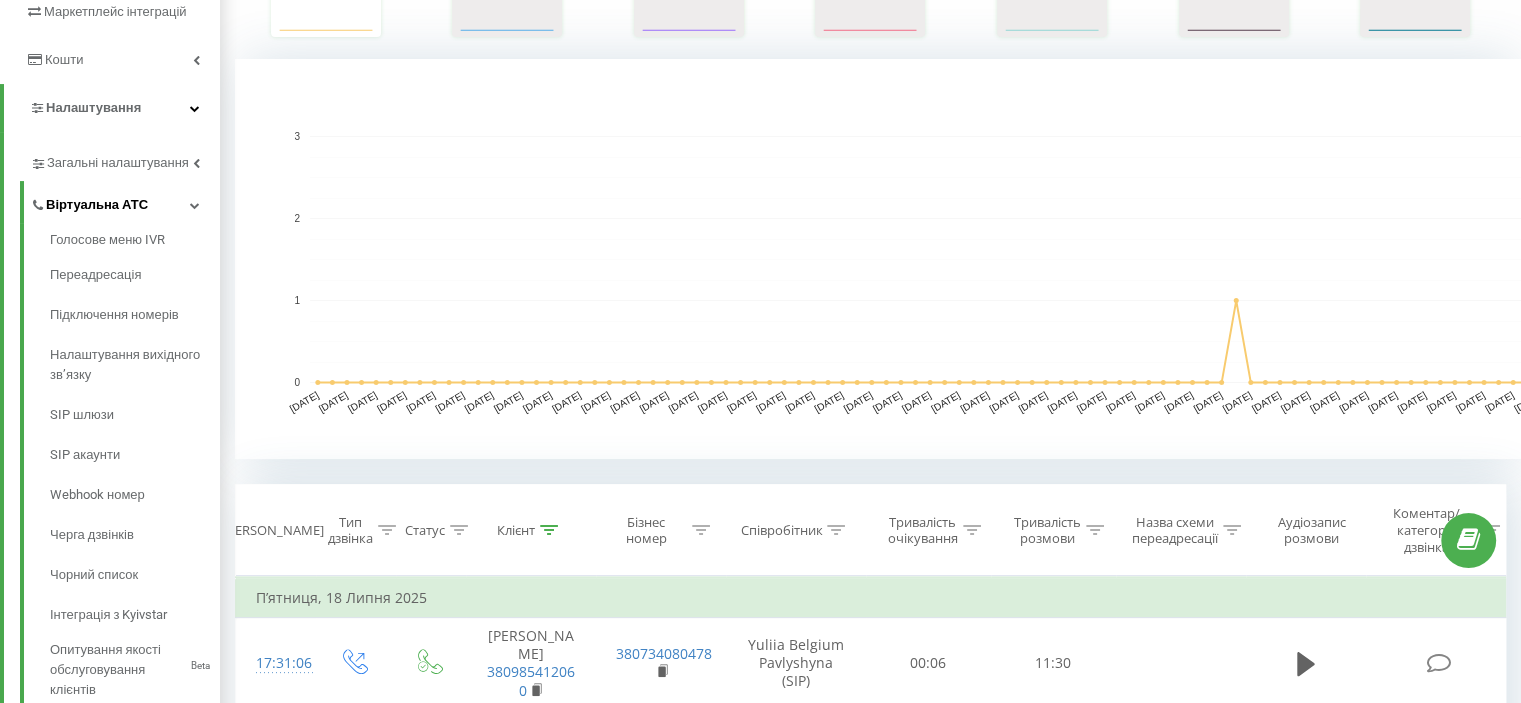 click at bounding box center (195, 205) 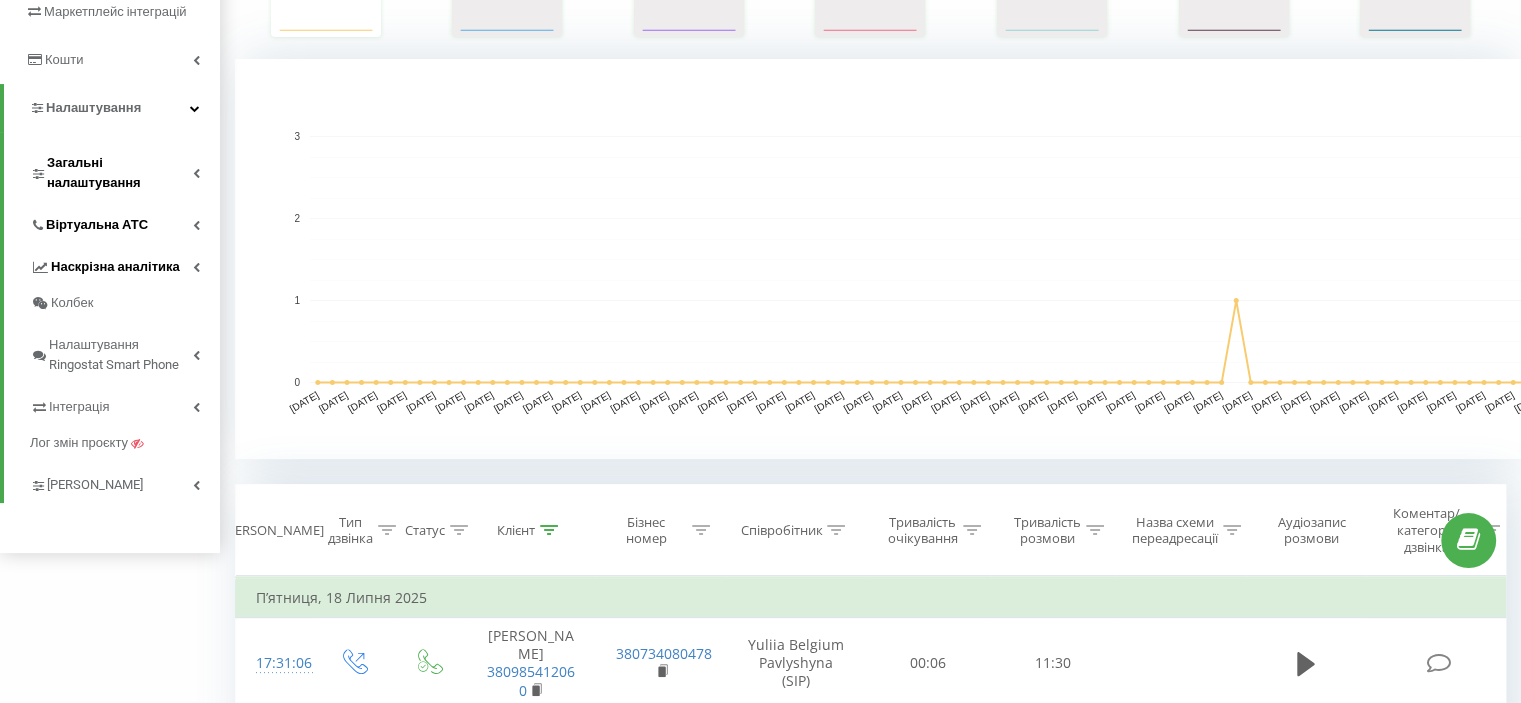 click at bounding box center (196, 173) 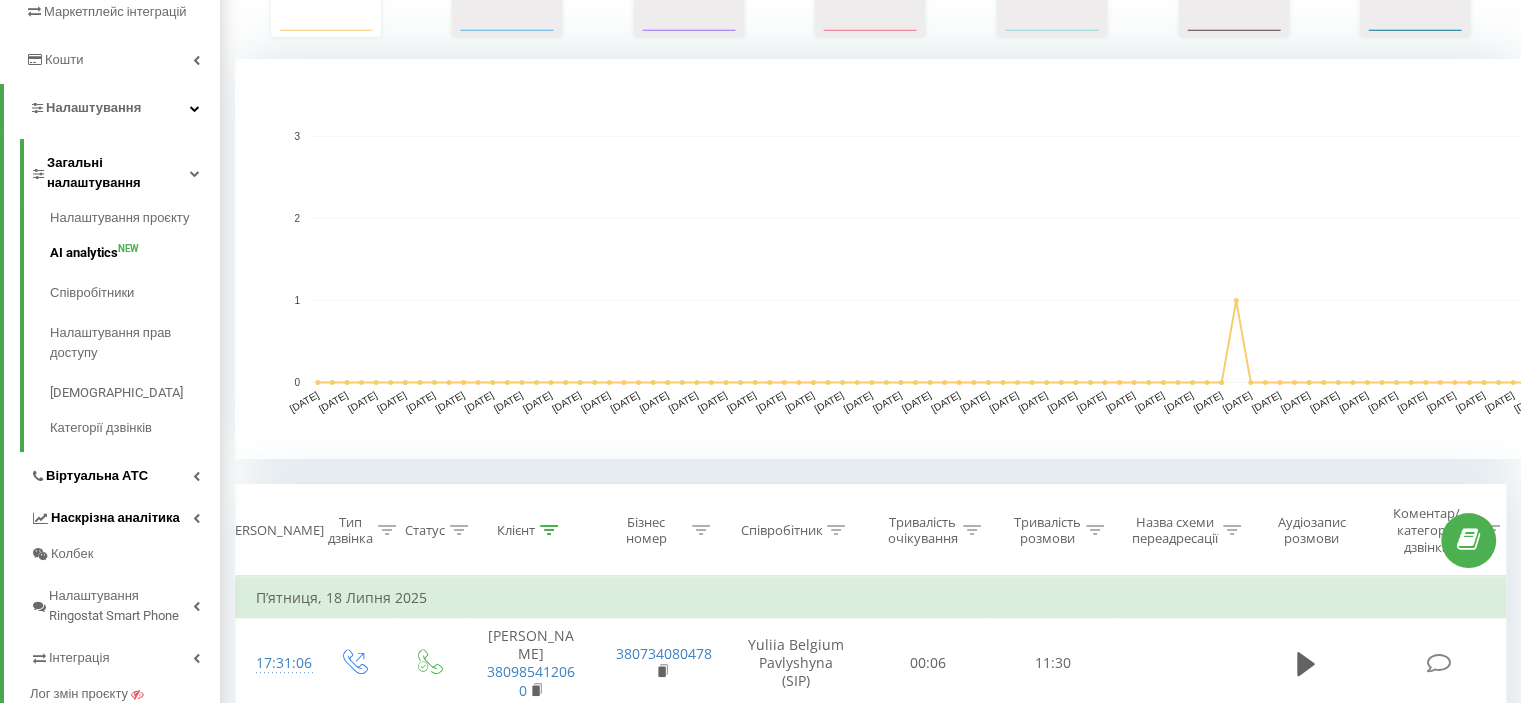 click on "AI analytics NEW" at bounding box center [135, 253] 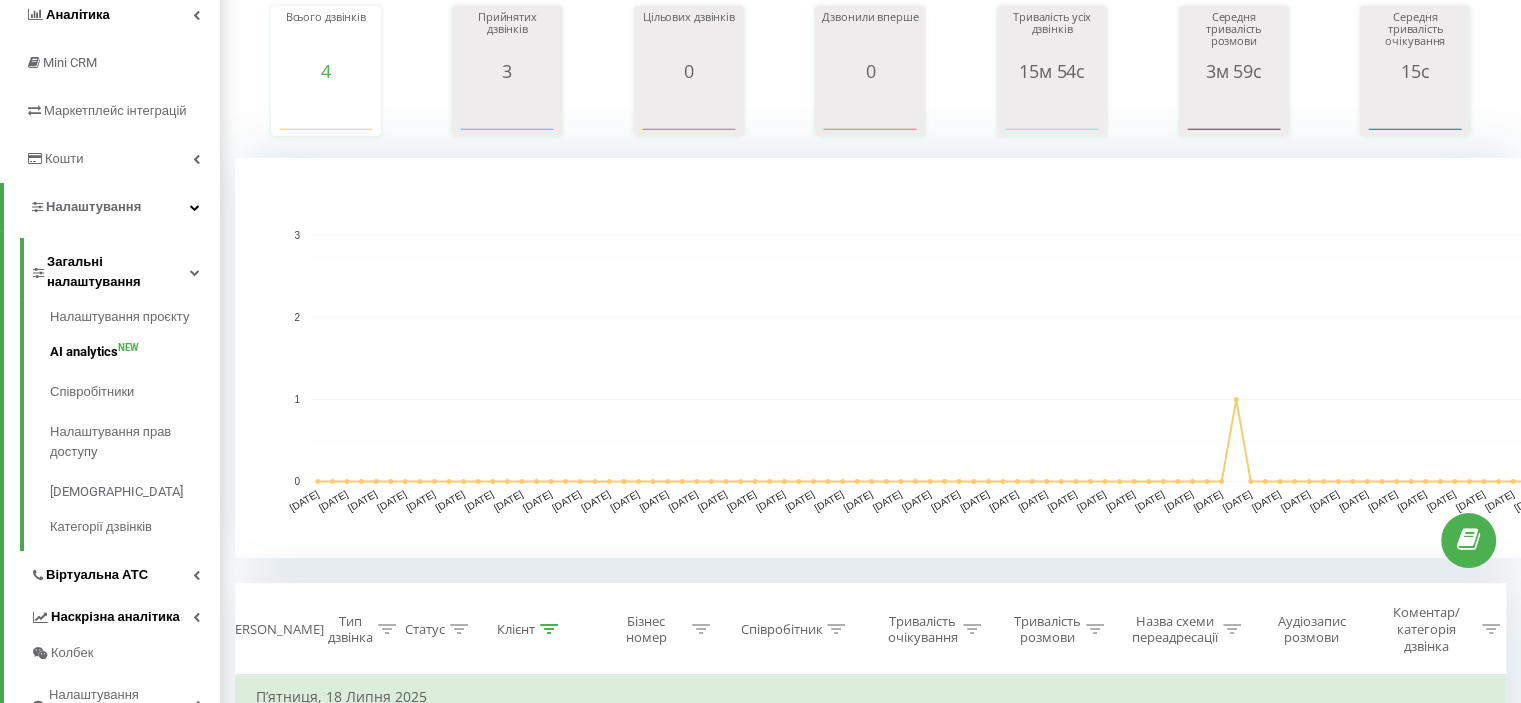 scroll, scrollTop: 279, scrollLeft: 0, axis: vertical 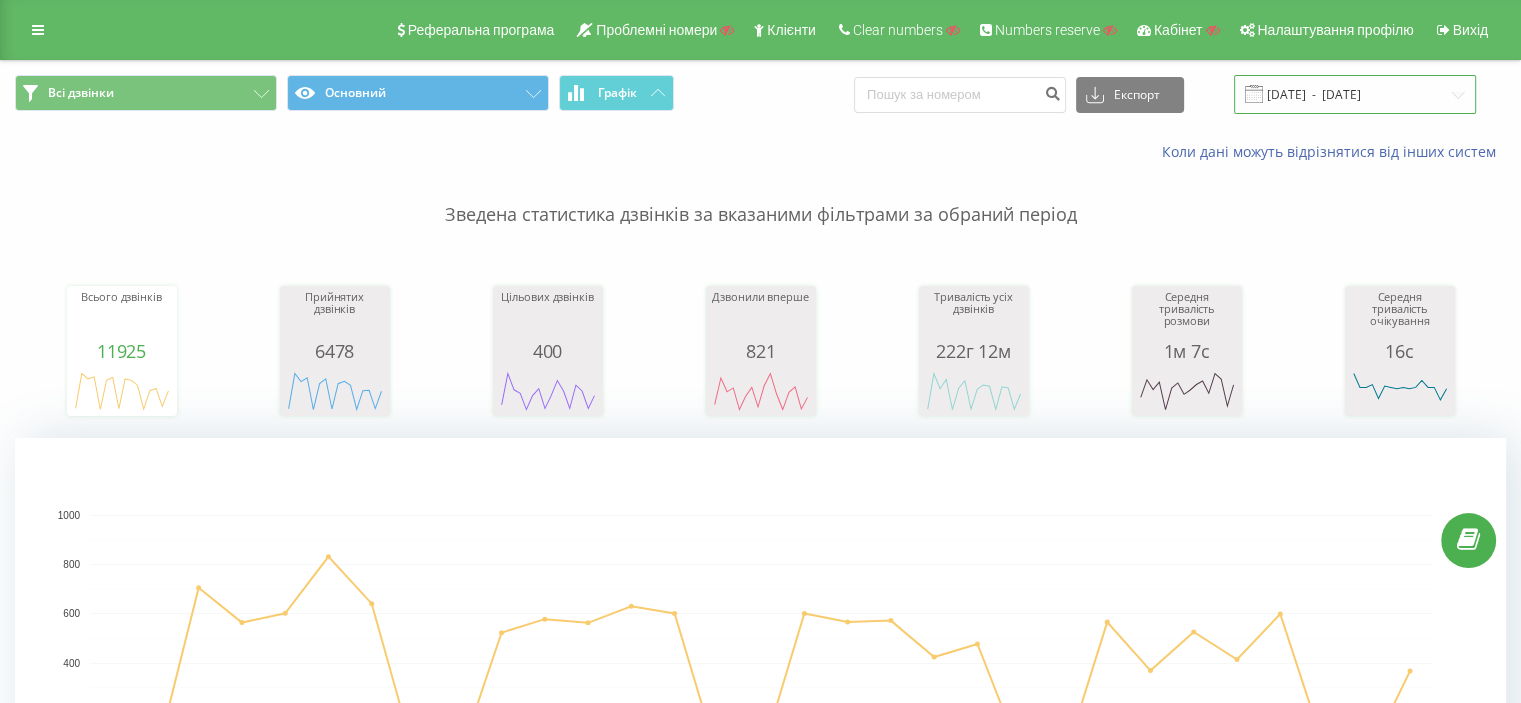 click on "[DATE]  -  [DATE]" at bounding box center [1355, 94] 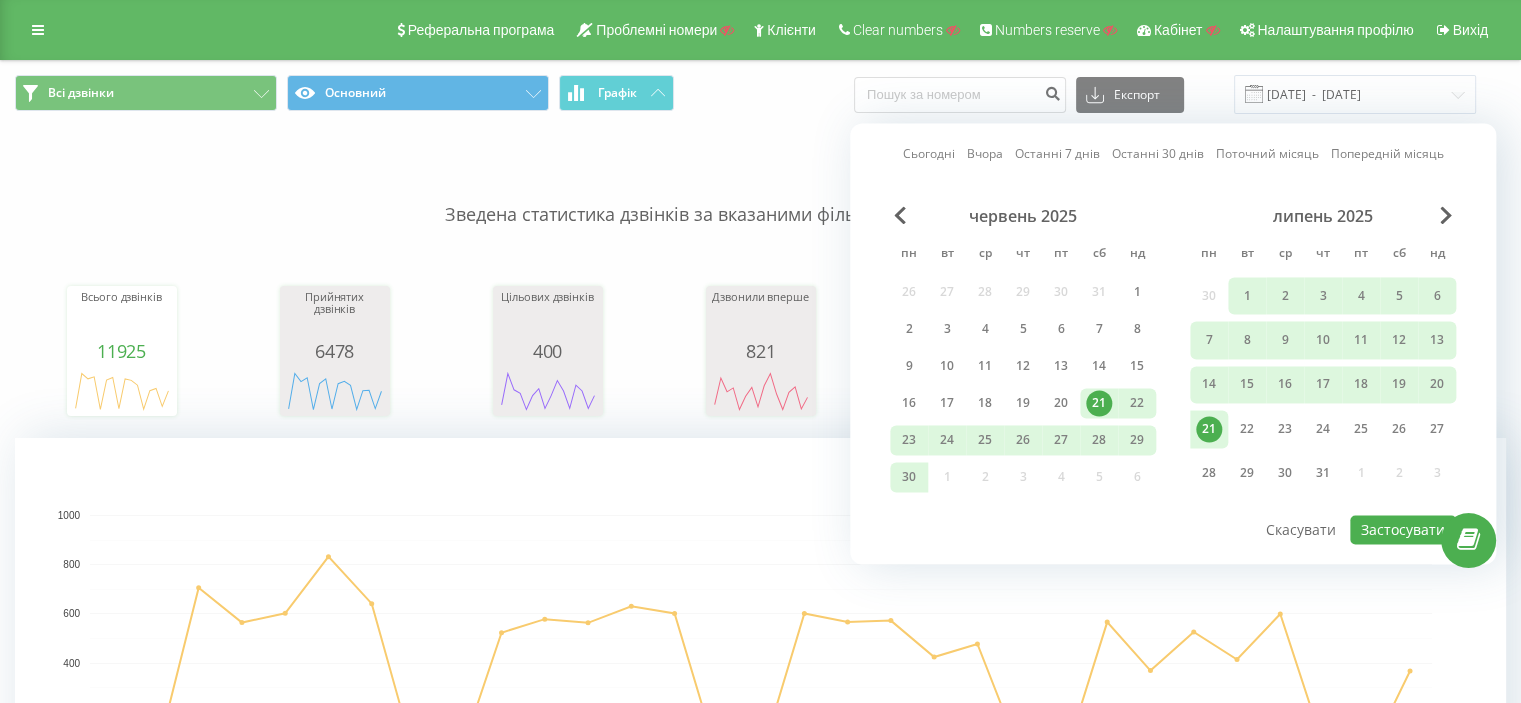 click on "Останні 7 днів" at bounding box center (1057, 154) 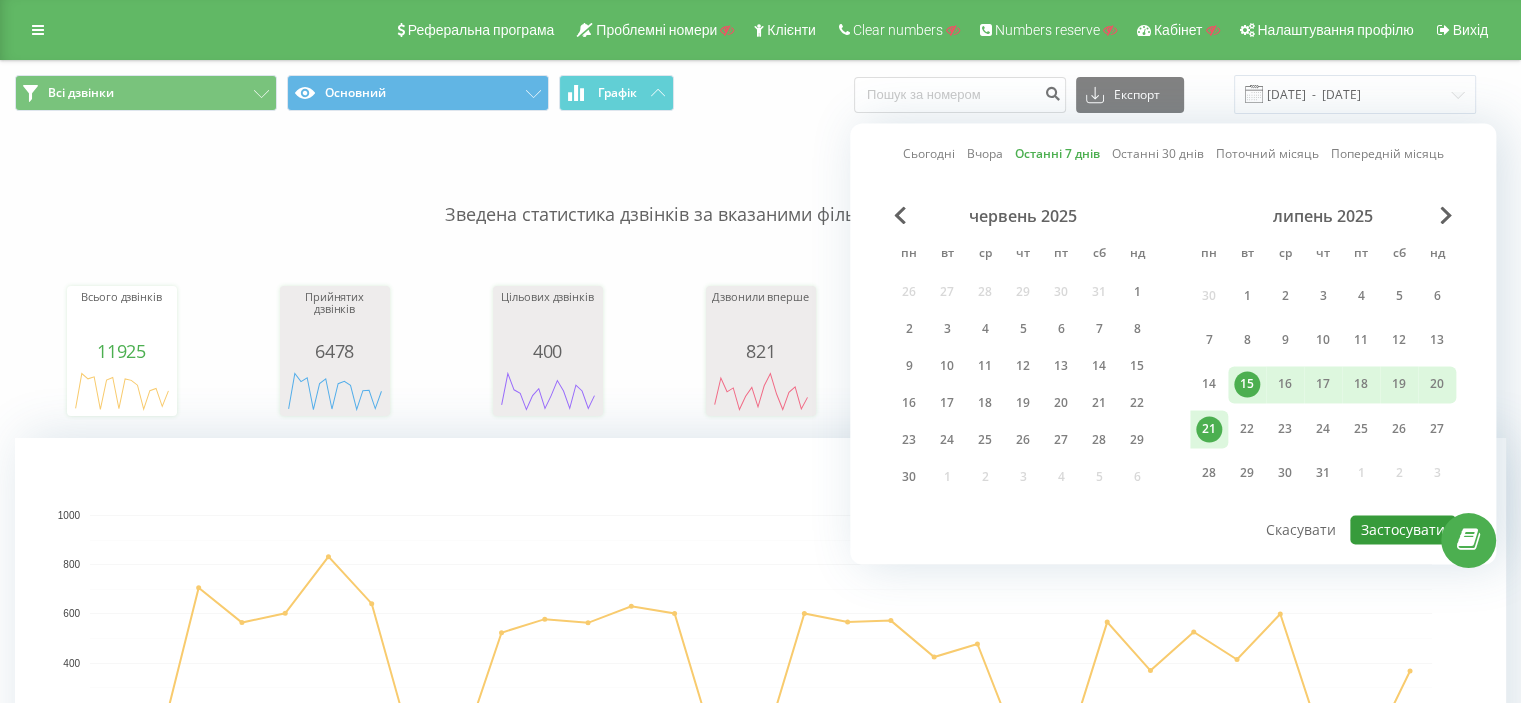 click on "Застосувати" at bounding box center (1403, 529) 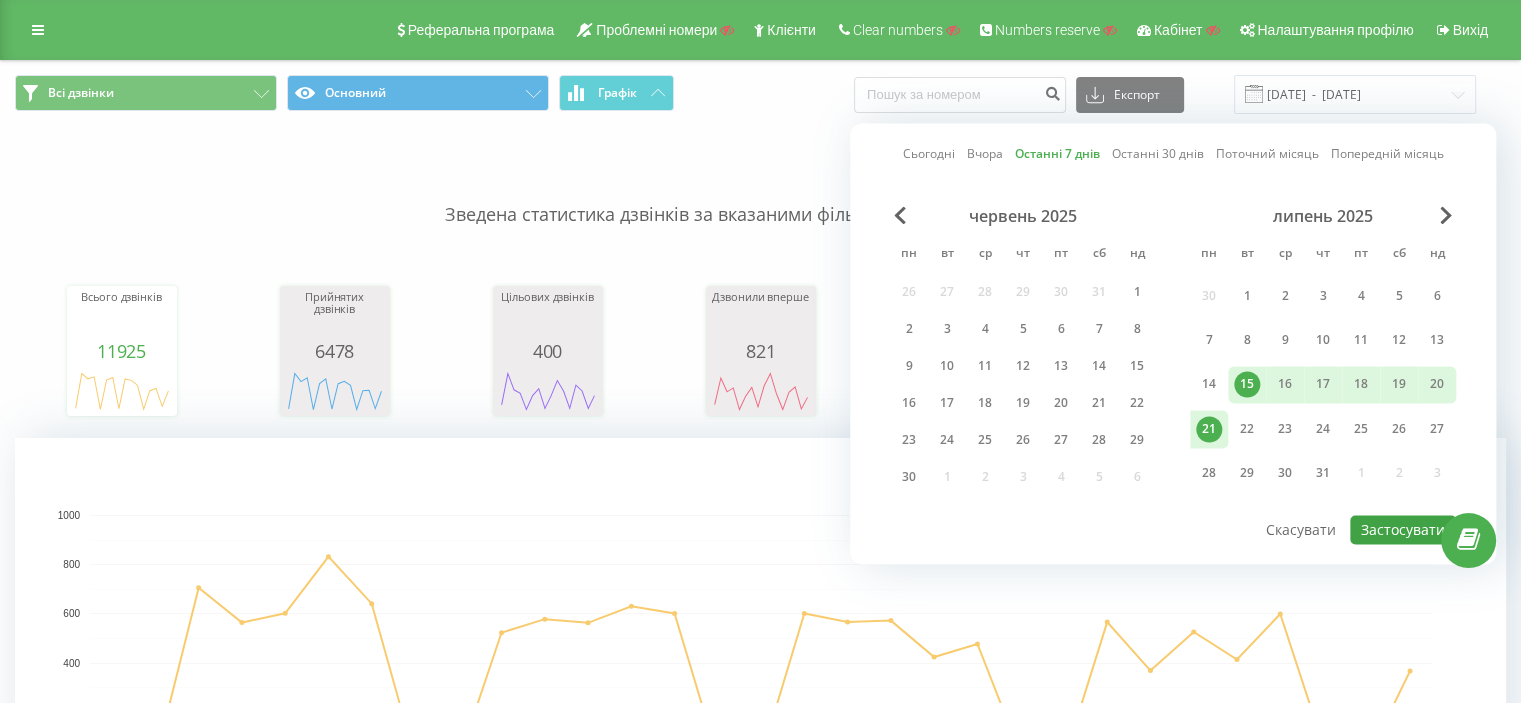 type on "[DATE]  -  [DATE]" 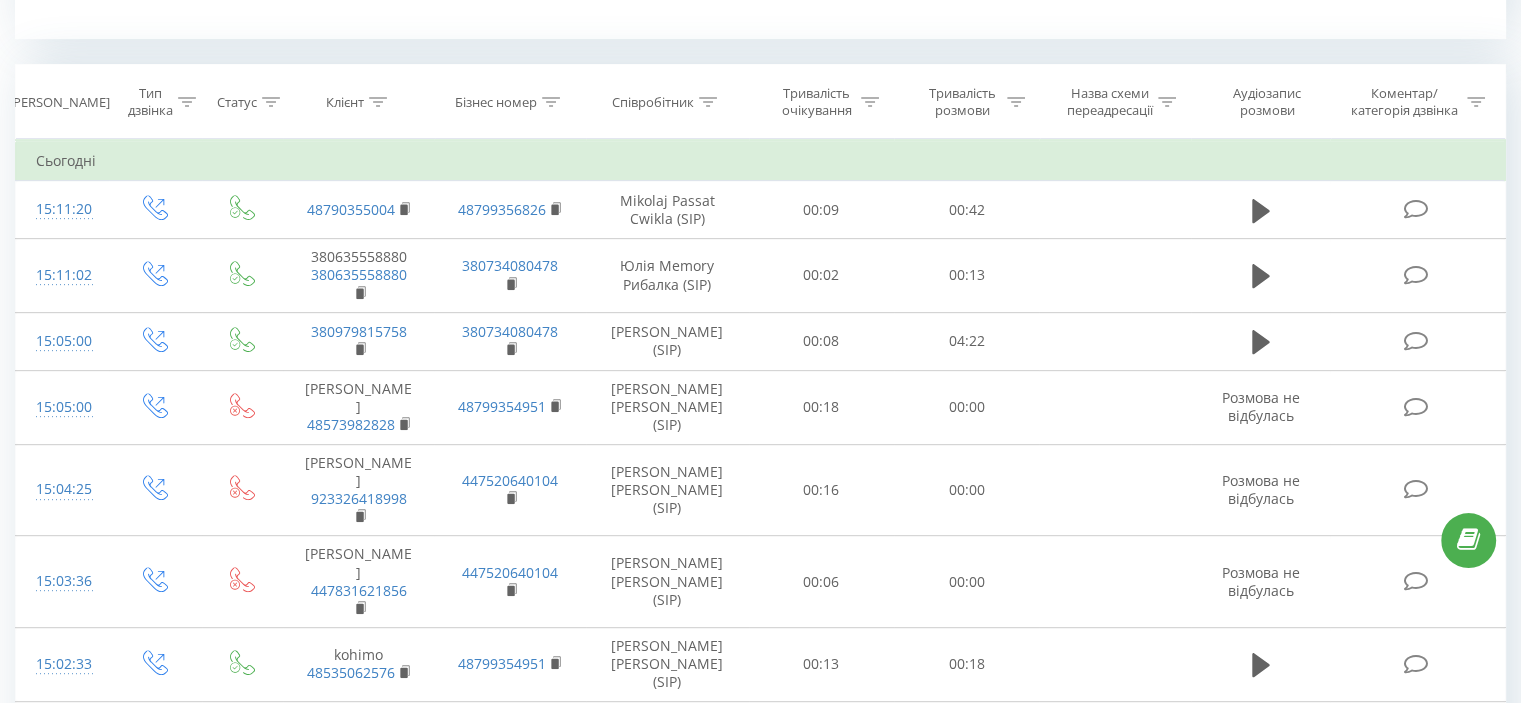 scroll, scrollTop: 800, scrollLeft: 0, axis: vertical 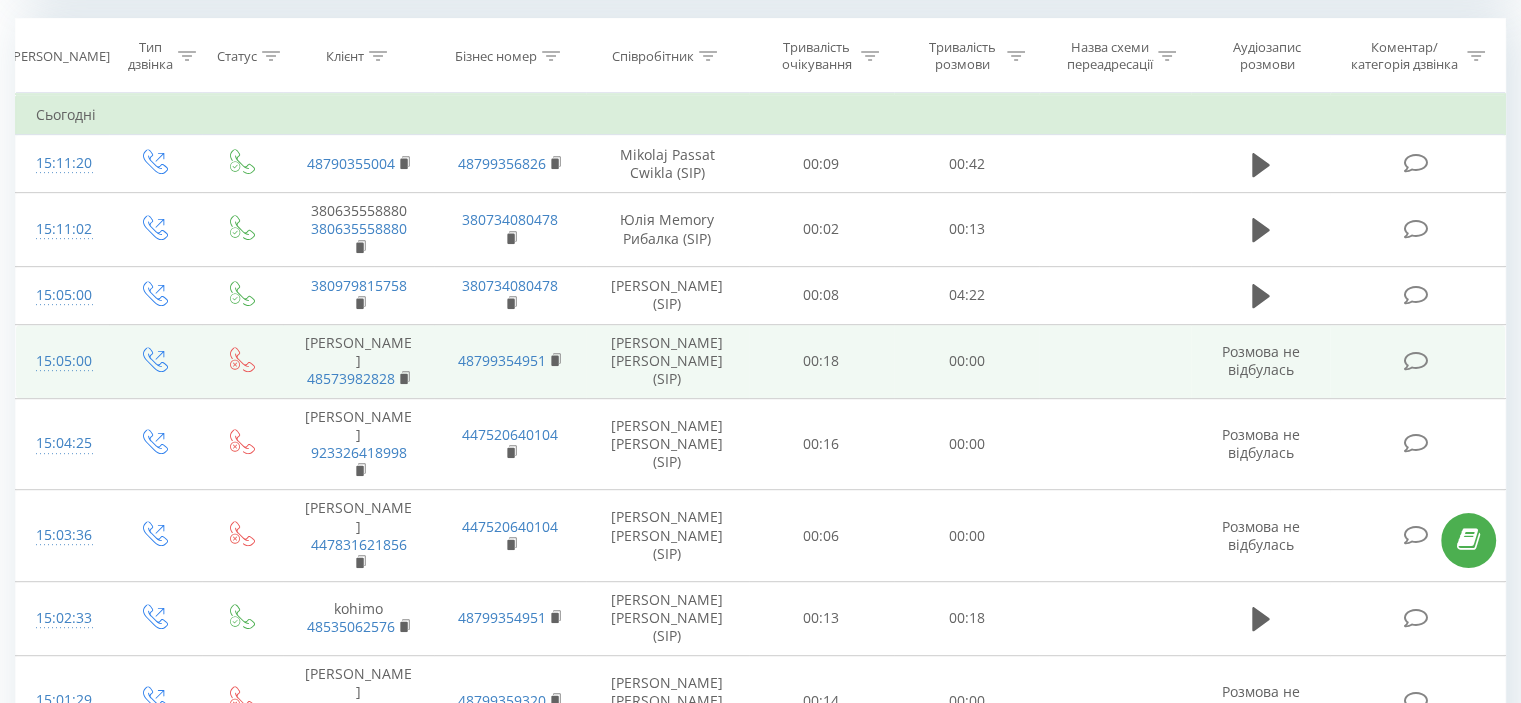 drag, startPoint x: 306, startPoint y: 339, endPoint x: 407, endPoint y: 337, distance: 101.0198 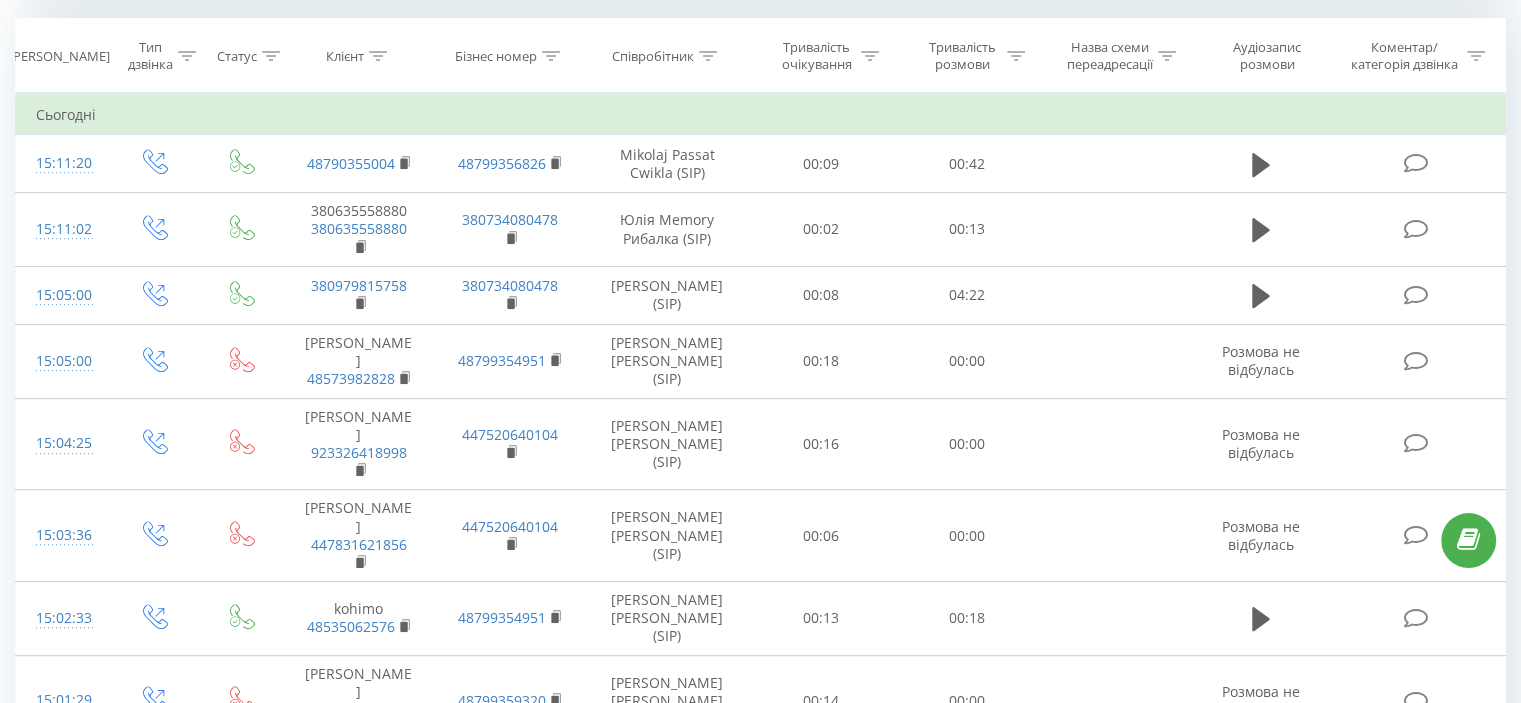 click on "Сьогодні" at bounding box center (761, 115) 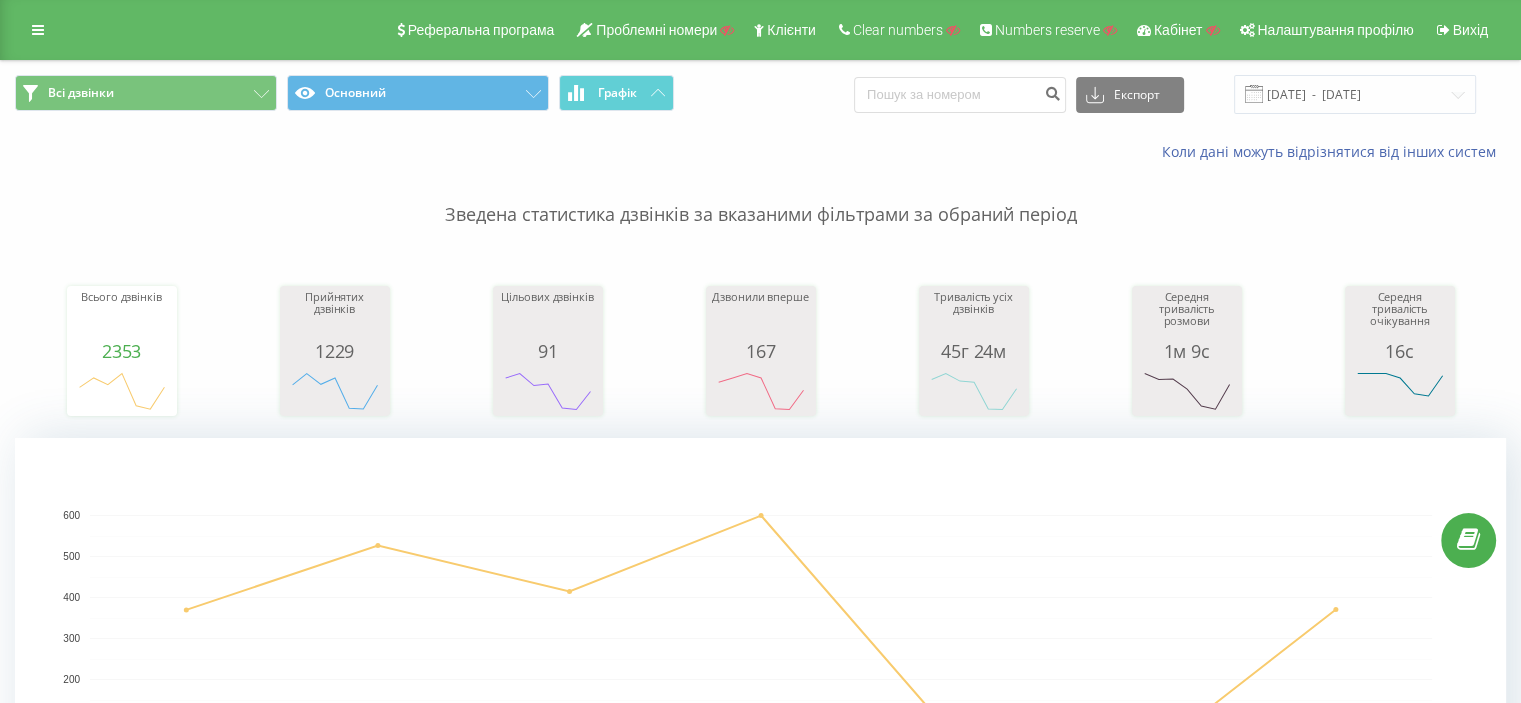 scroll, scrollTop: 0, scrollLeft: 0, axis: both 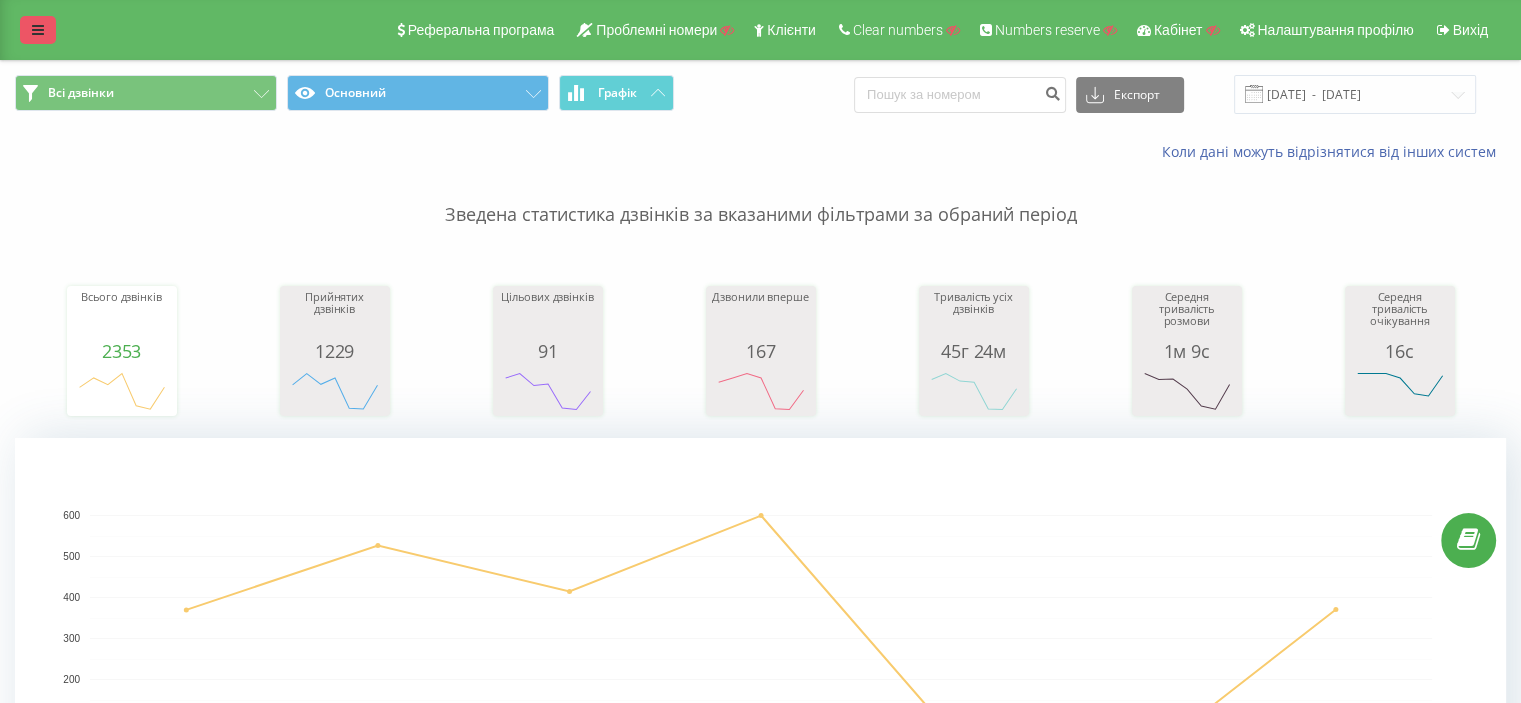 click at bounding box center [38, 30] 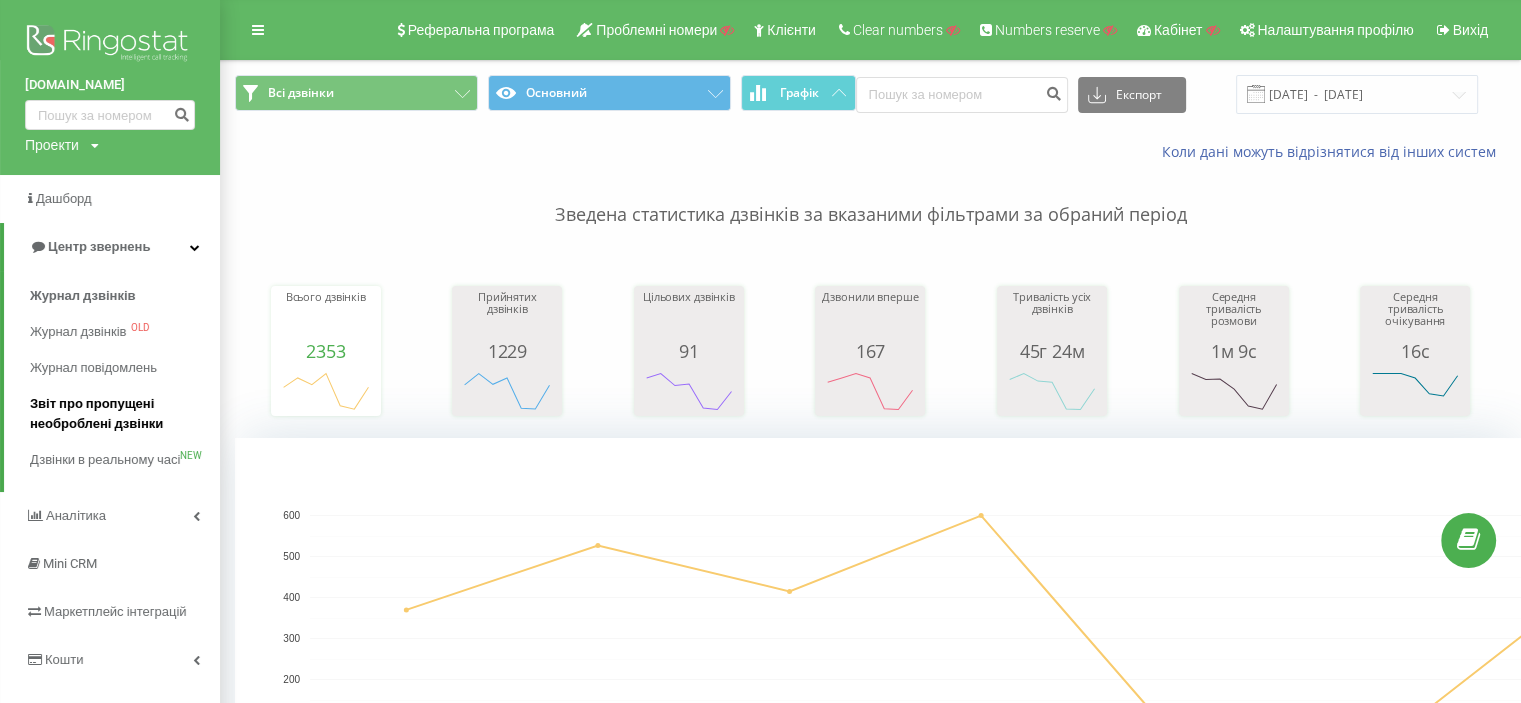 click on "Звіт про пропущені необроблені дзвінки" at bounding box center (120, 414) 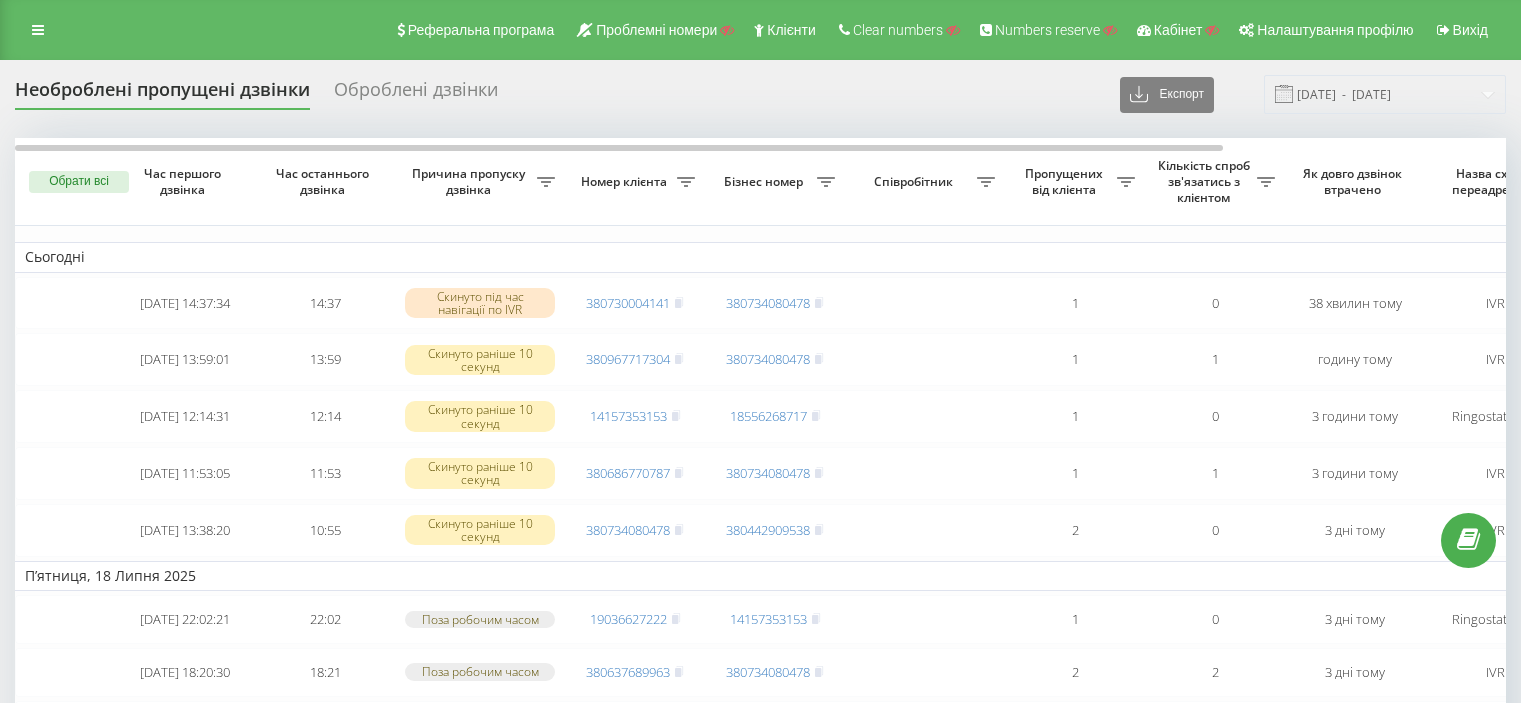 scroll, scrollTop: 0, scrollLeft: 0, axis: both 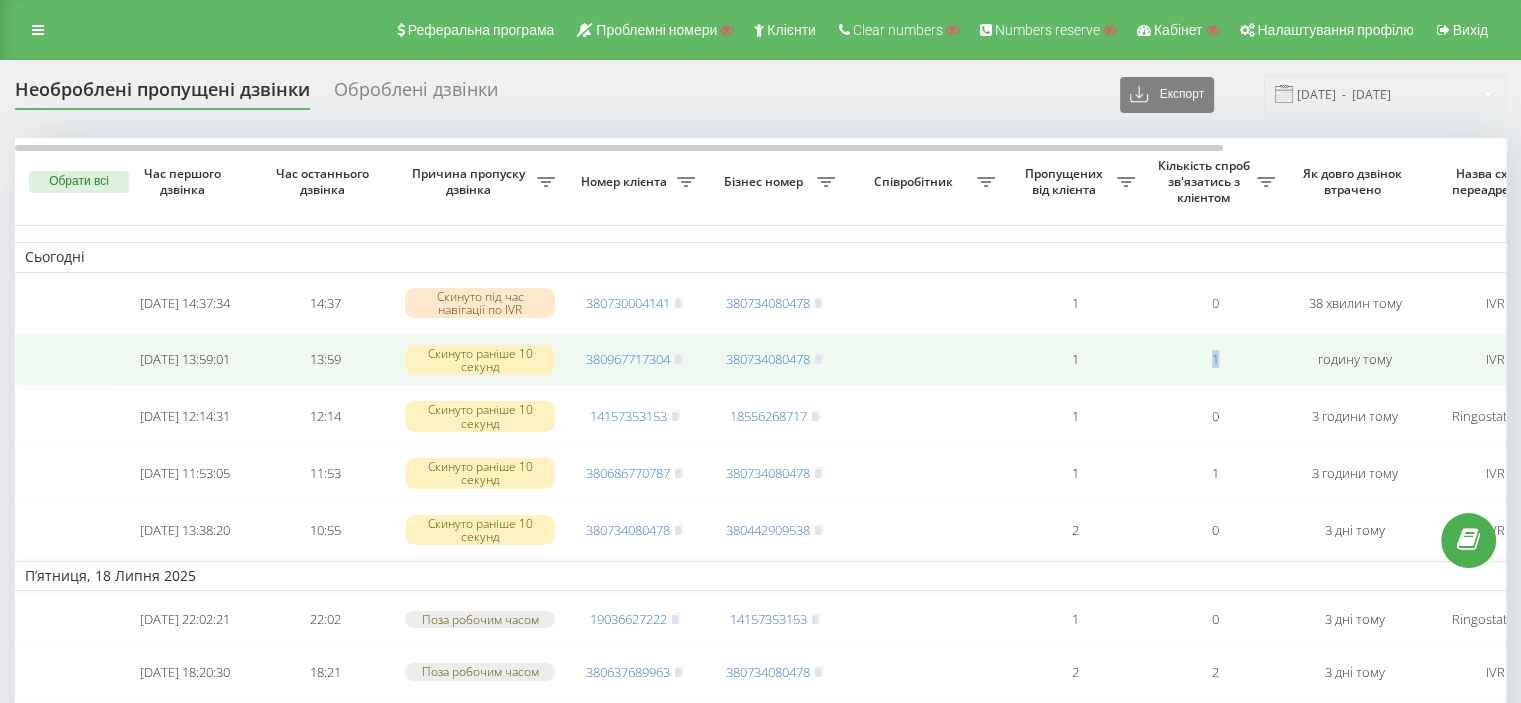 drag, startPoint x: 1198, startPoint y: 357, endPoint x: 1241, endPoint y: 357, distance: 43 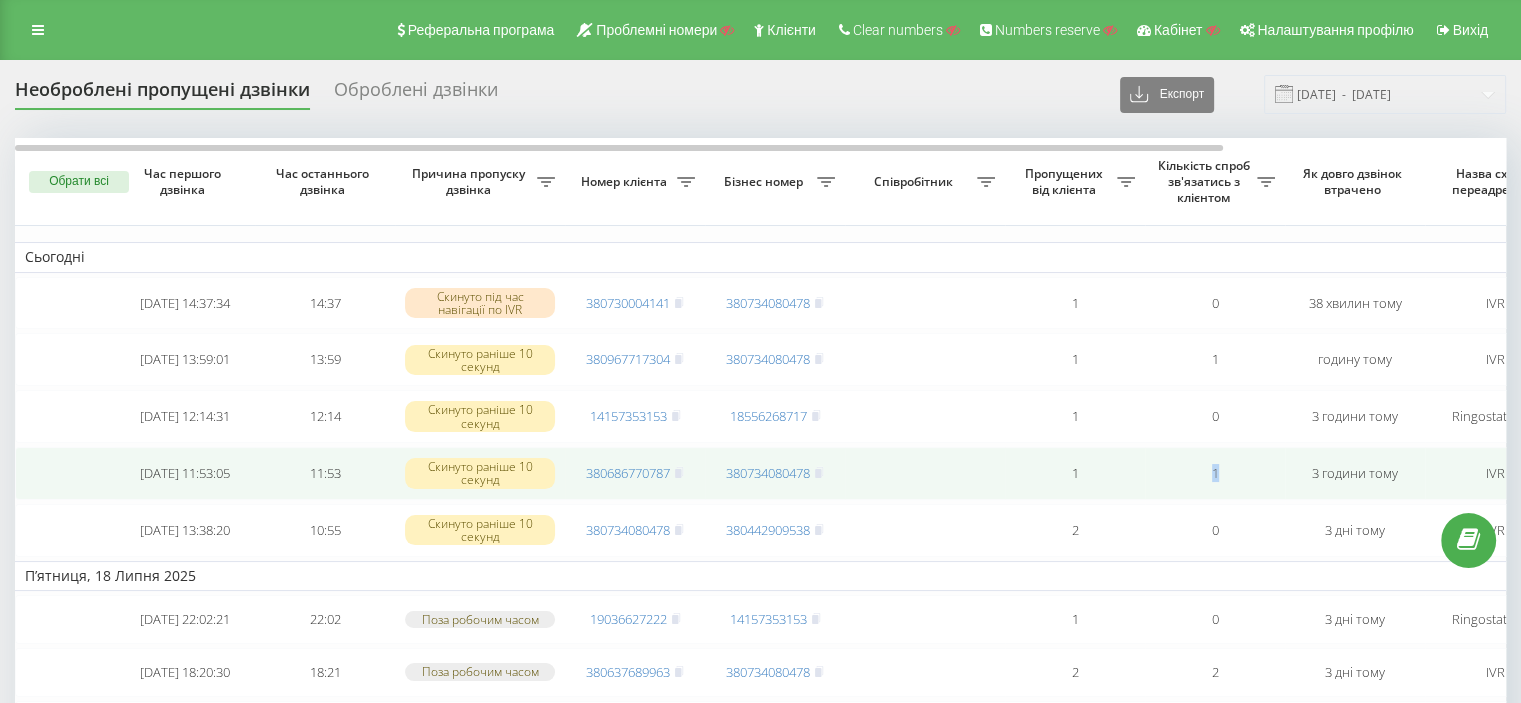 drag, startPoint x: 1209, startPoint y: 479, endPoint x: 1182, endPoint y: 478, distance: 27.018513 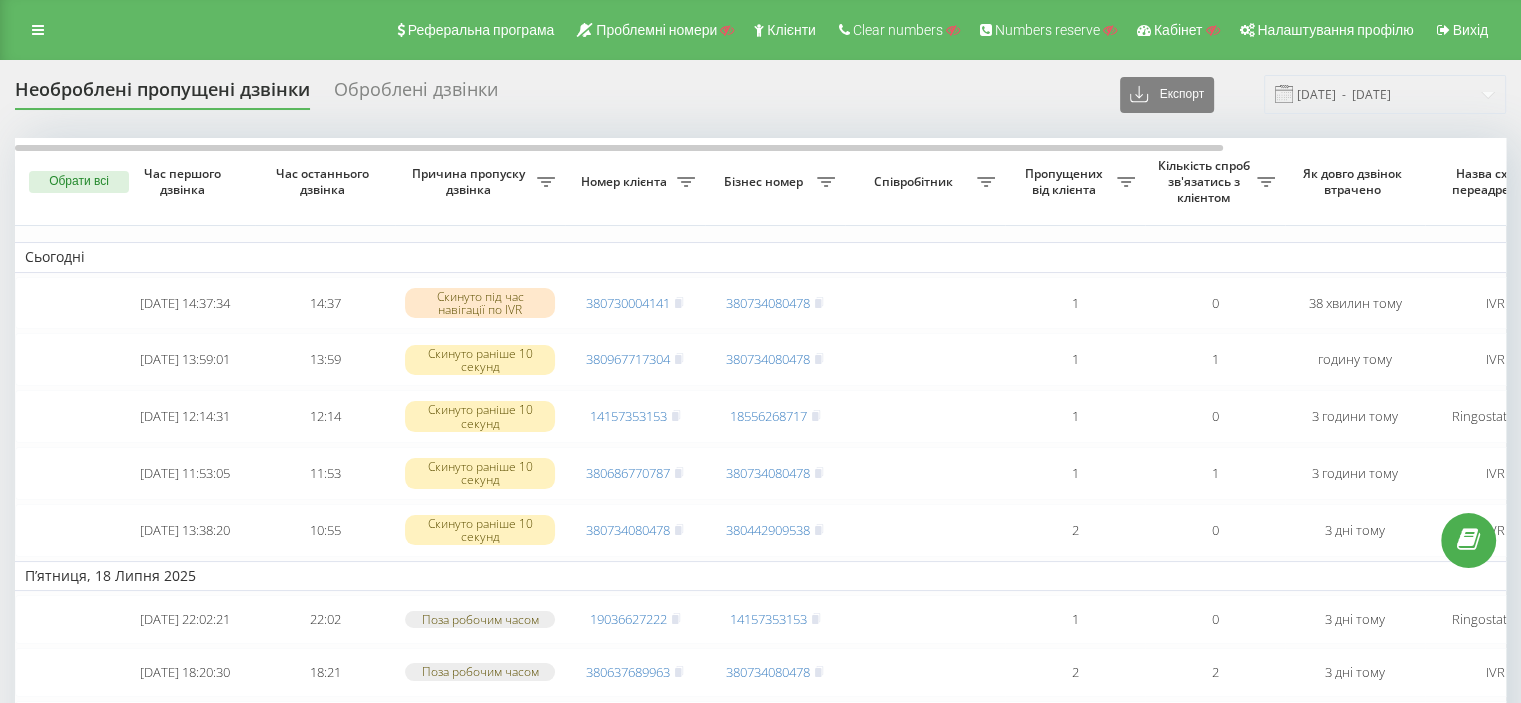 click on "Необроблені пропущені дзвінки Оброблені дзвінки Експорт .csv .xlsx [DATE]  -  [DATE] Обрати всі Час першого дзвінка Час останнього дзвінка Причина пропуску дзвінка Номер клієнта Бізнес номер Співробітник Пропущених від клієнта Кількість спроб зв'язатись з клієнтом Як довго дзвінок втрачено Назва схеми переадресації Коментар до дзвінка Сьогодні [DATE] 14:37:34 14:37 Скинуто під час навігації по IVR 380730004141 380734080478 1 0 38 хвилин тому IVR UA Обробити Не вдалося зв'язатися Зв'язався з клієнтом за допомогою іншого каналу Клієнт передзвонив сам з іншого номера Інший варіант 13:59 1" at bounding box center [760, 695] 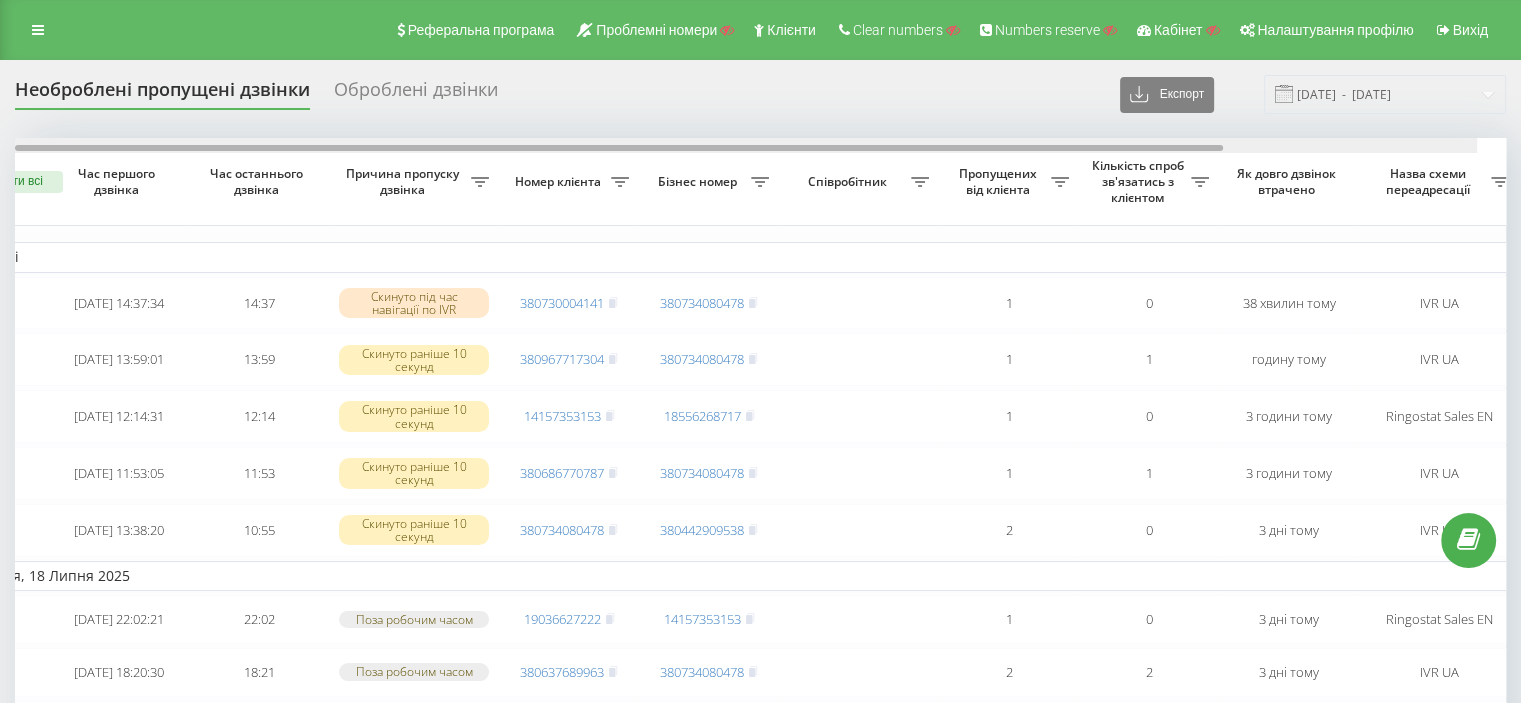 scroll, scrollTop: 0, scrollLeft: 68, axis: horizontal 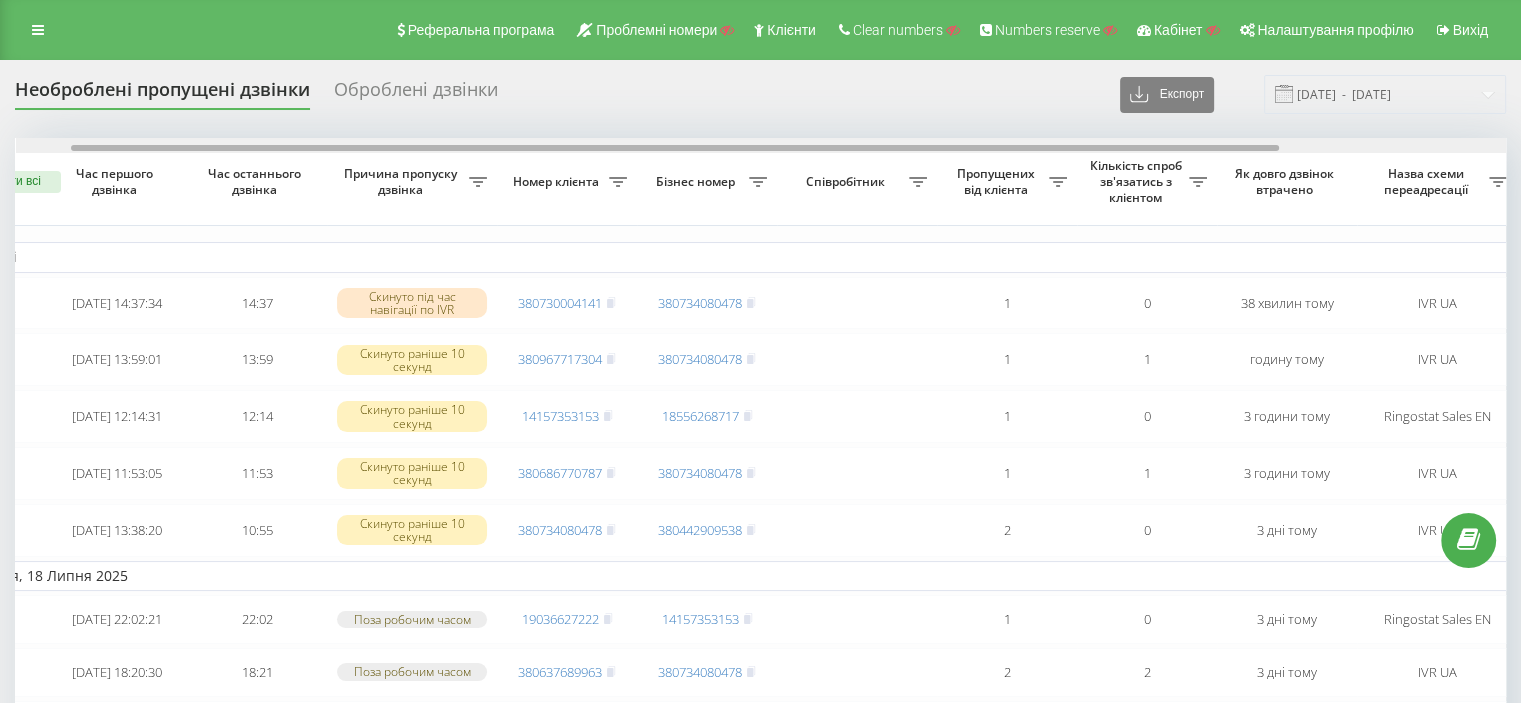 drag, startPoint x: 1192, startPoint y: 147, endPoint x: 1248, endPoint y: 147, distance: 56 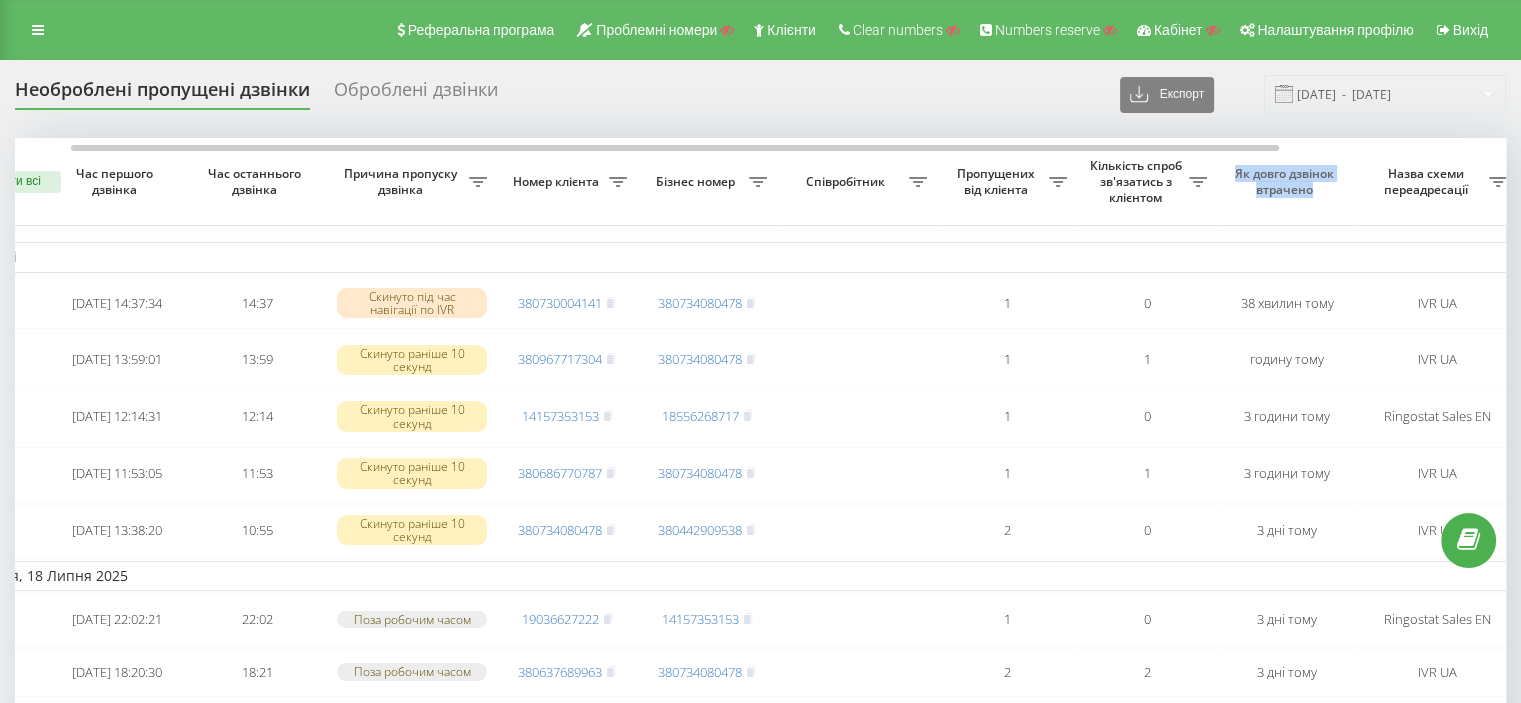 drag, startPoint x: 1232, startPoint y: 171, endPoint x: 1316, endPoint y: 186, distance: 85.32877 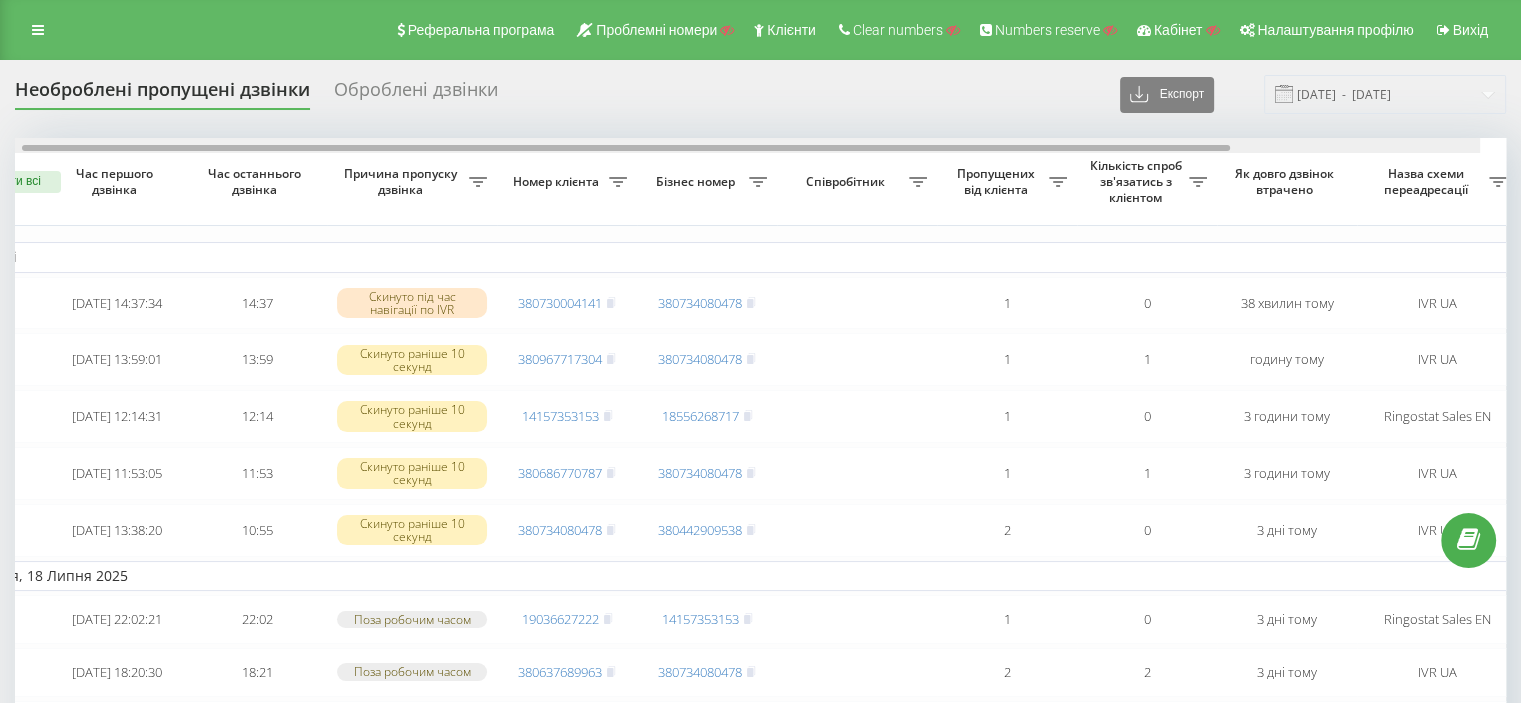 scroll, scrollTop: 0, scrollLeft: 0, axis: both 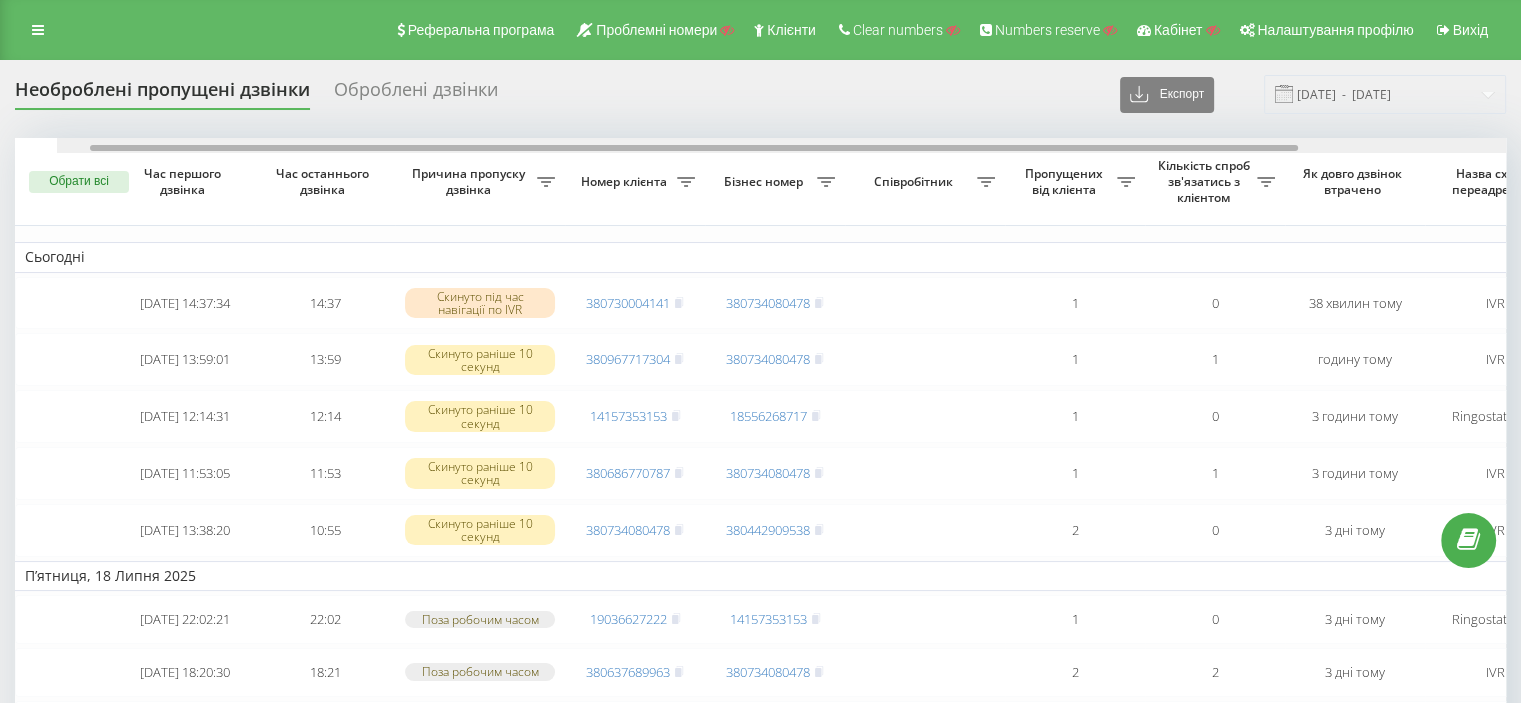 drag, startPoint x: 1226, startPoint y: 146, endPoint x: 1098, endPoint y: 148, distance: 128.01562 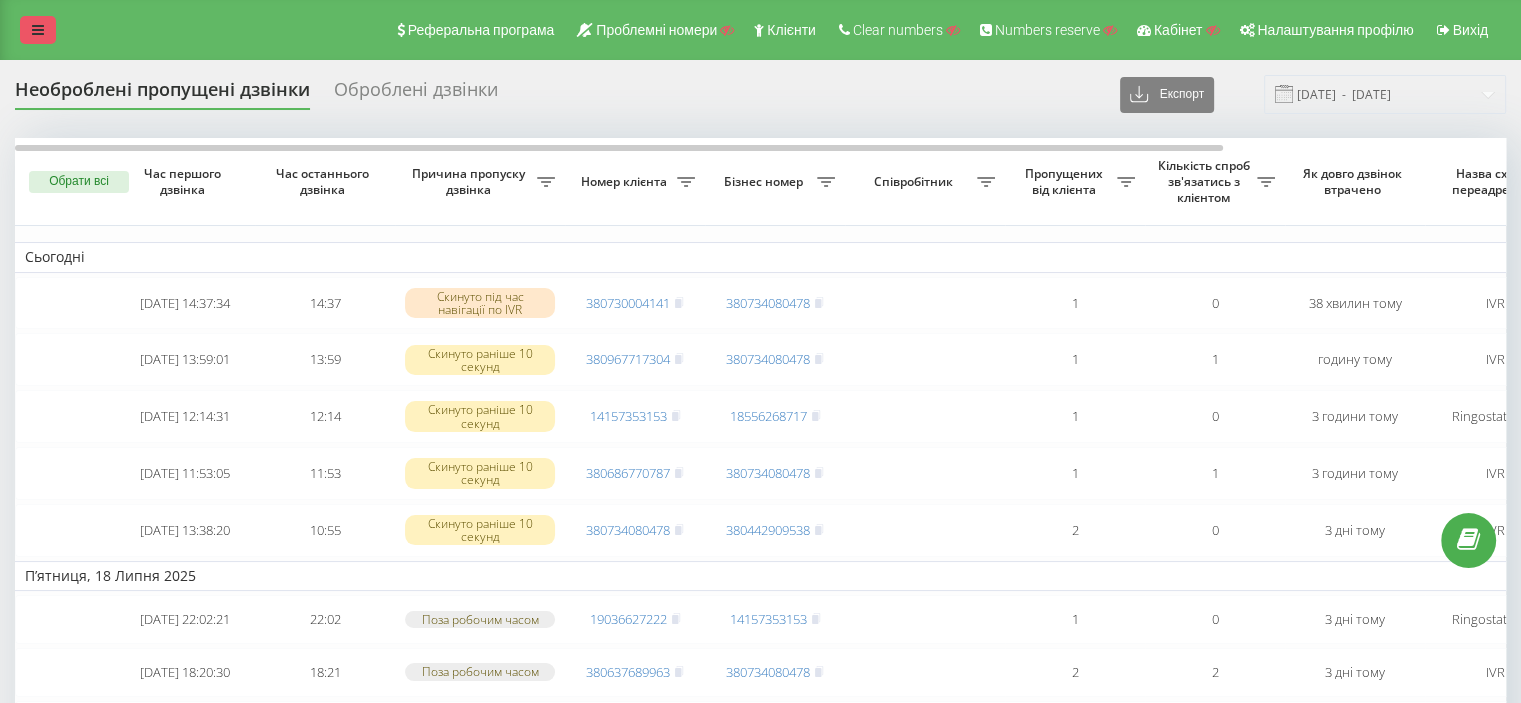 click at bounding box center (38, 30) 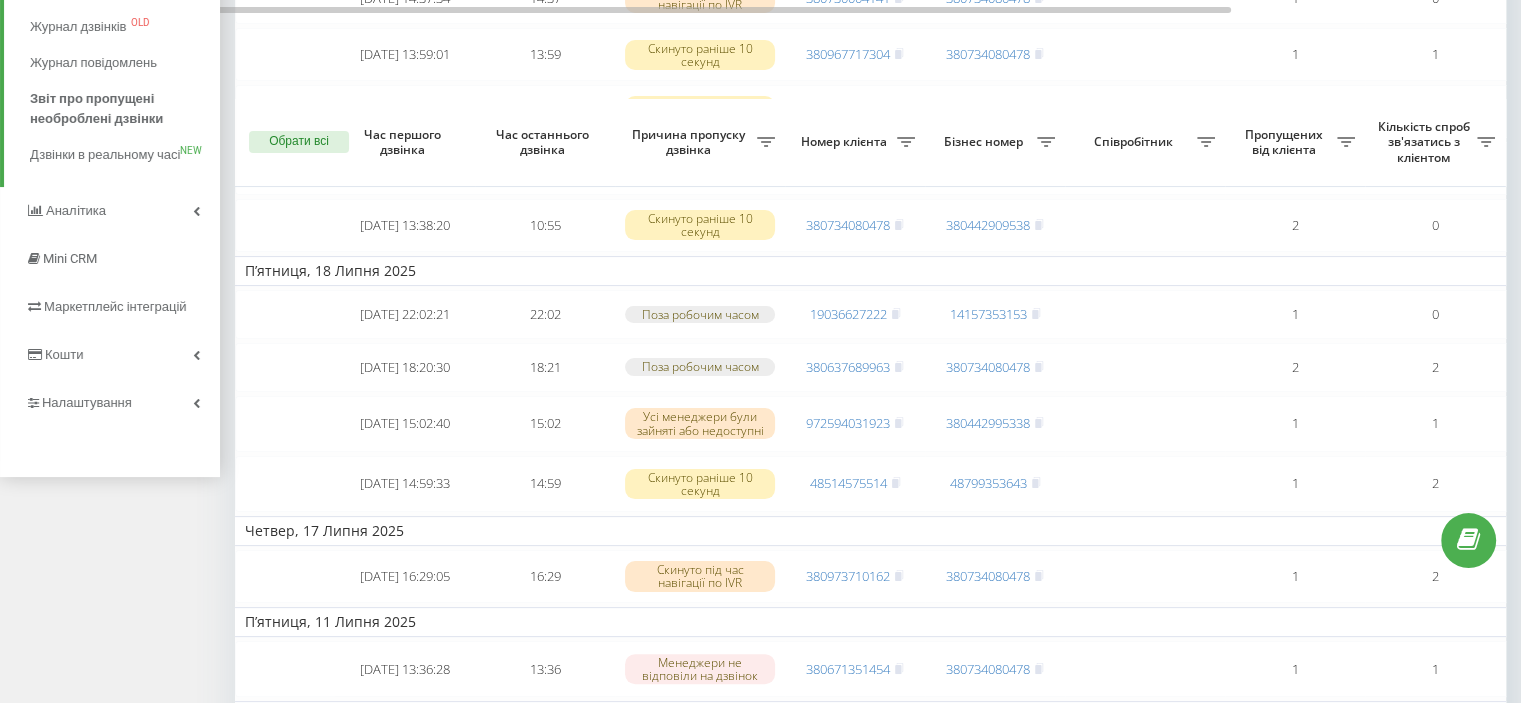 scroll, scrollTop: 400, scrollLeft: 0, axis: vertical 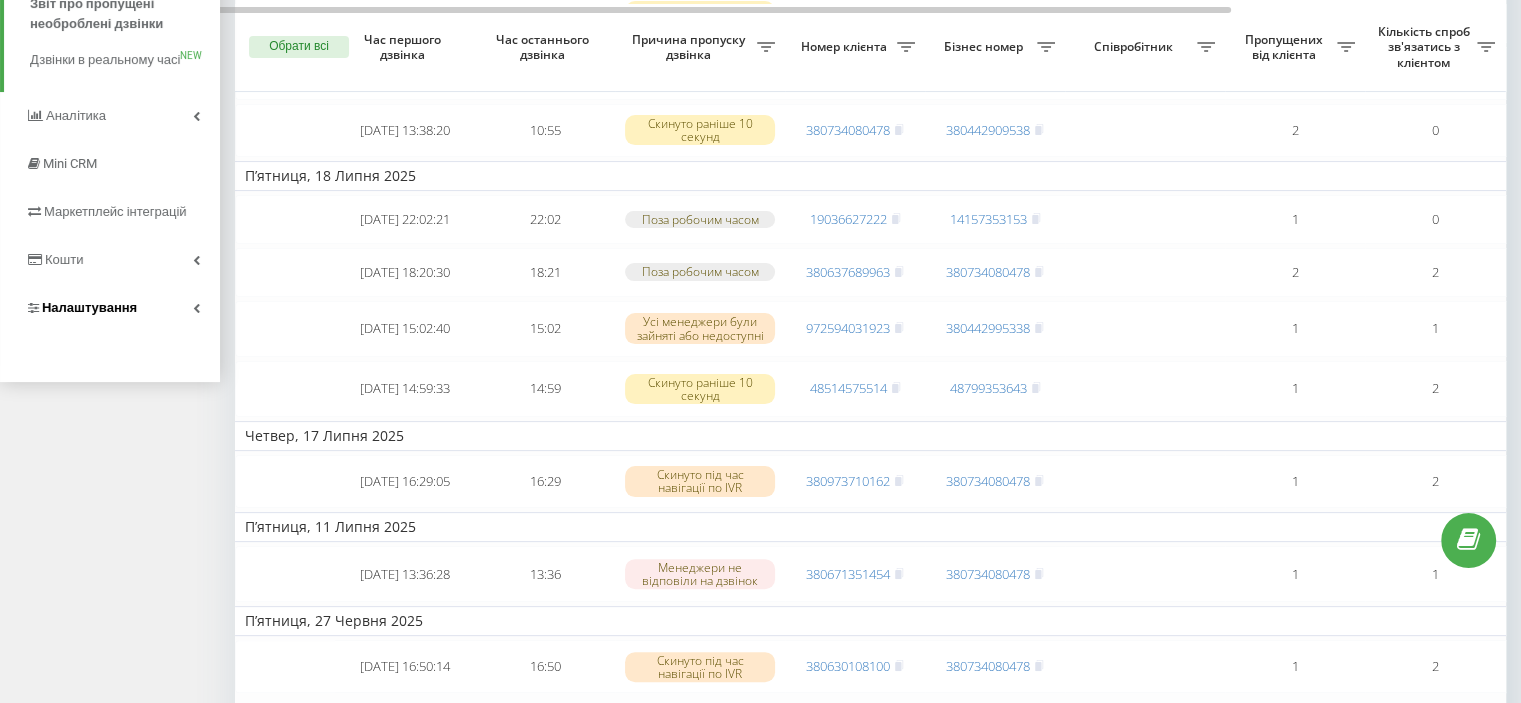 click at bounding box center [196, 308] 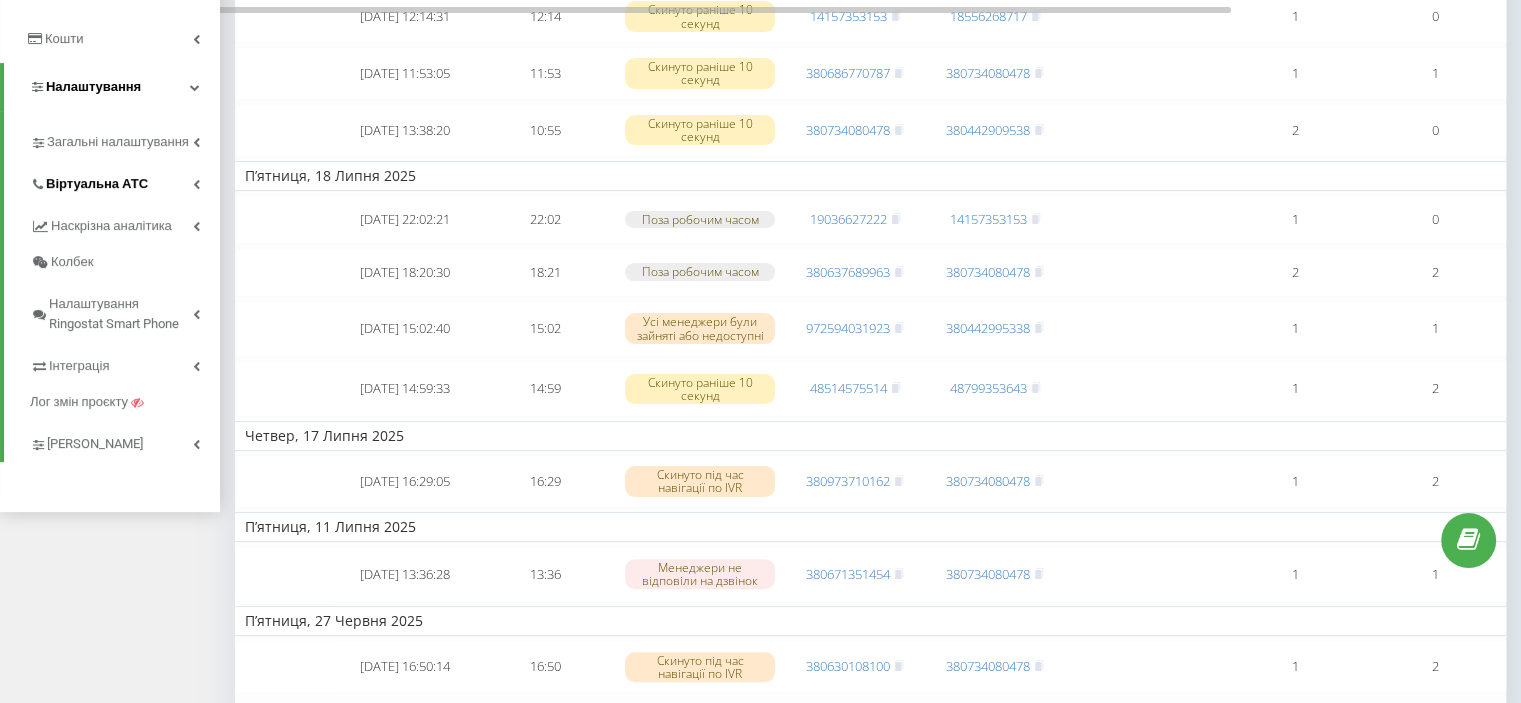 scroll, scrollTop: 179, scrollLeft: 0, axis: vertical 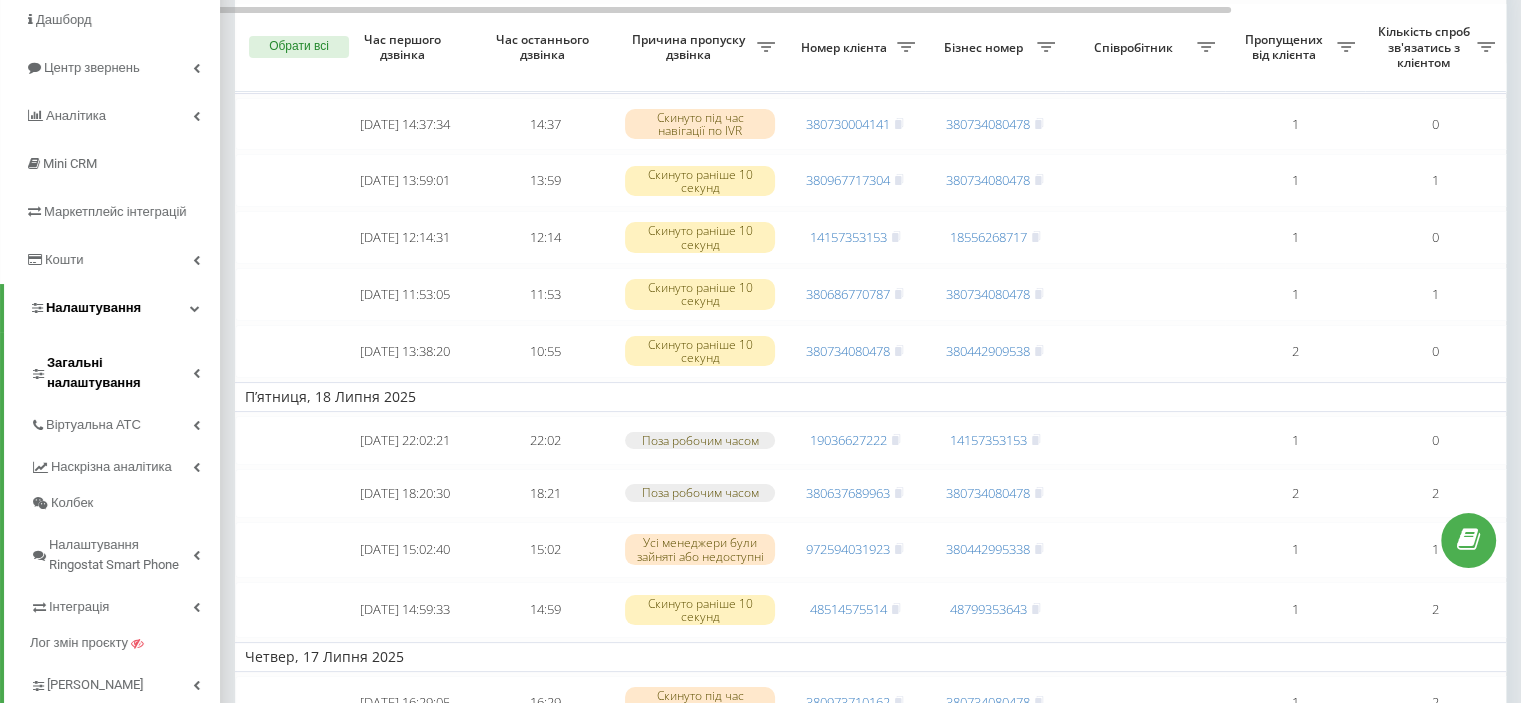 click on "Загальні налаштування" at bounding box center [125, 370] 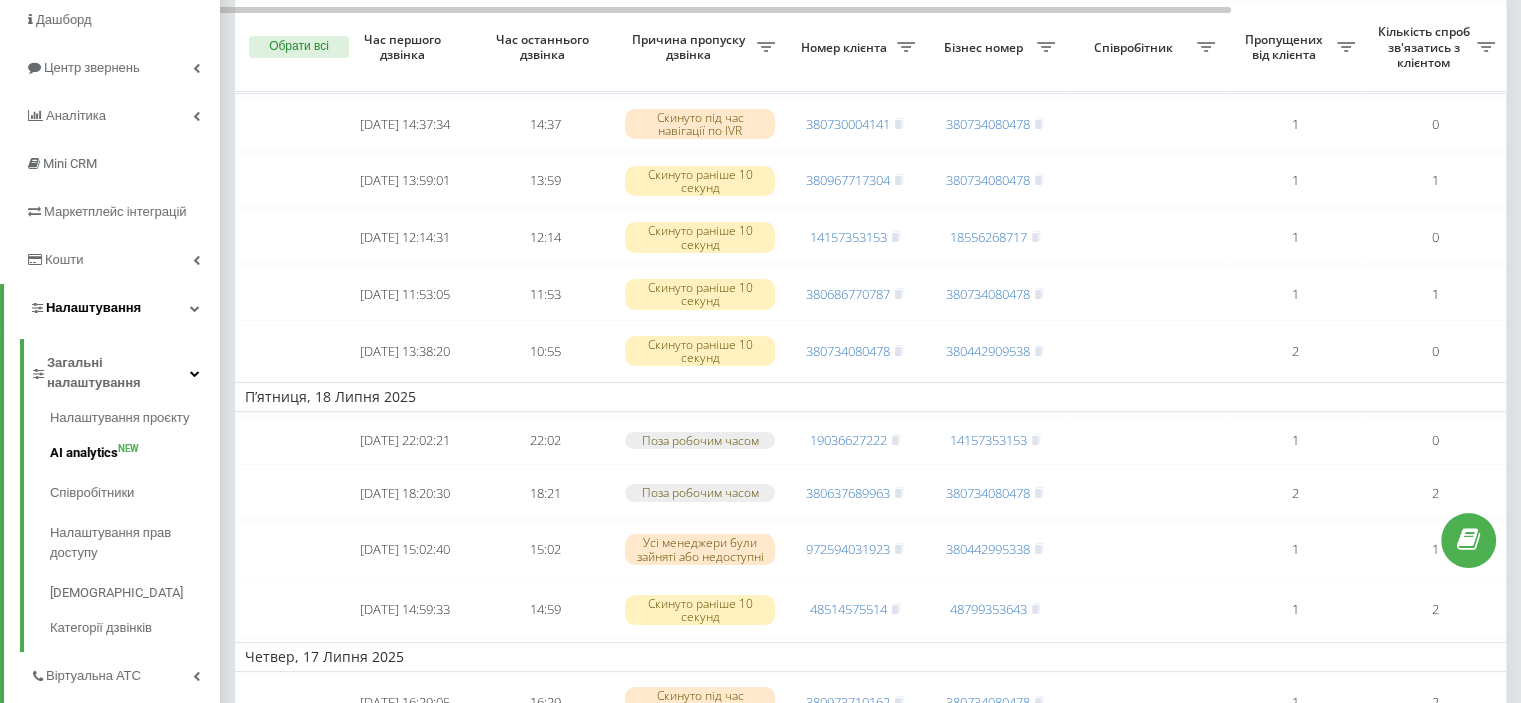 click on "AI analytics NEW" at bounding box center (135, 453) 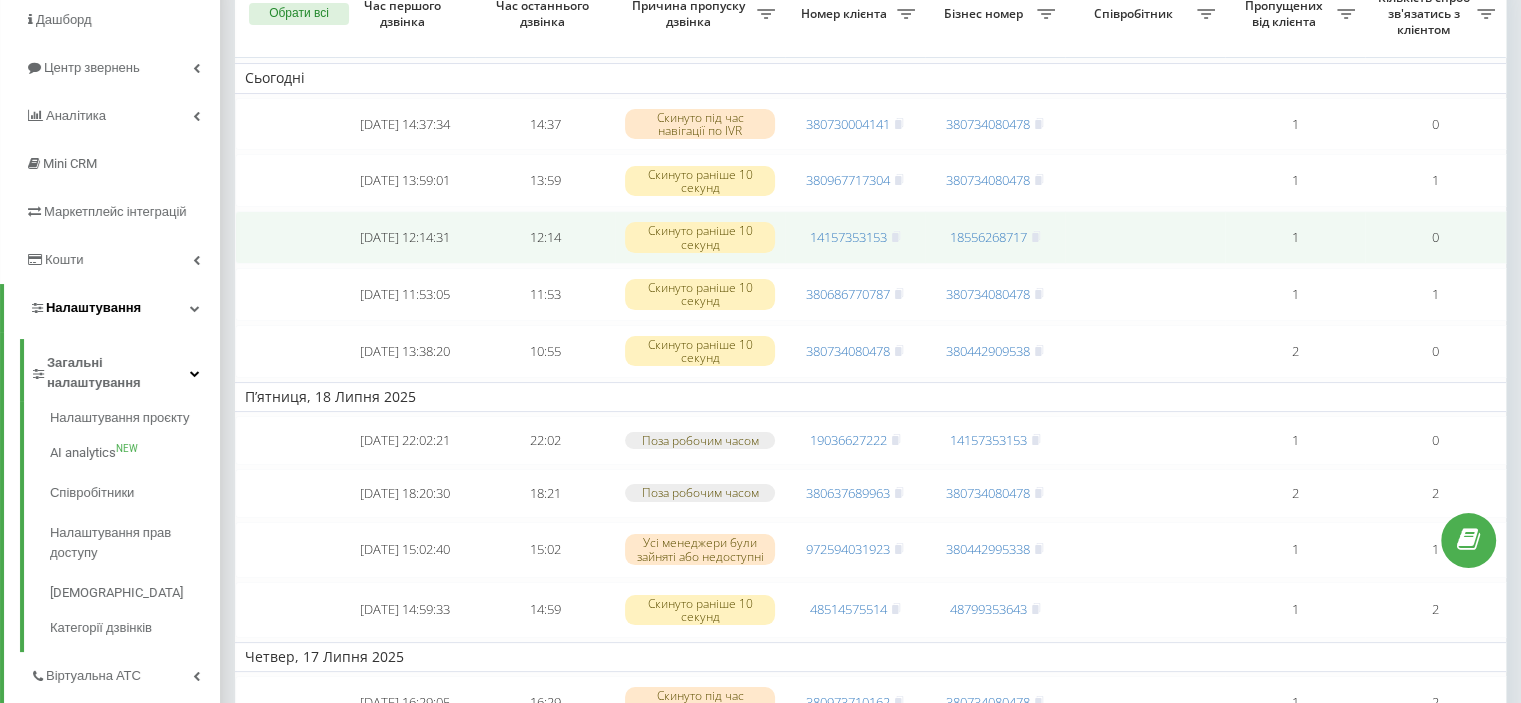 scroll, scrollTop: 0, scrollLeft: 0, axis: both 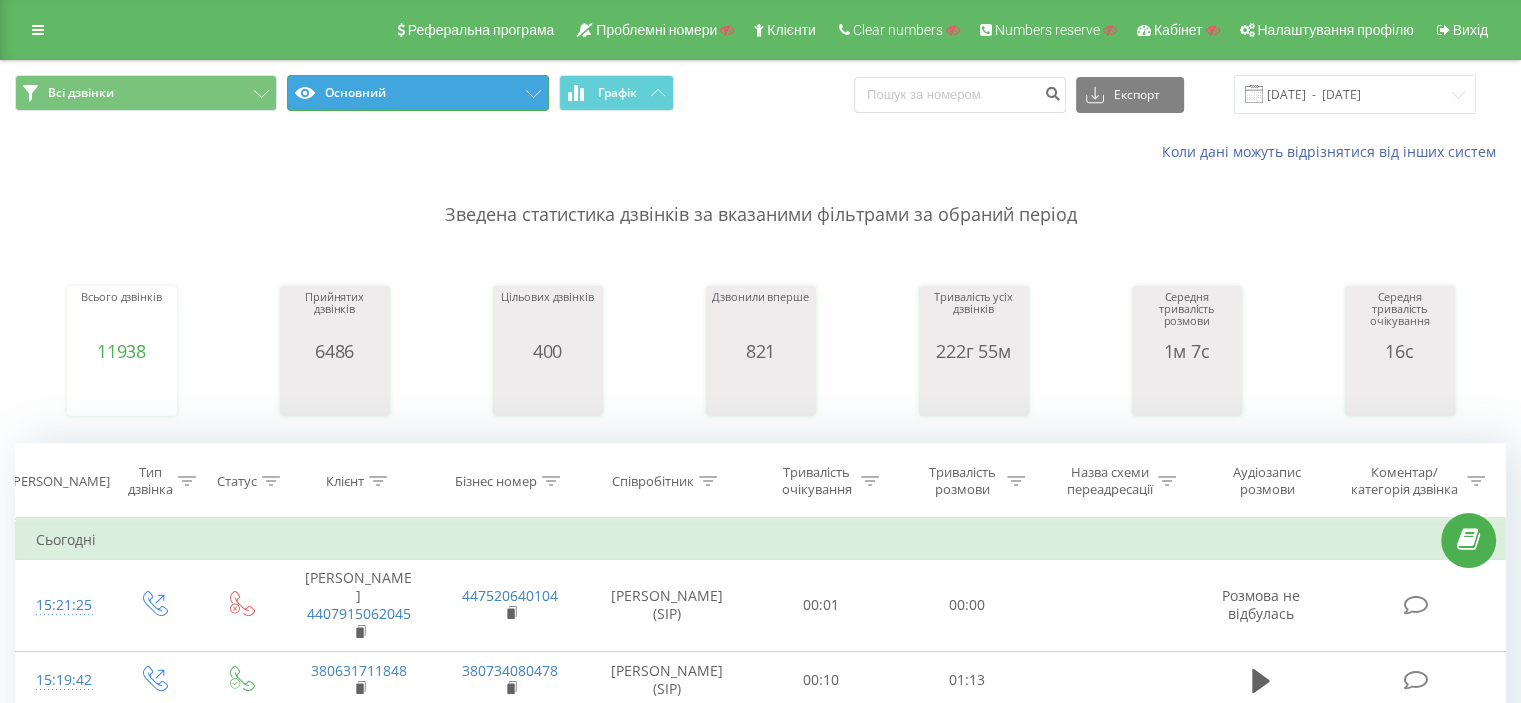 click on "Основний" at bounding box center [418, 93] 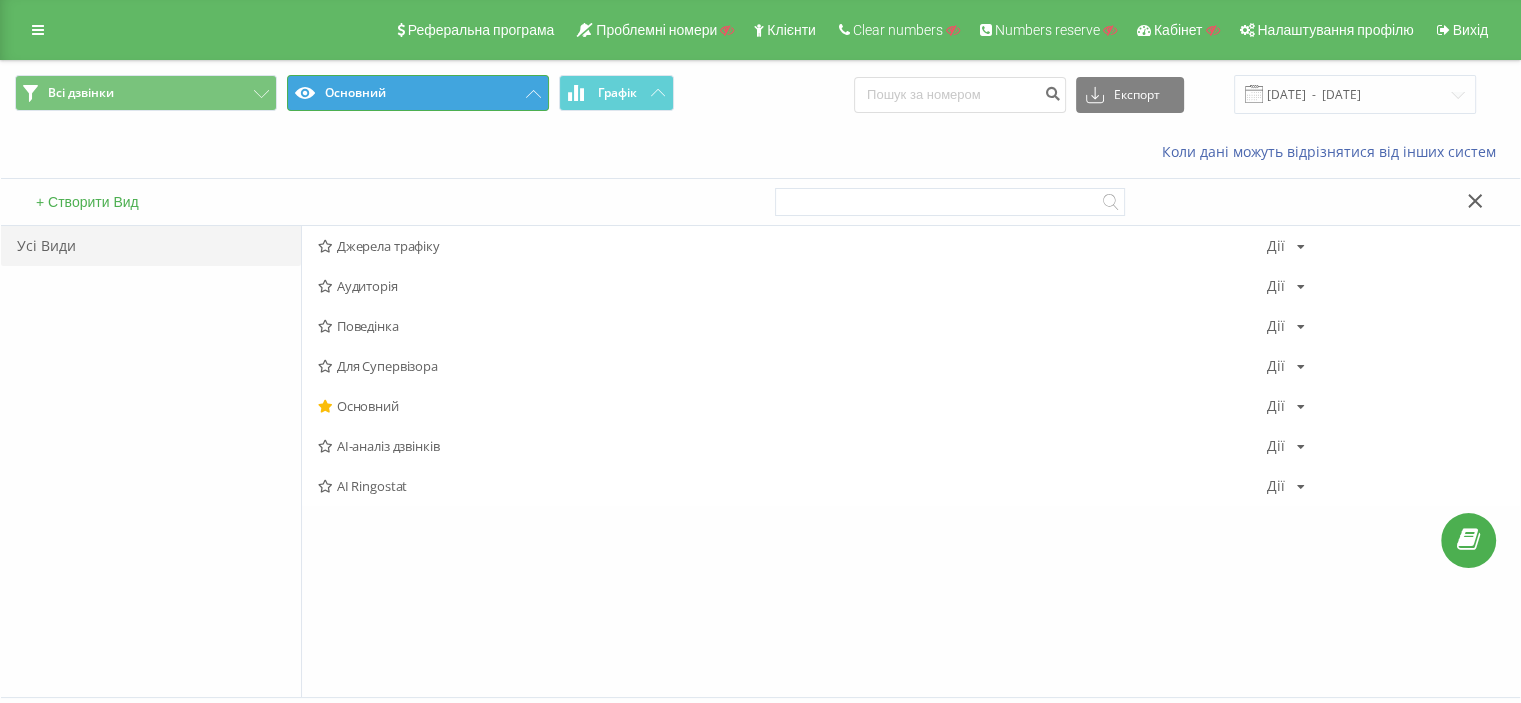 scroll, scrollTop: 0, scrollLeft: 0, axis: both 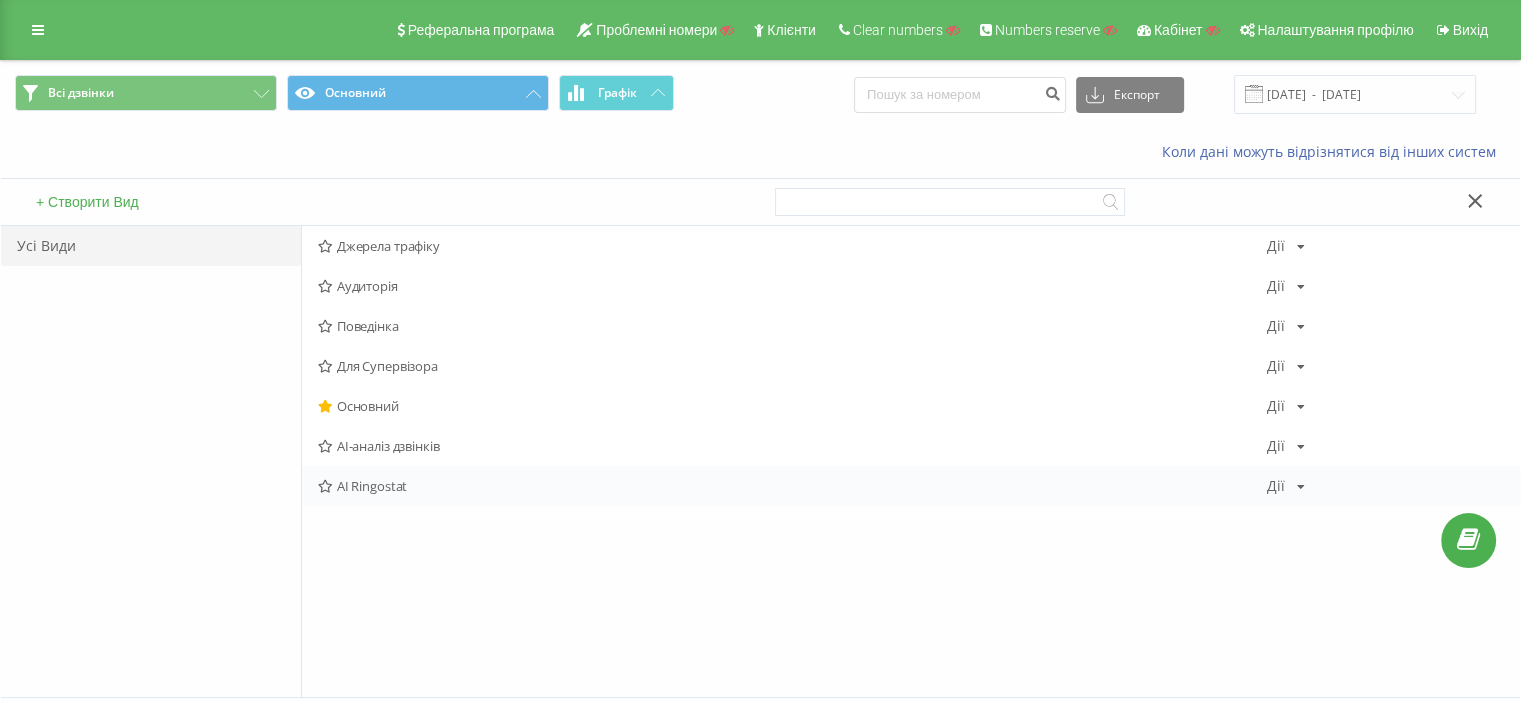 click on "AI Ringostat" at bounding box center (792, 486) 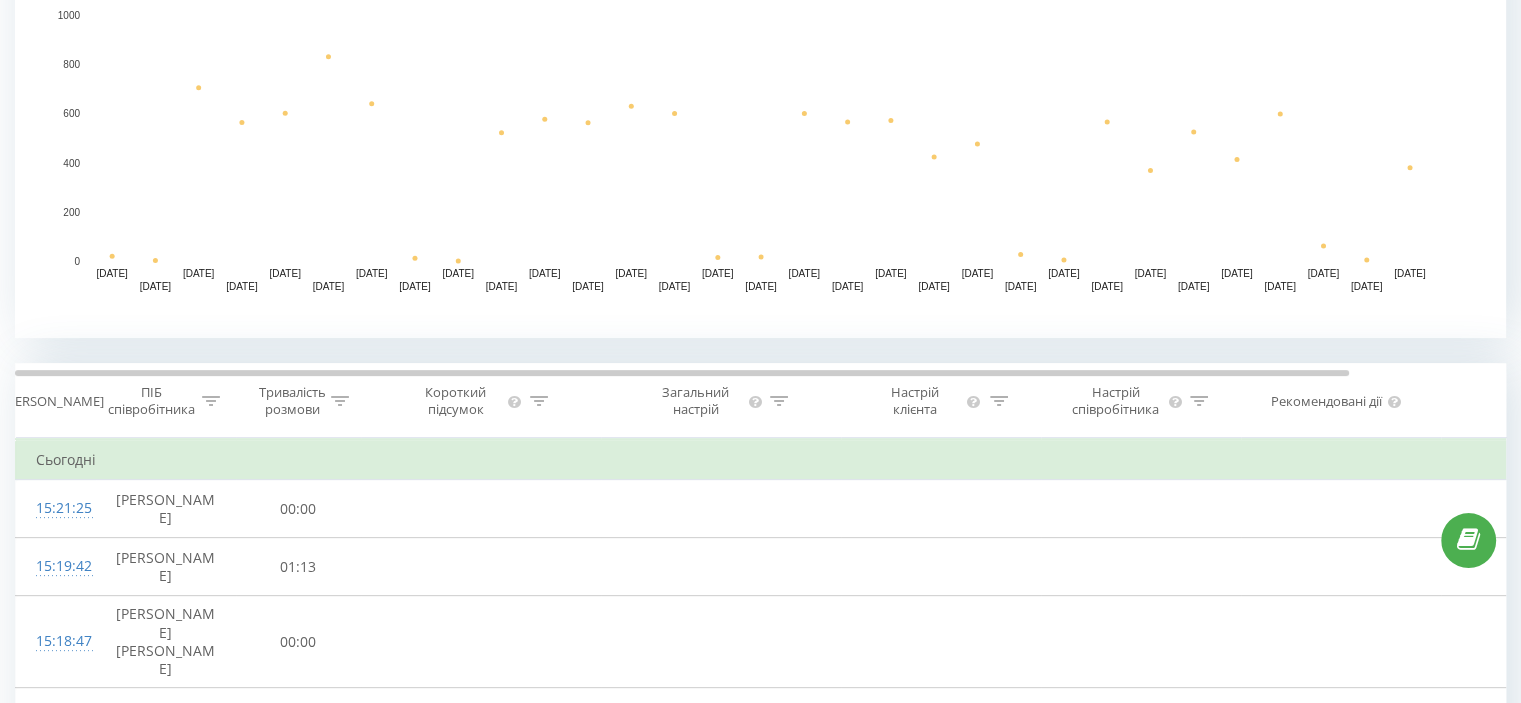 scroll, scrollTop: 0, scrollLeft: 0, axis: both 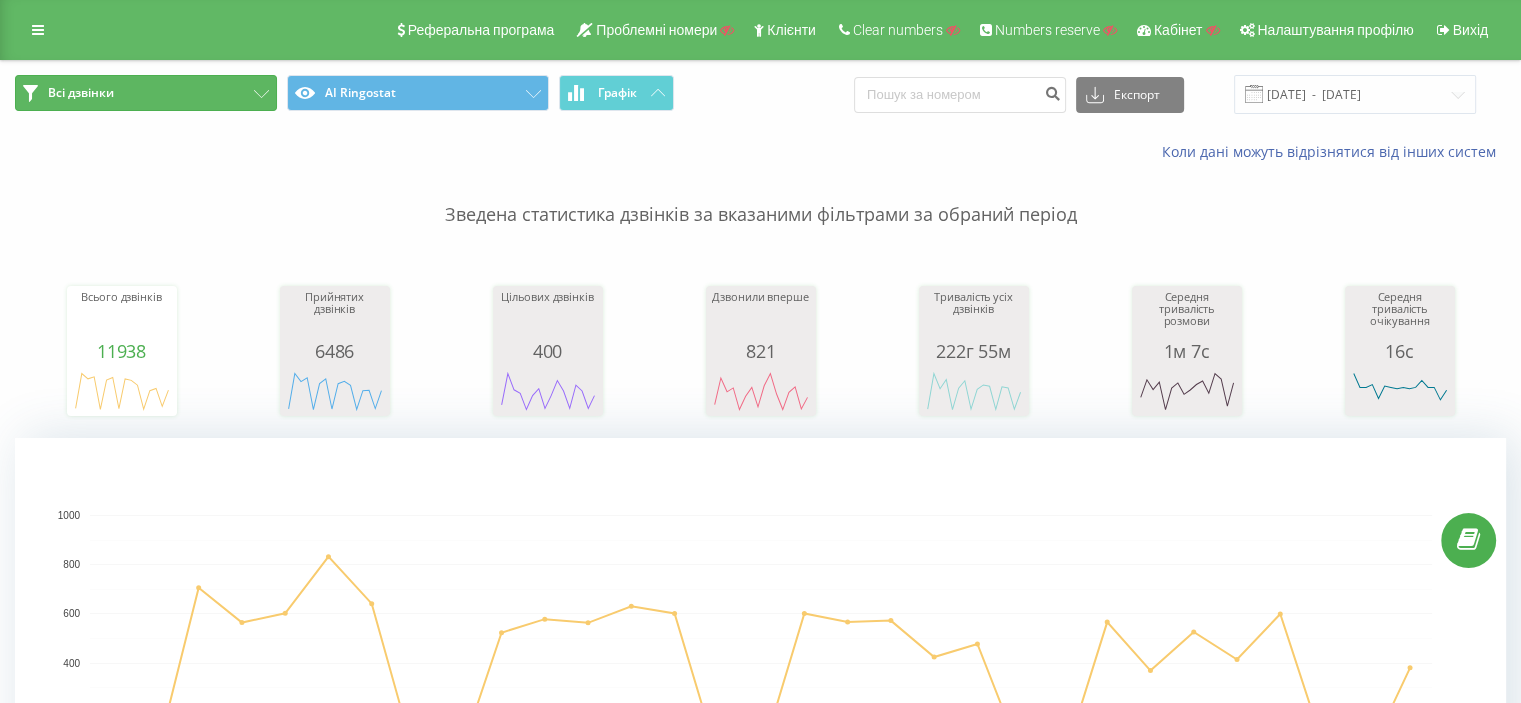 click on "Всі дзвінки" at bounding box center [146, 93] 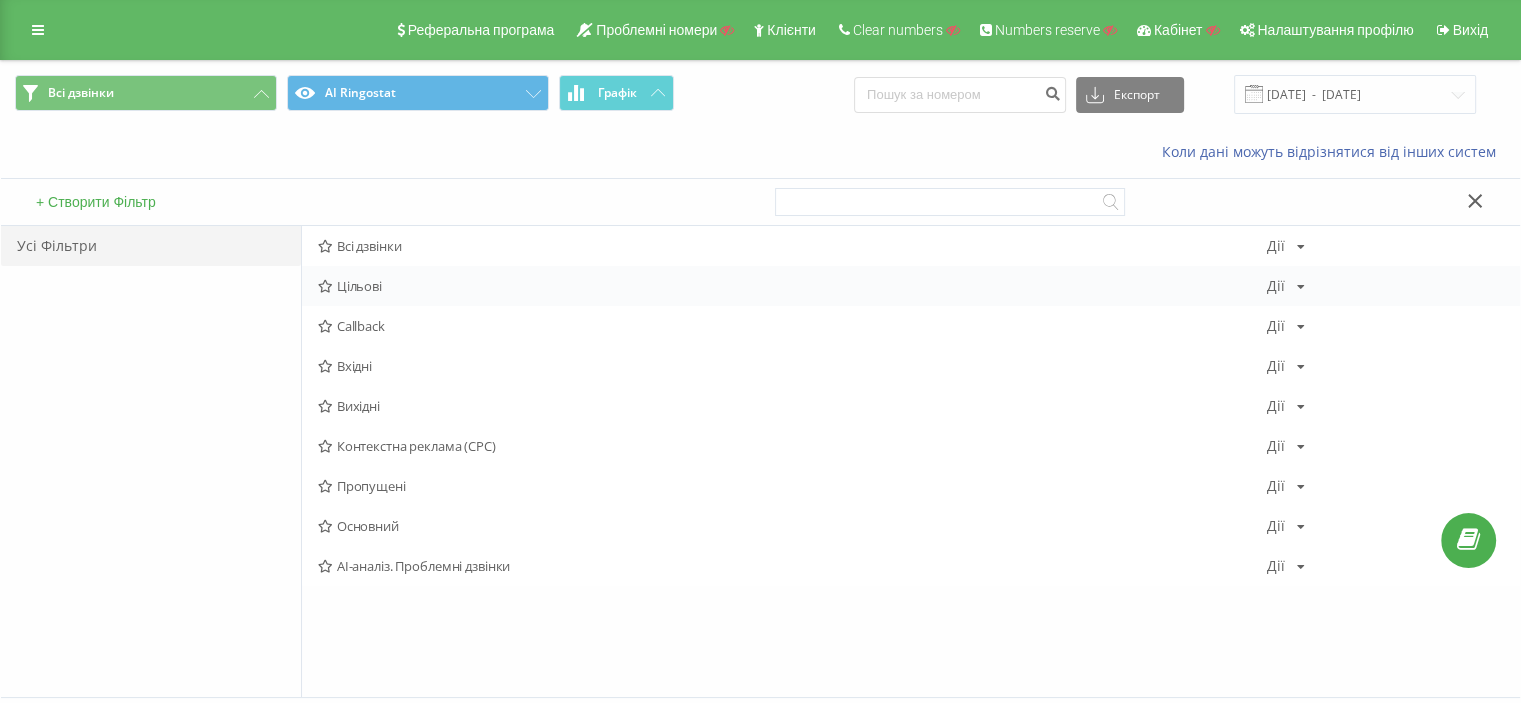 click on "Цільові Дії Редагувати Копіювати Видалити За замовчуванням Поділитися" at bounding box center [911, 286] 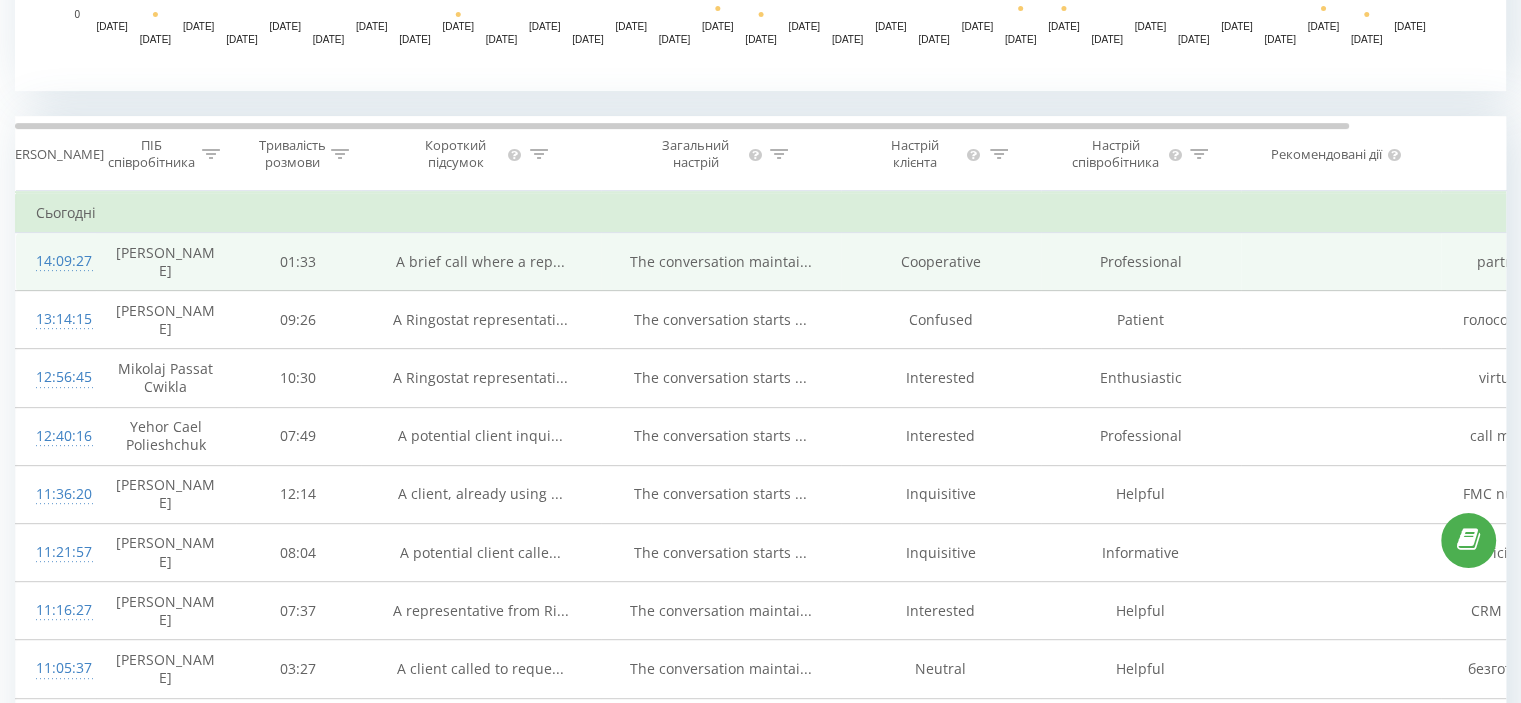 scroll, scrollTop: 700, scrollLeft: 0, axis: vertical 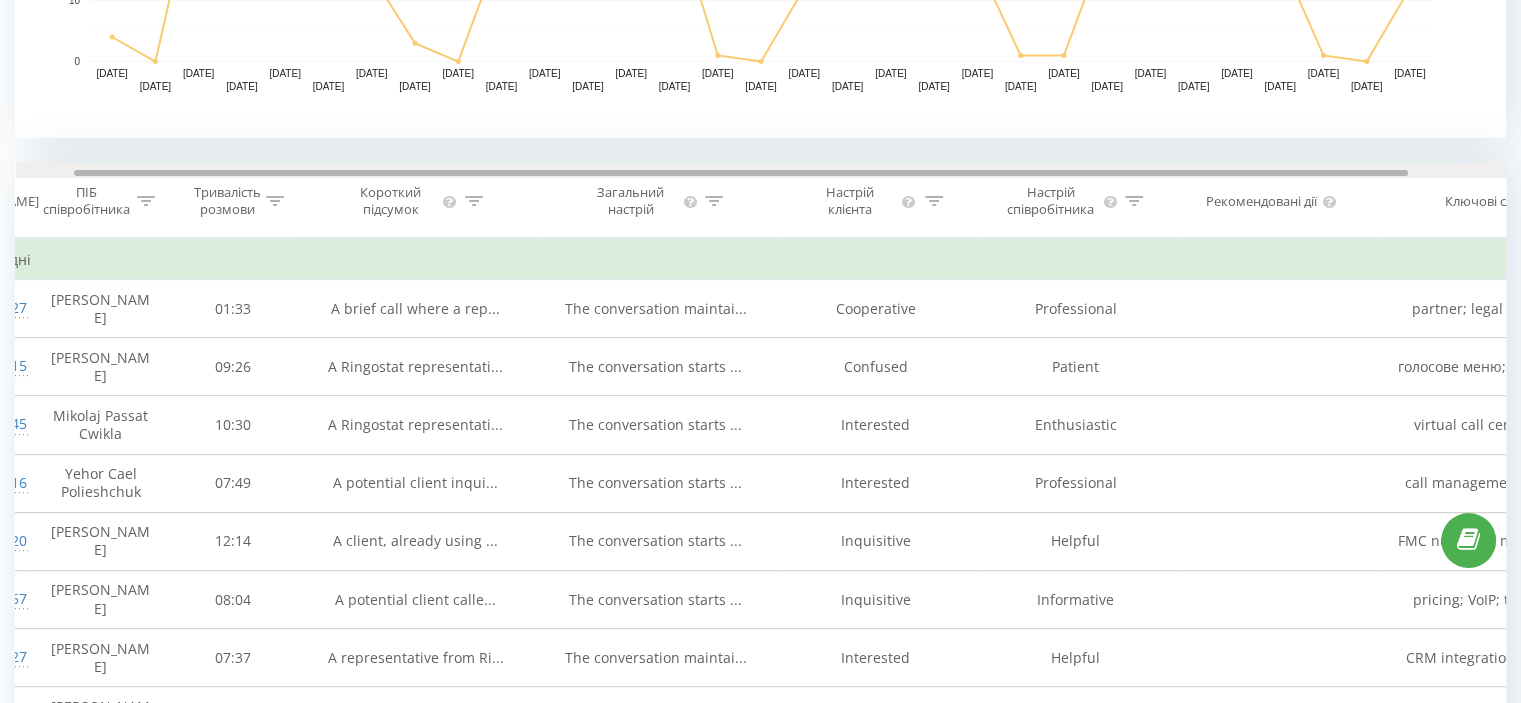drag, startPoint x: 877, startPoint y: 171, endPoint x: 936, endPoint y: 167, distance: 59.135437 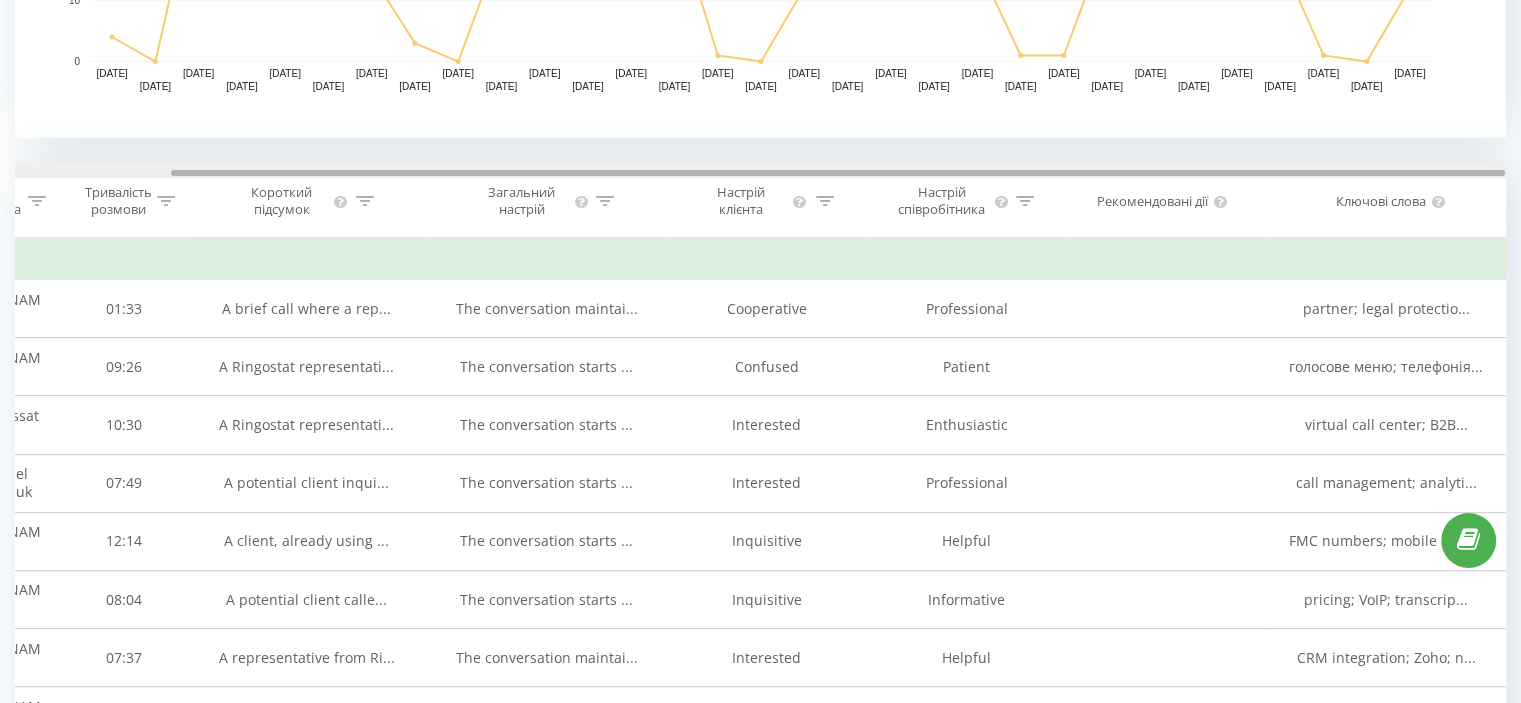 drag, startPoint x: 644, startPoint y: 175, endPoint x: 701, endPoint y: 171, distance: 57.14018 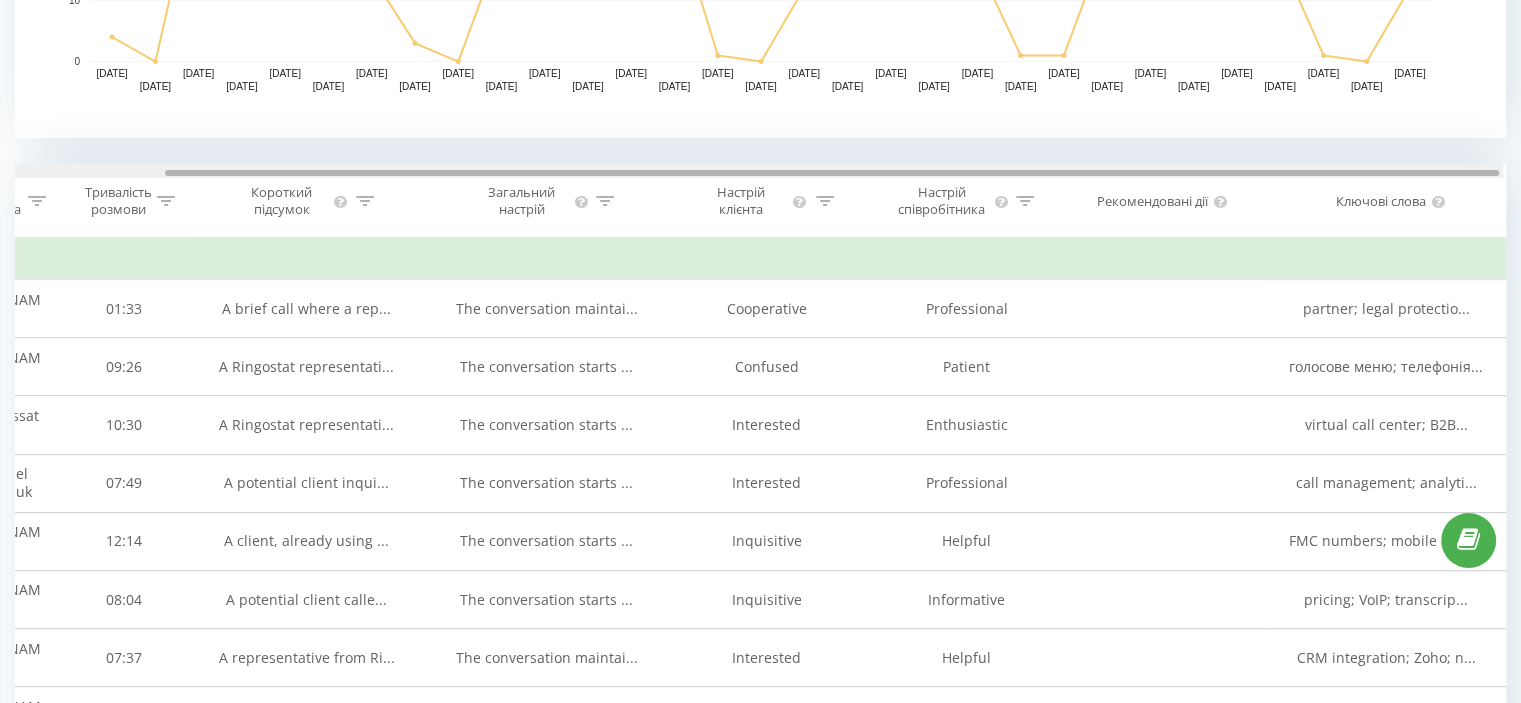 scroll, scrollTop: 0, scrollLeft: 171, axis: horizontal 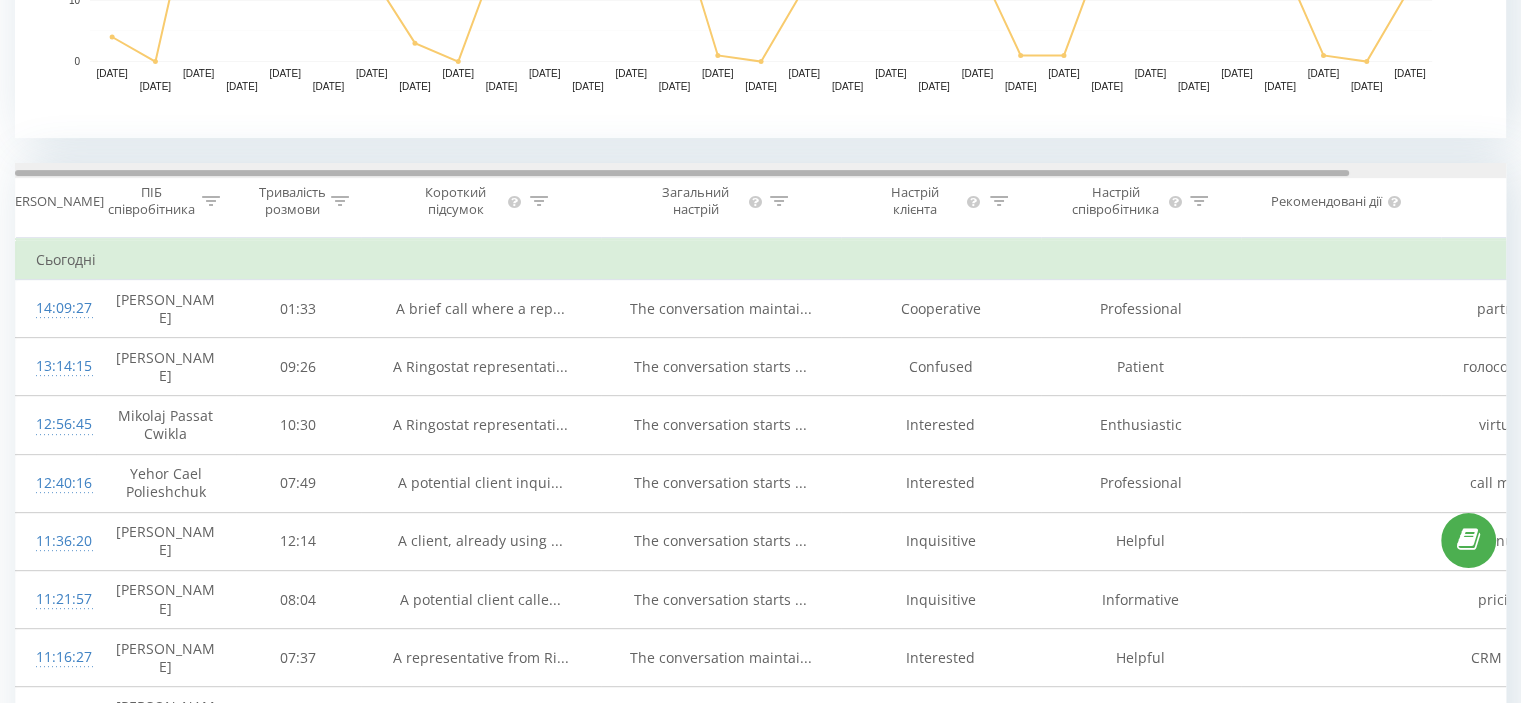 drag, startPoint x: 1259, startPoint y: 171, endPoint x: 1005, endPoint y: 169, distance: 254.00787 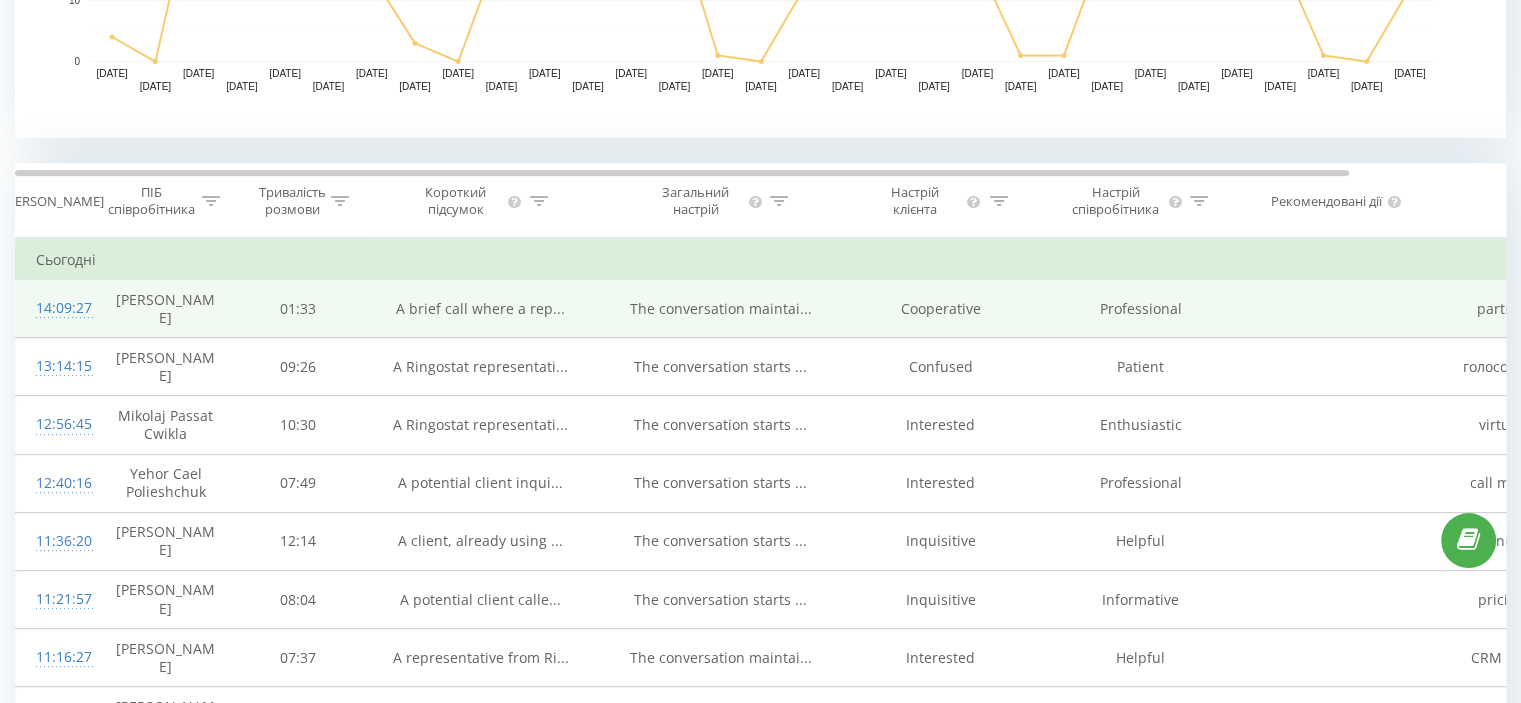 click on "Tetiana Leslie Zekter" at bounding box center [166, 309] 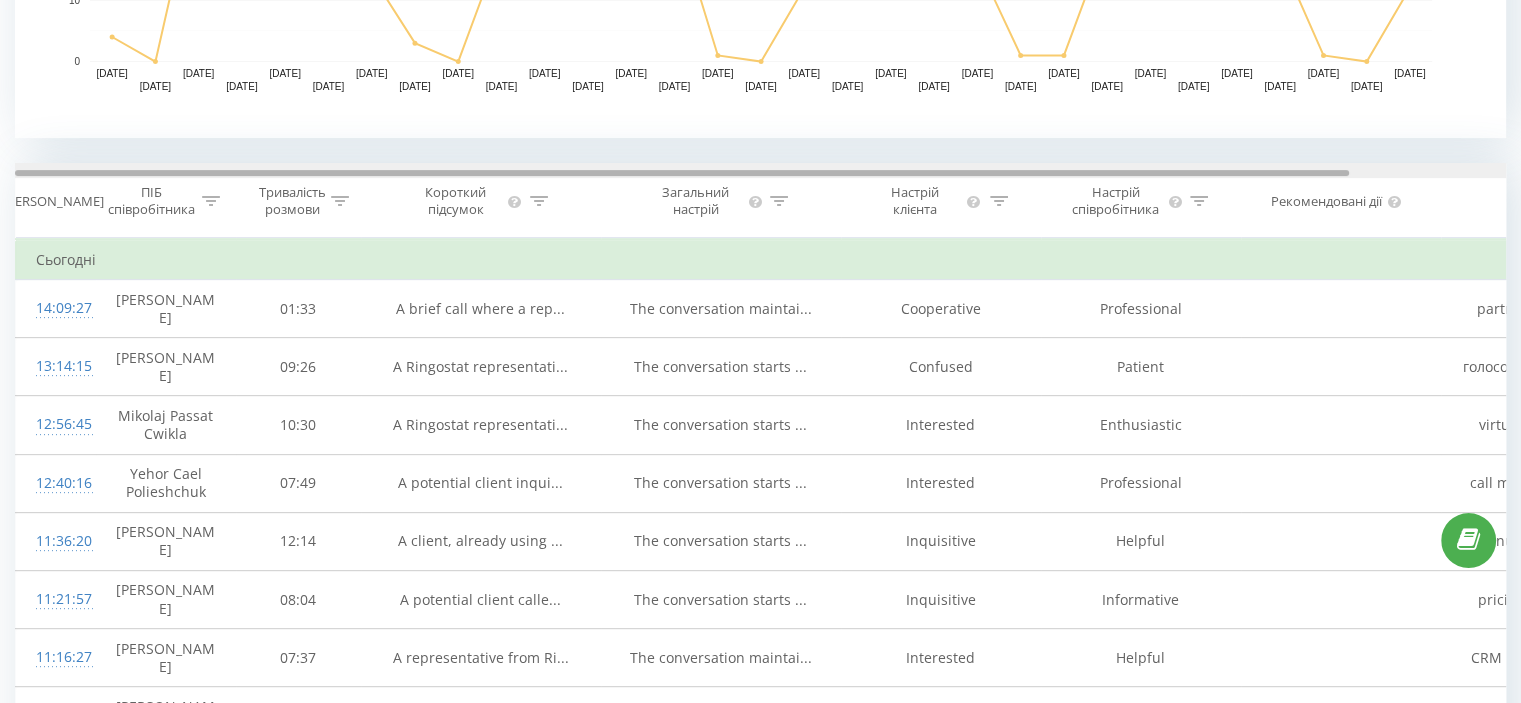 scroll, scrollTop: 0, scrollLeft: 174, axis: horizontal 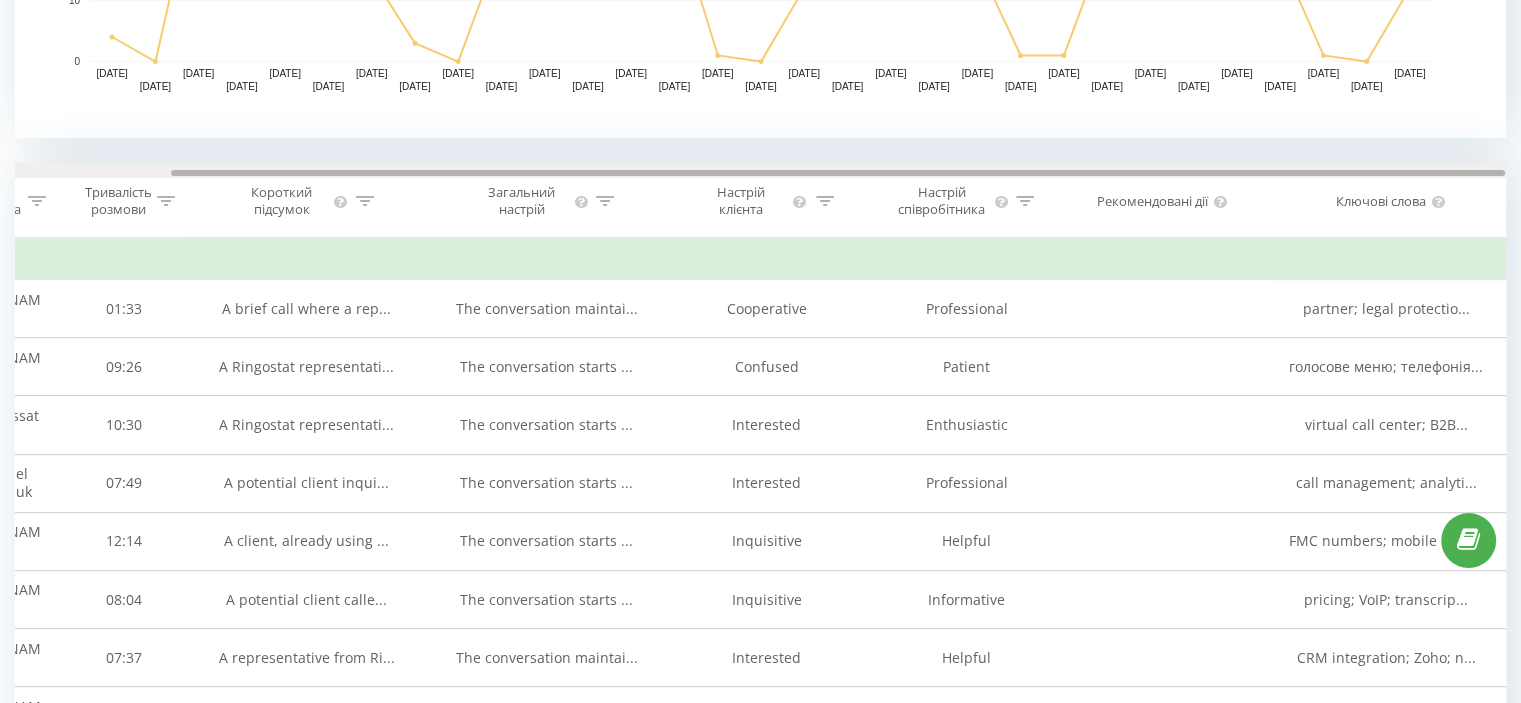 drag, startPoint x: 537, startPoint y: 167, endPoint x: 567, endPoint y: 166, distance: 30.016663 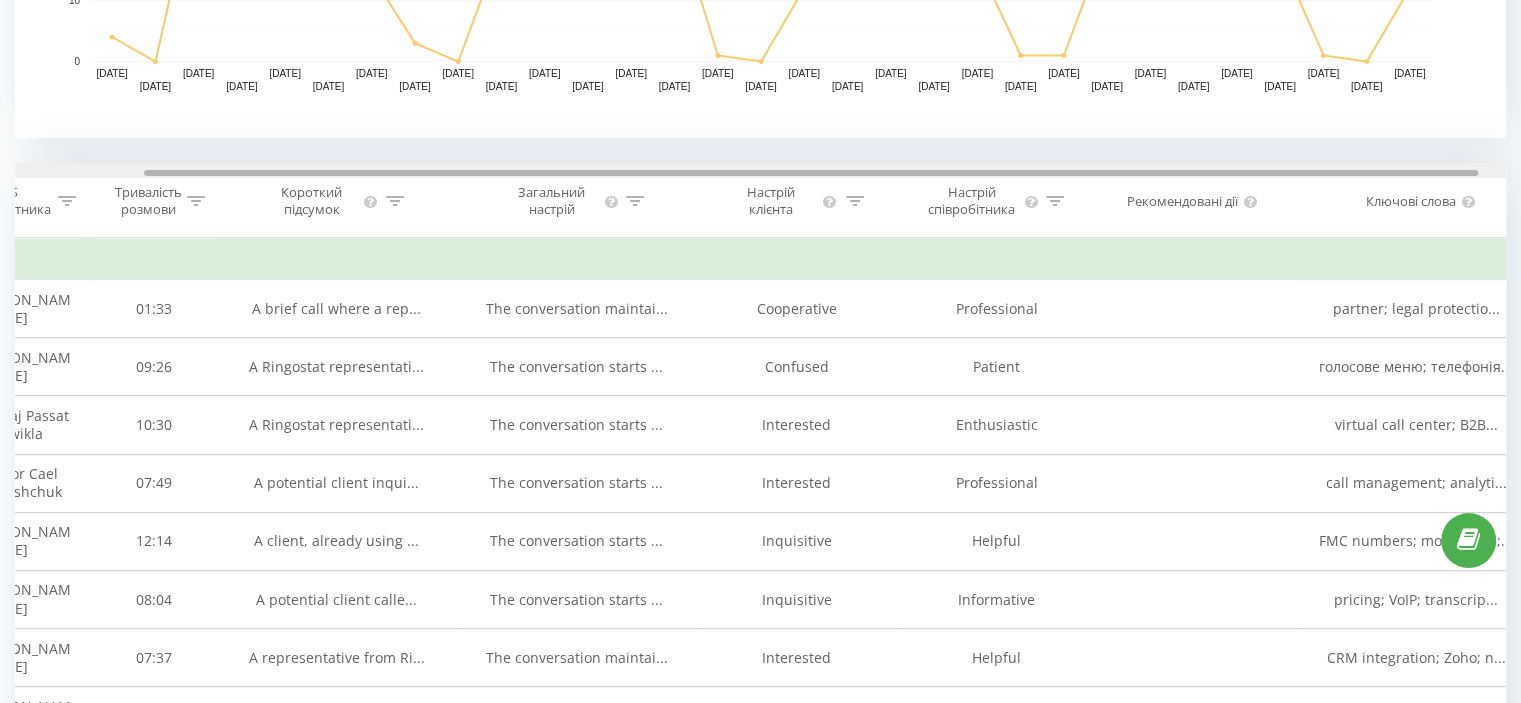 drag, startPoint x: 547, startPoint y: 169, endPoint x: 520, endPoint y: 175, distance: 27.658634 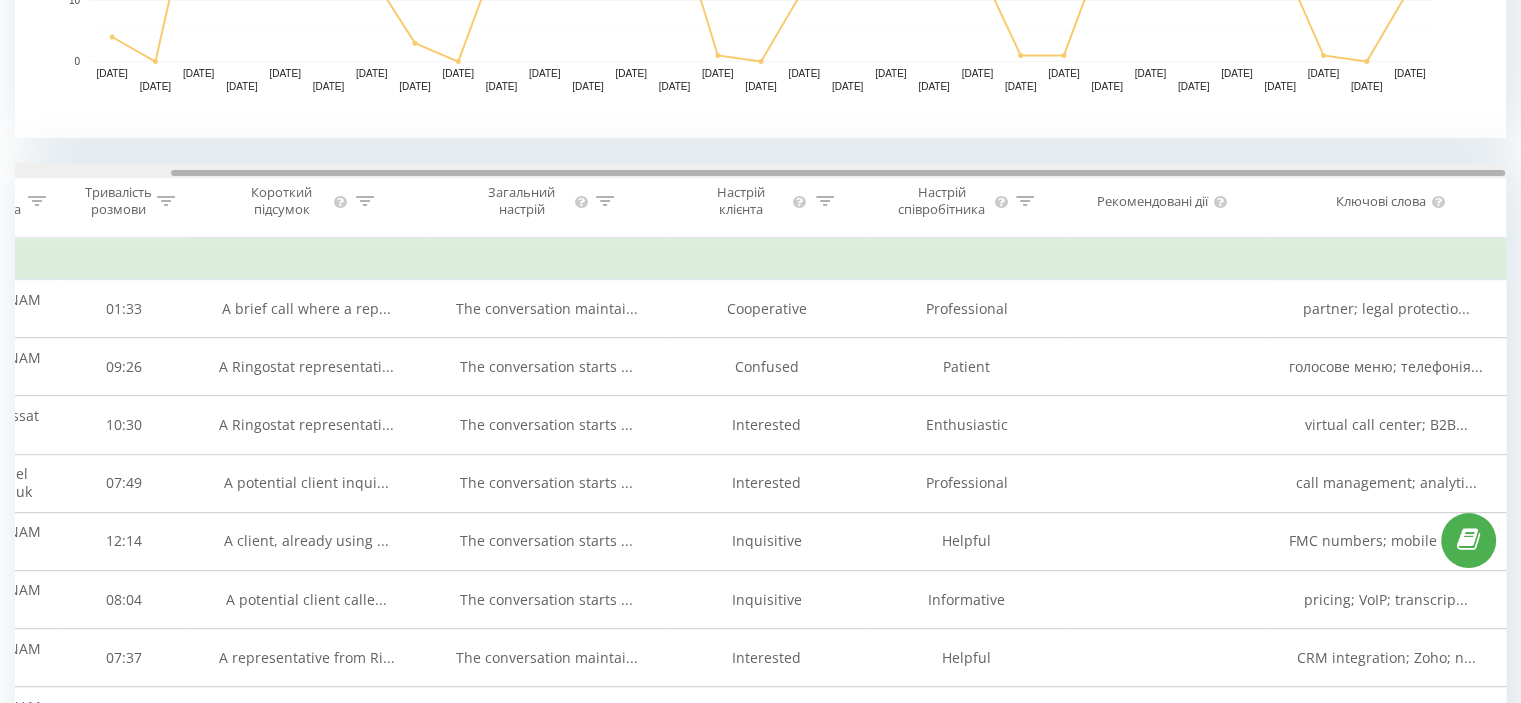 drag, startPoint x: 1081, startPoint y: 173, endPoint x: 1296, endPoint y: 188, distance: 215.52261 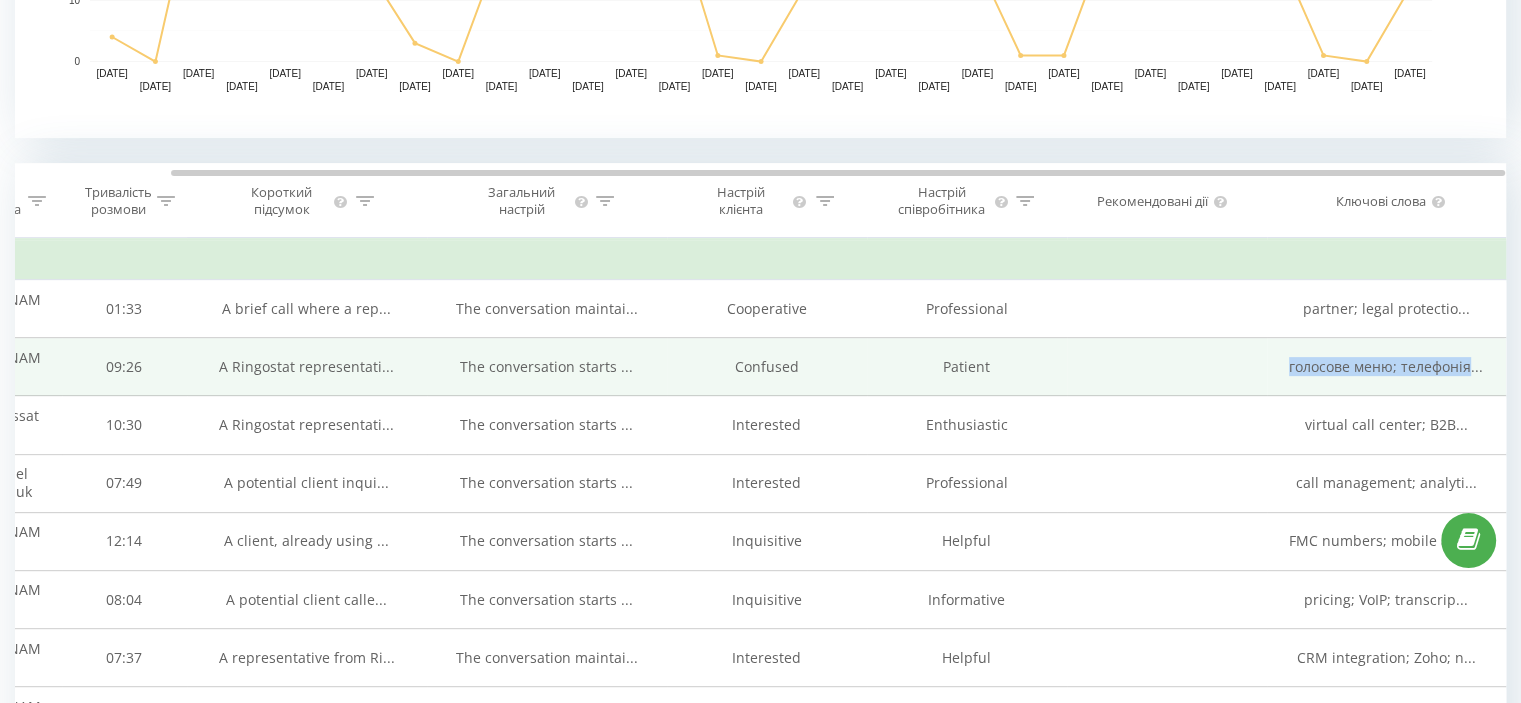 drag, startPoint x: 1286, startPoint y: 372, endPoint x: 1244, endPoint y: 389, distance: 45.310043 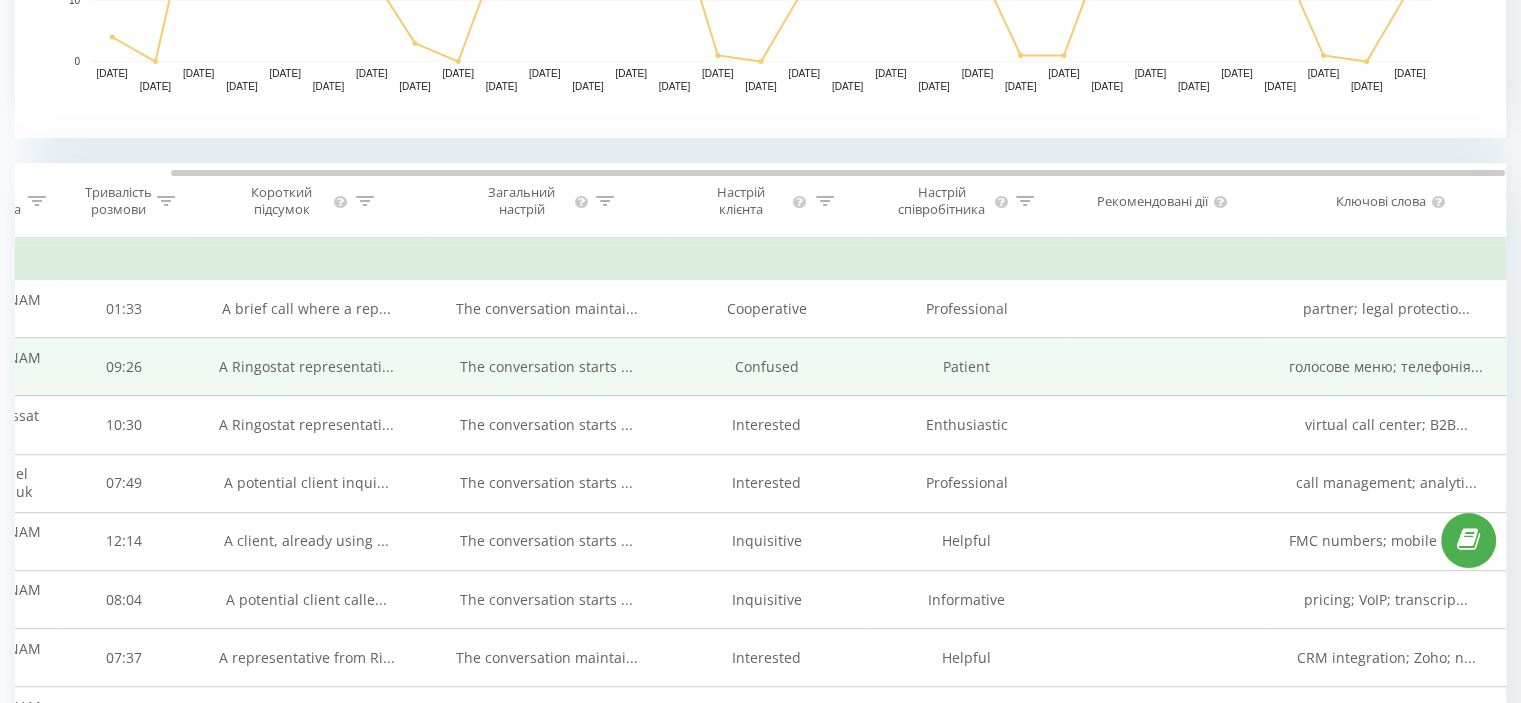 click at bounding box center (1167, 367) 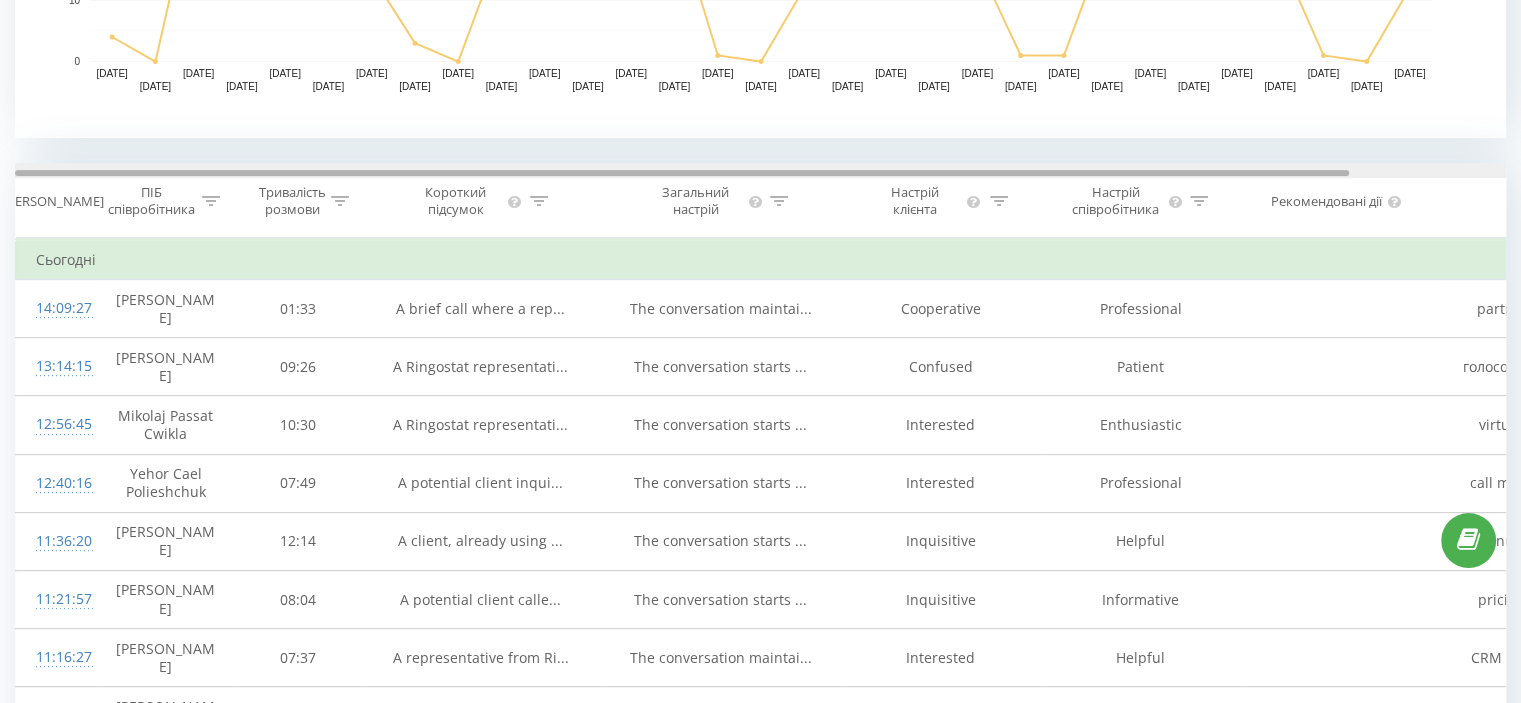 drag, startPoint x: 1189, startPoint y: 169, endPoint x: 485, endPoint y: 253, distance: 708.99365 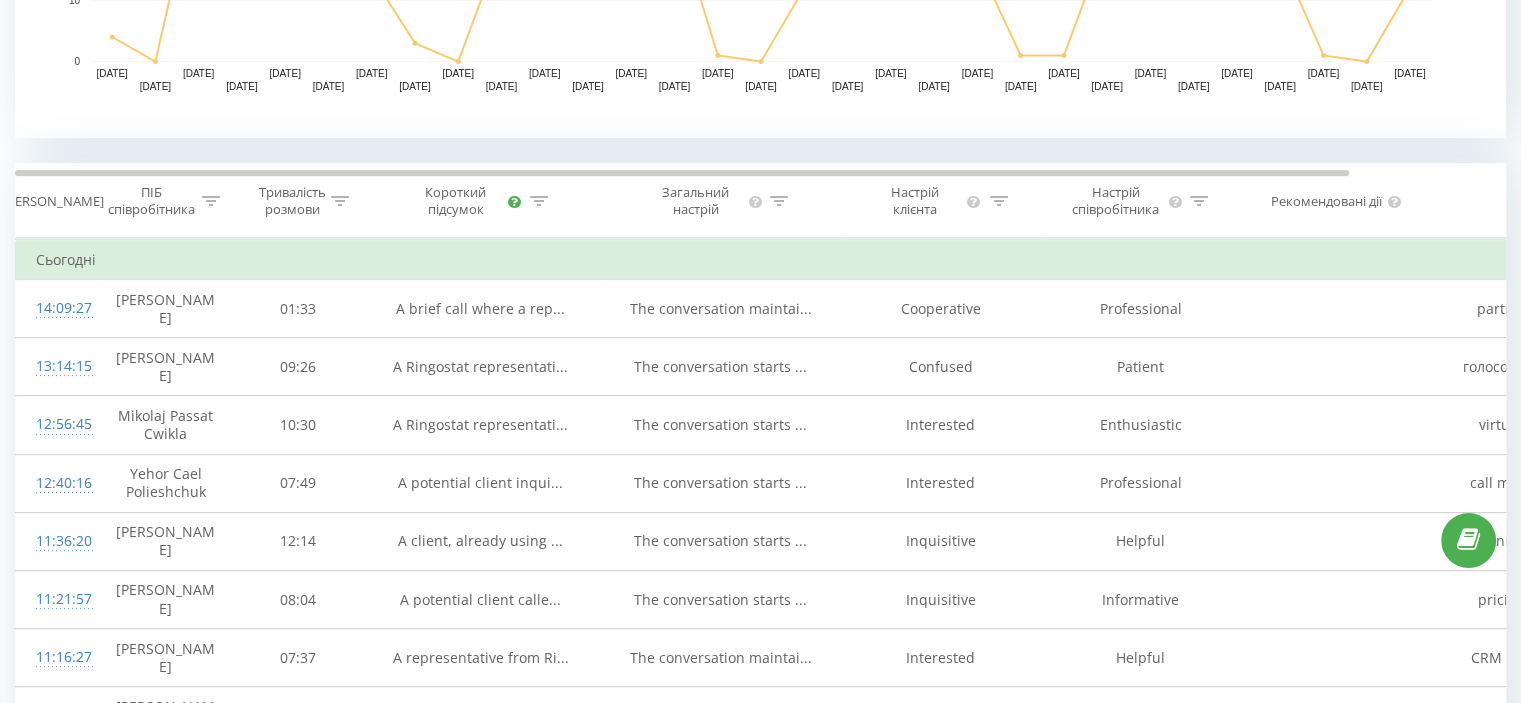 click at bounding box center (514, 201) 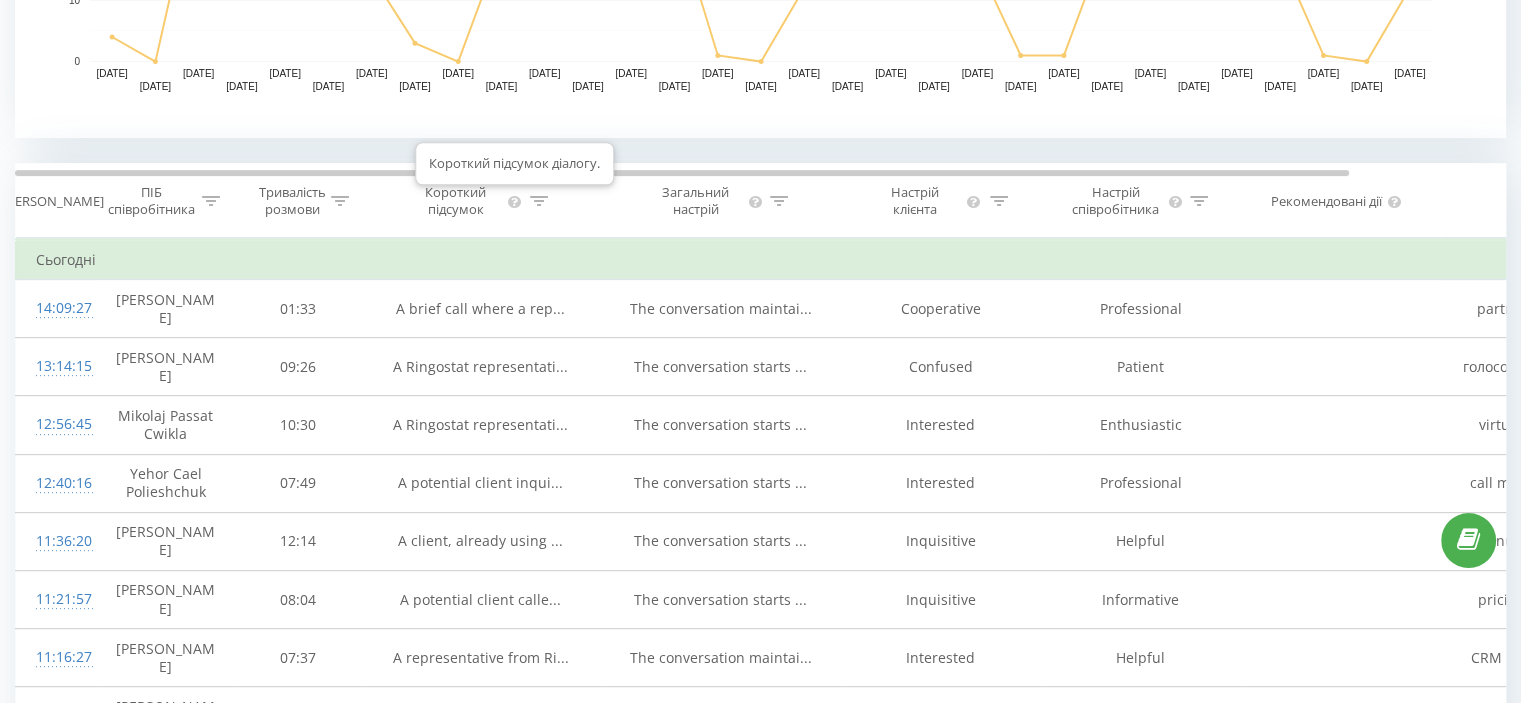 click on "Короткий підсумок" at bounding box center (478, 201) 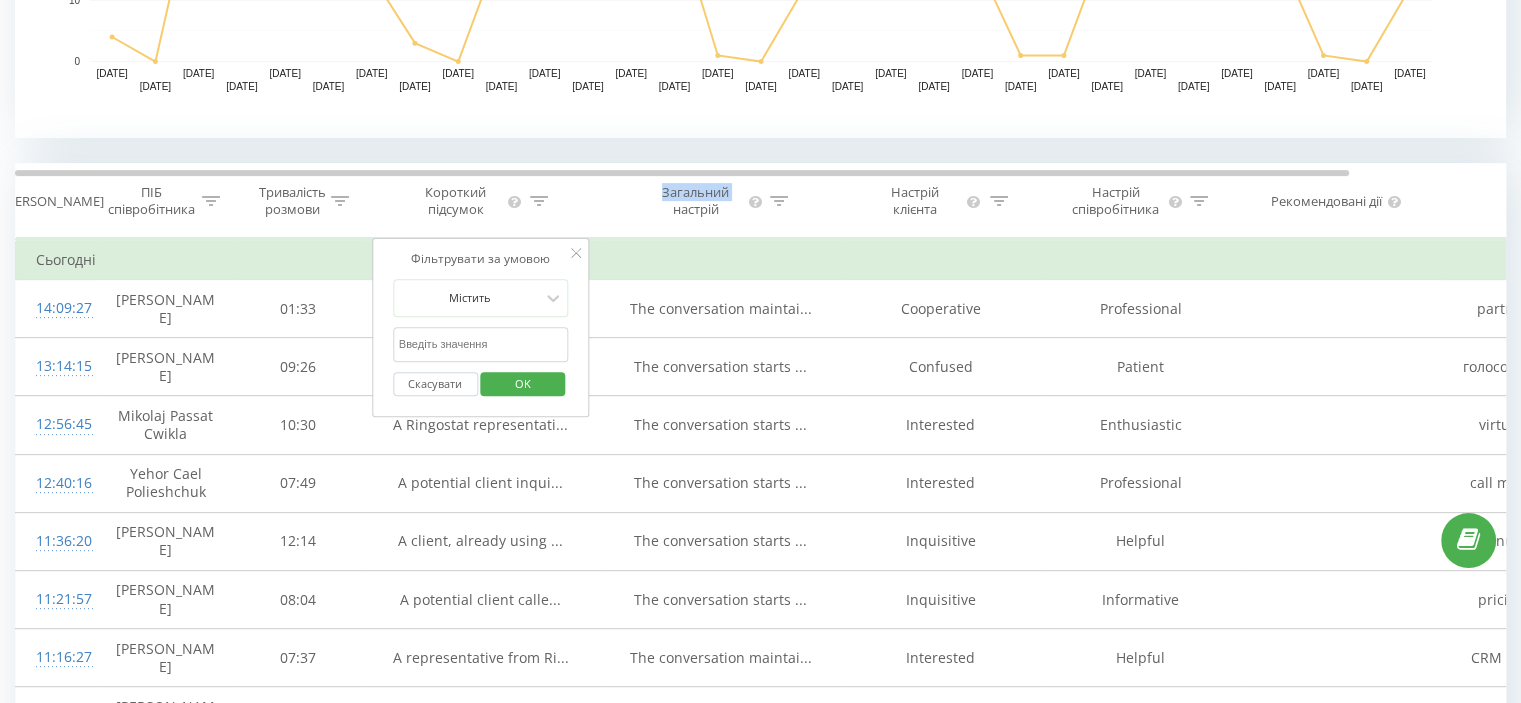 click on "Короткий підсумок" at bounding box center [478, 201] 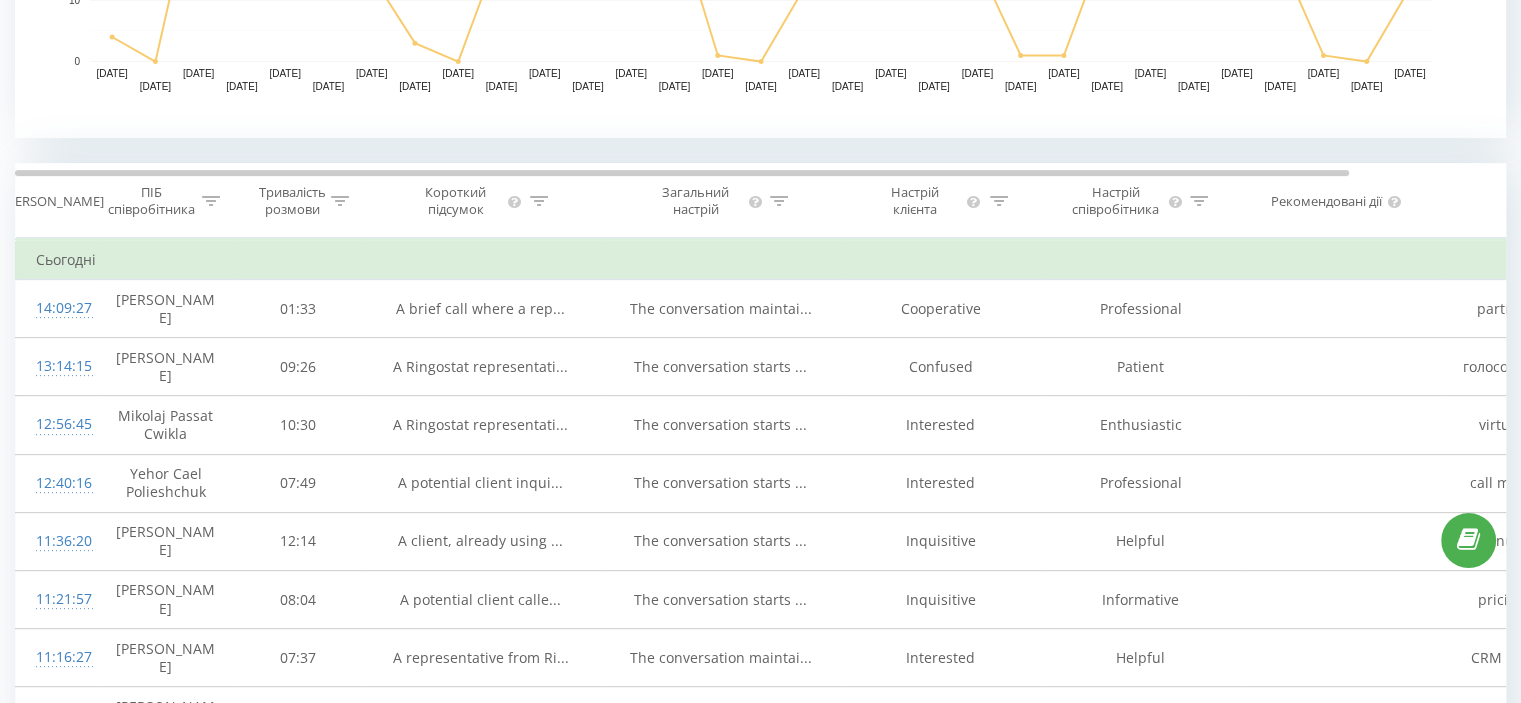 click 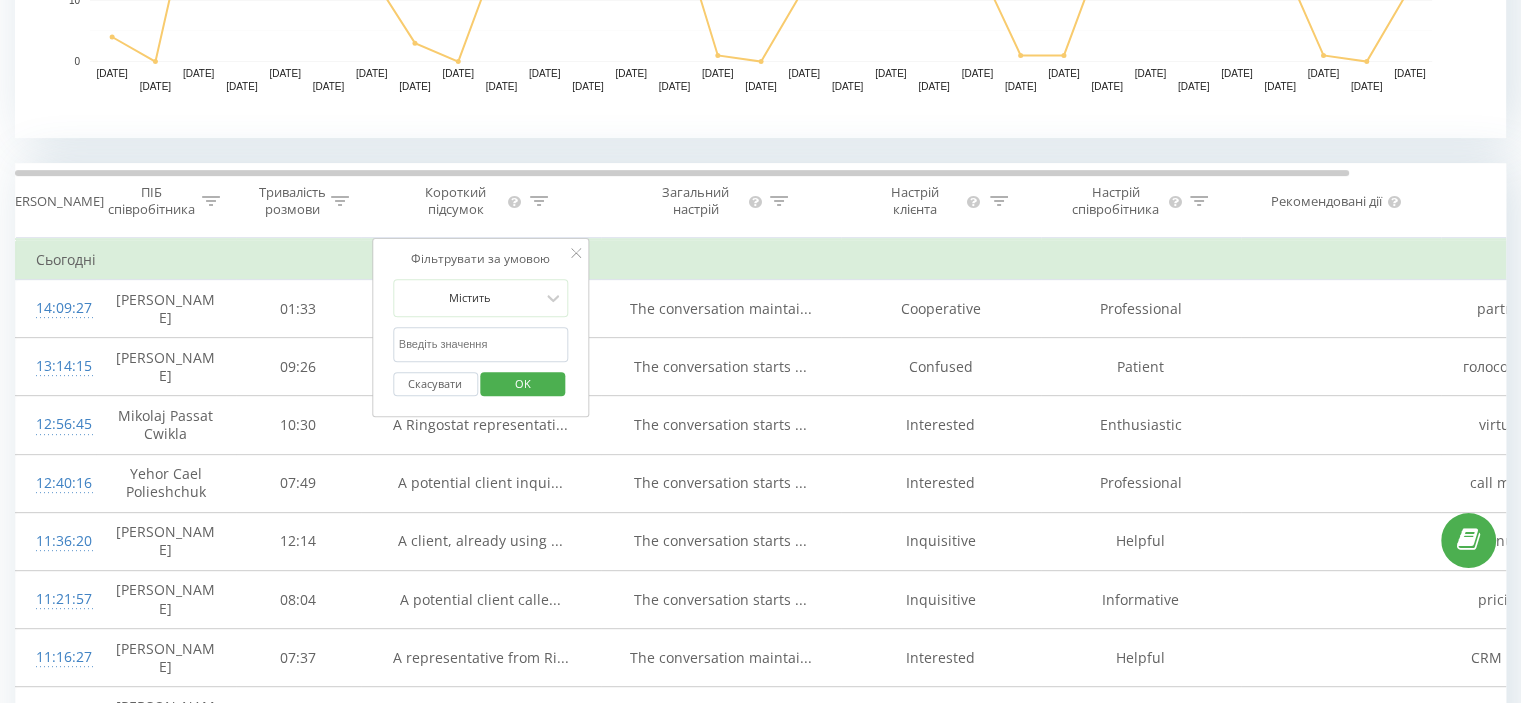 click at bounding box center [576, 254] 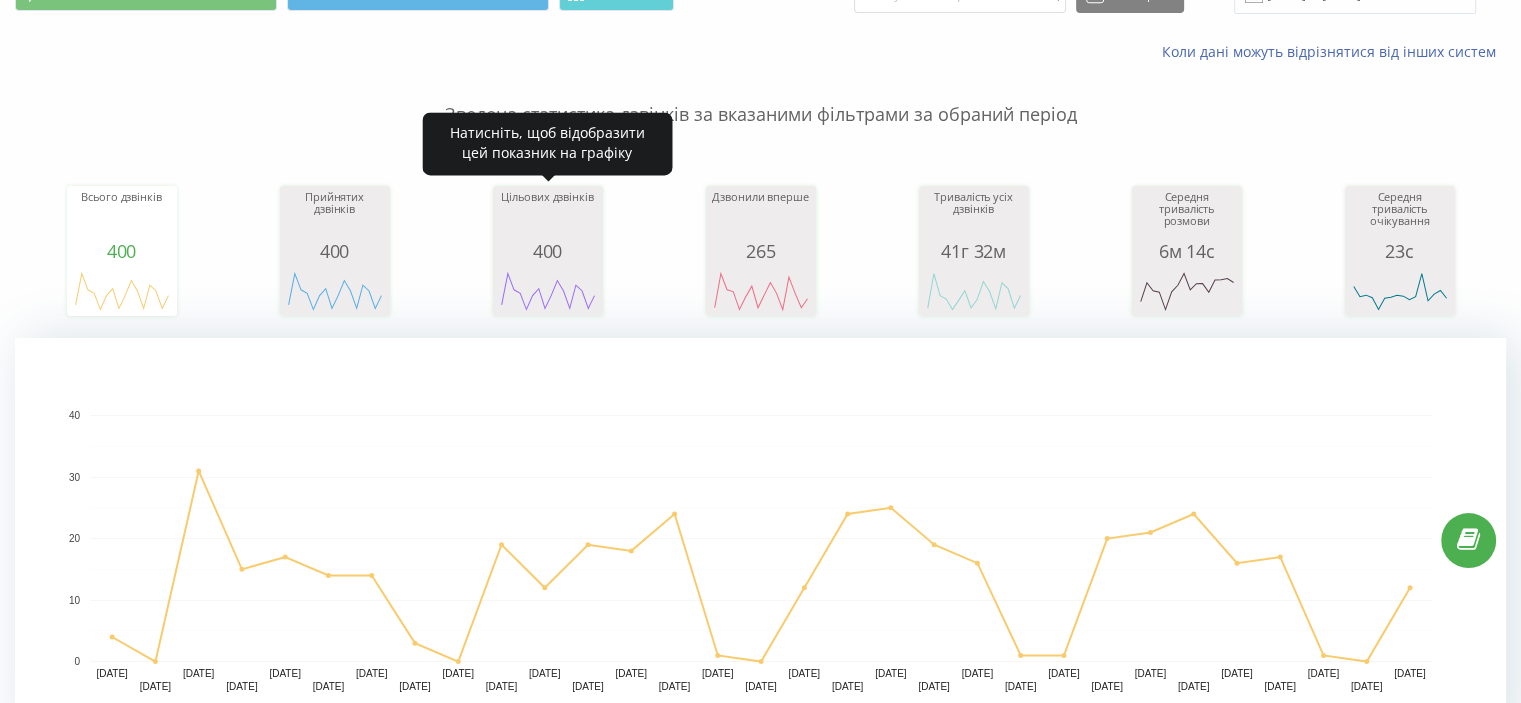 scroll, scrollTop: 0, scrollLeft: 0, axis: both 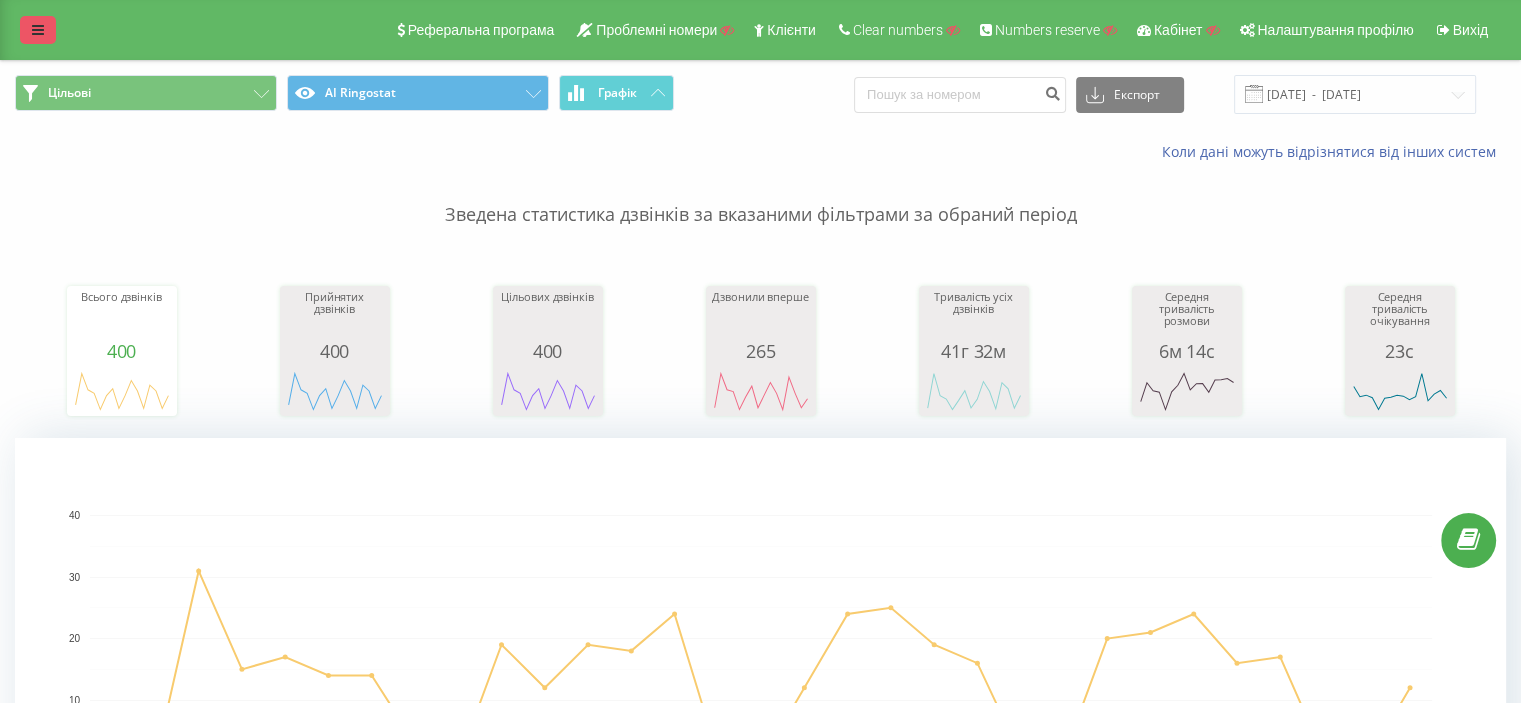 click at bounding box center (38, 30) 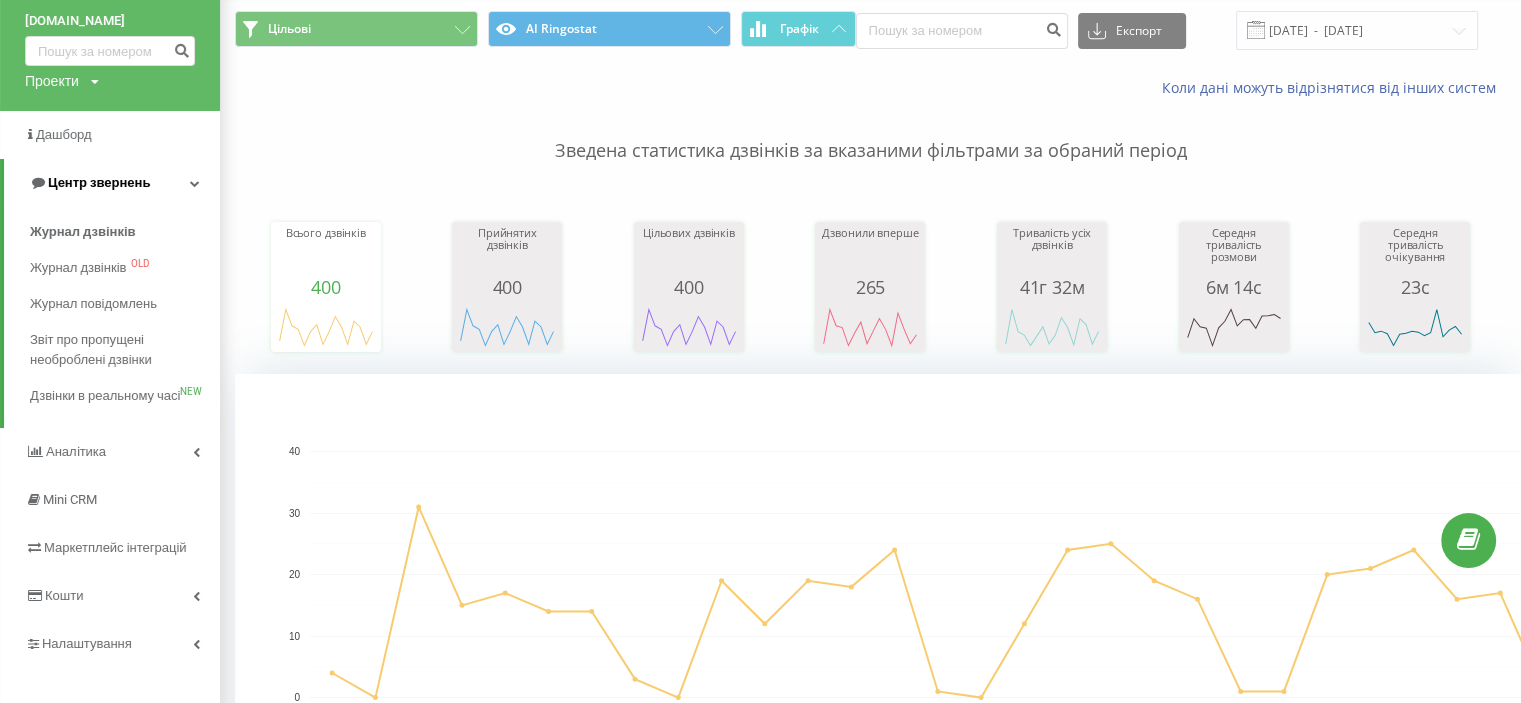 scroll, scrollTop: 100, scrollLeft: 0, axis: vertical 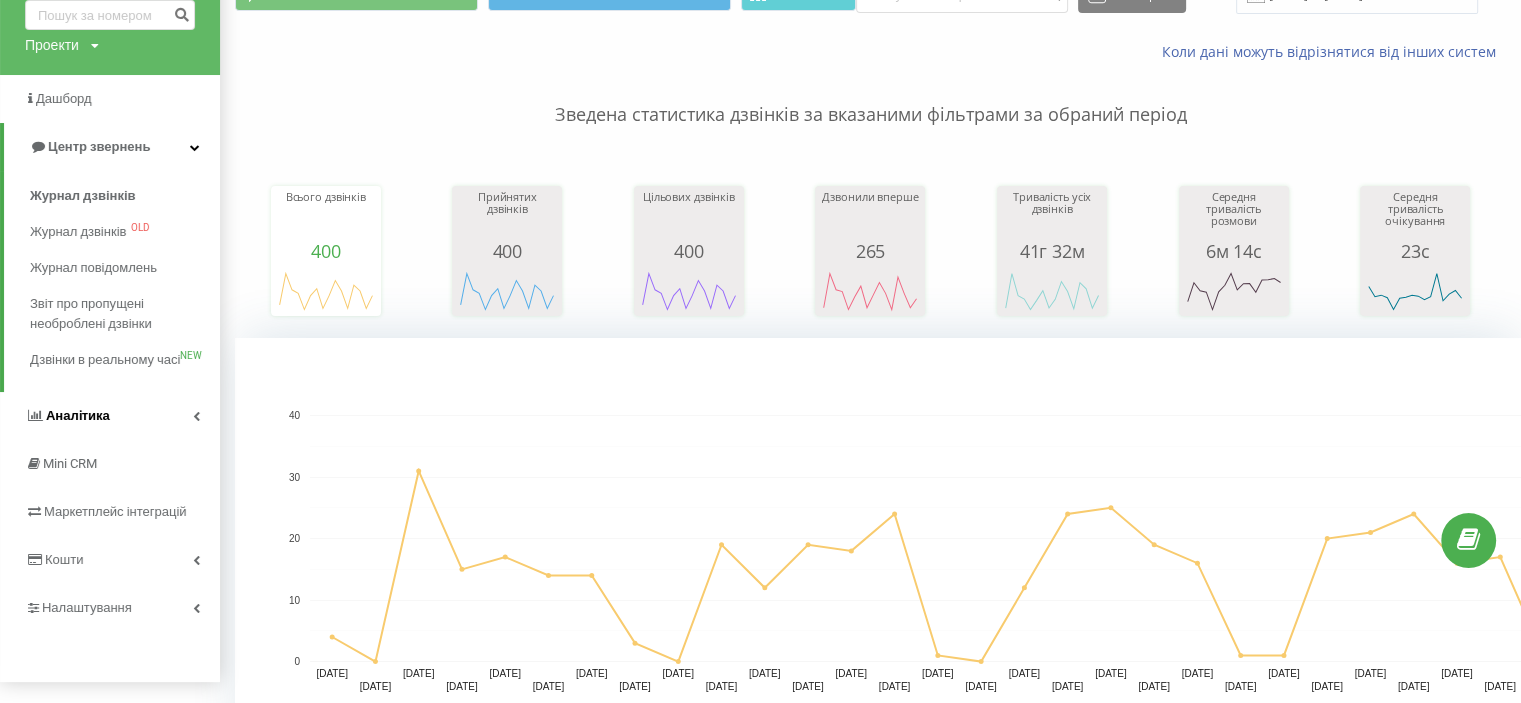 click on "Аналiтика" at bounding box center [110, 416] 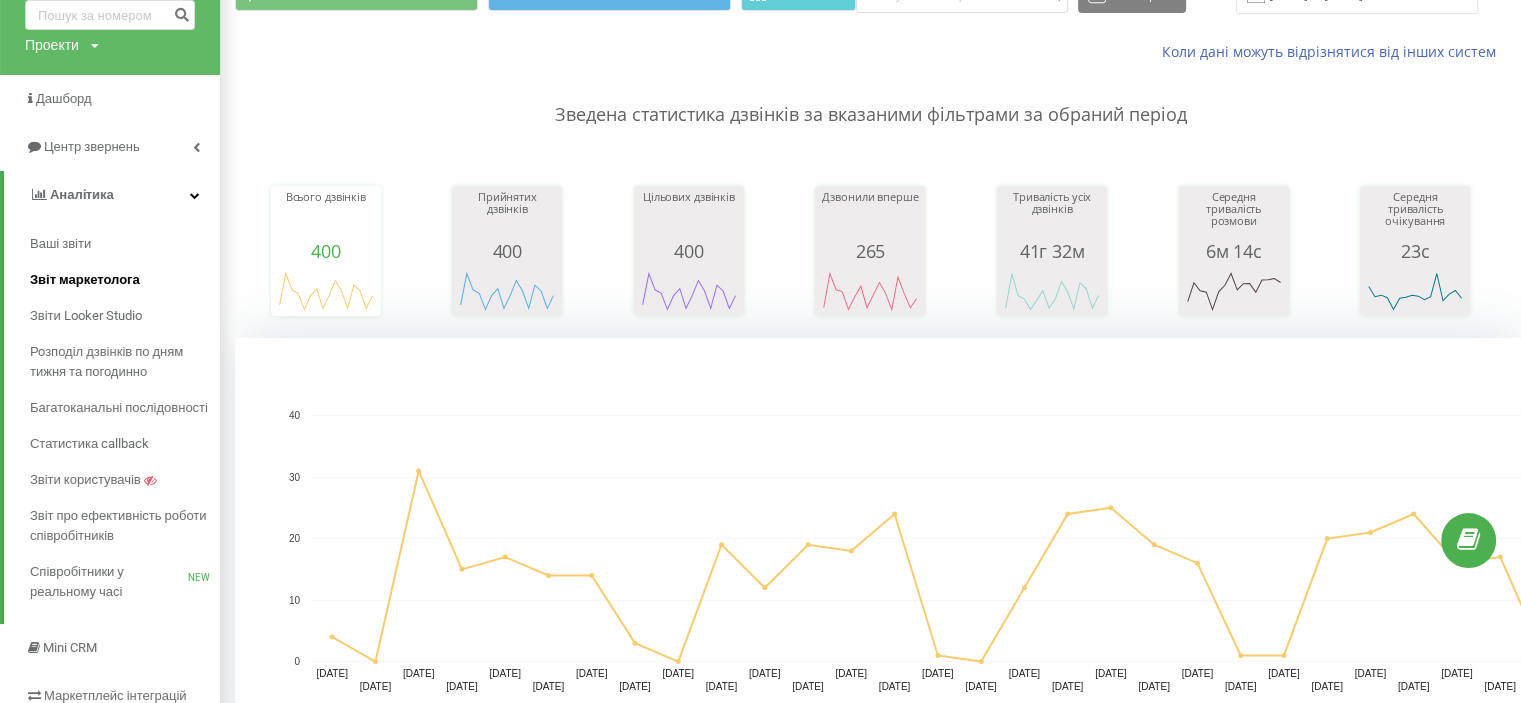 scroll, scrollTop: 200, scrollLeft: 0, axis: vertical 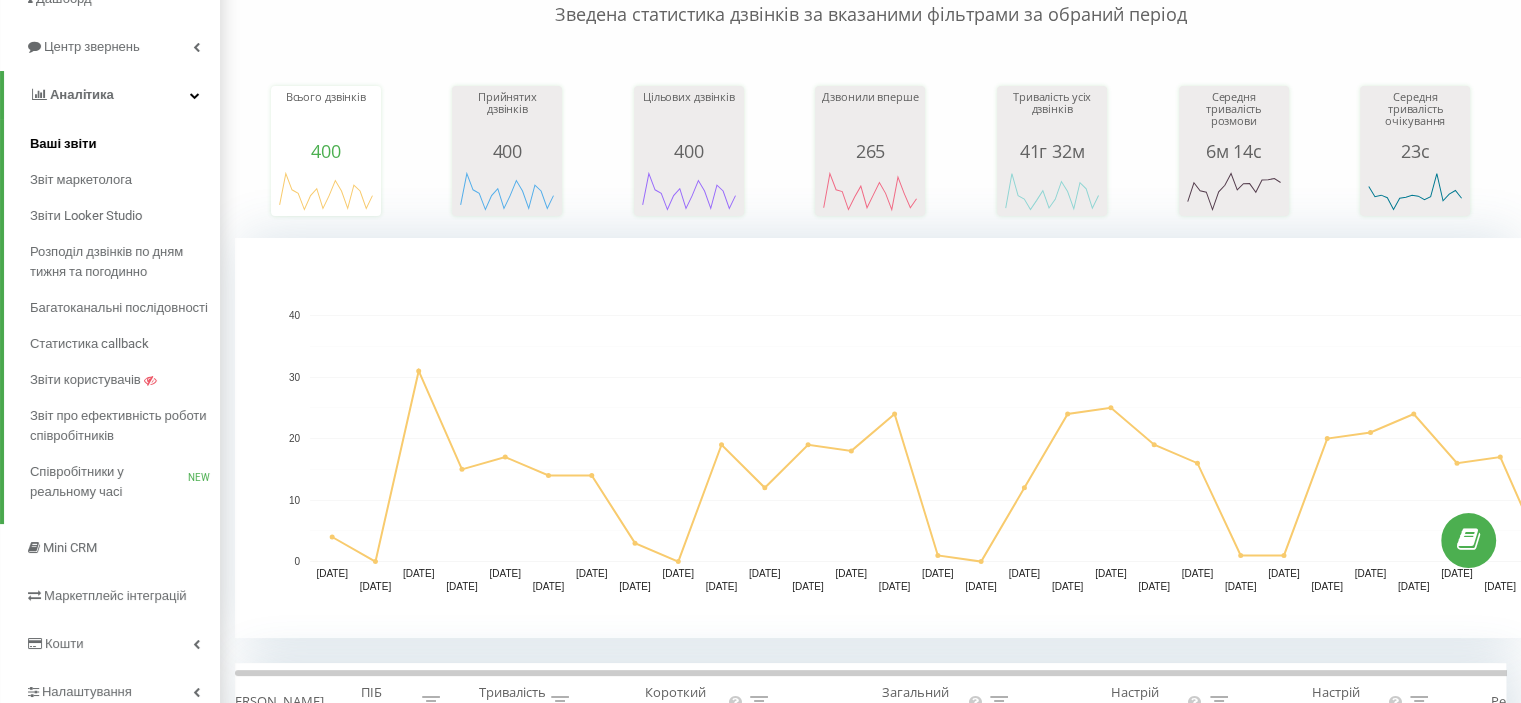 click on "Ваші звіти" at bounding box center [63, 144] 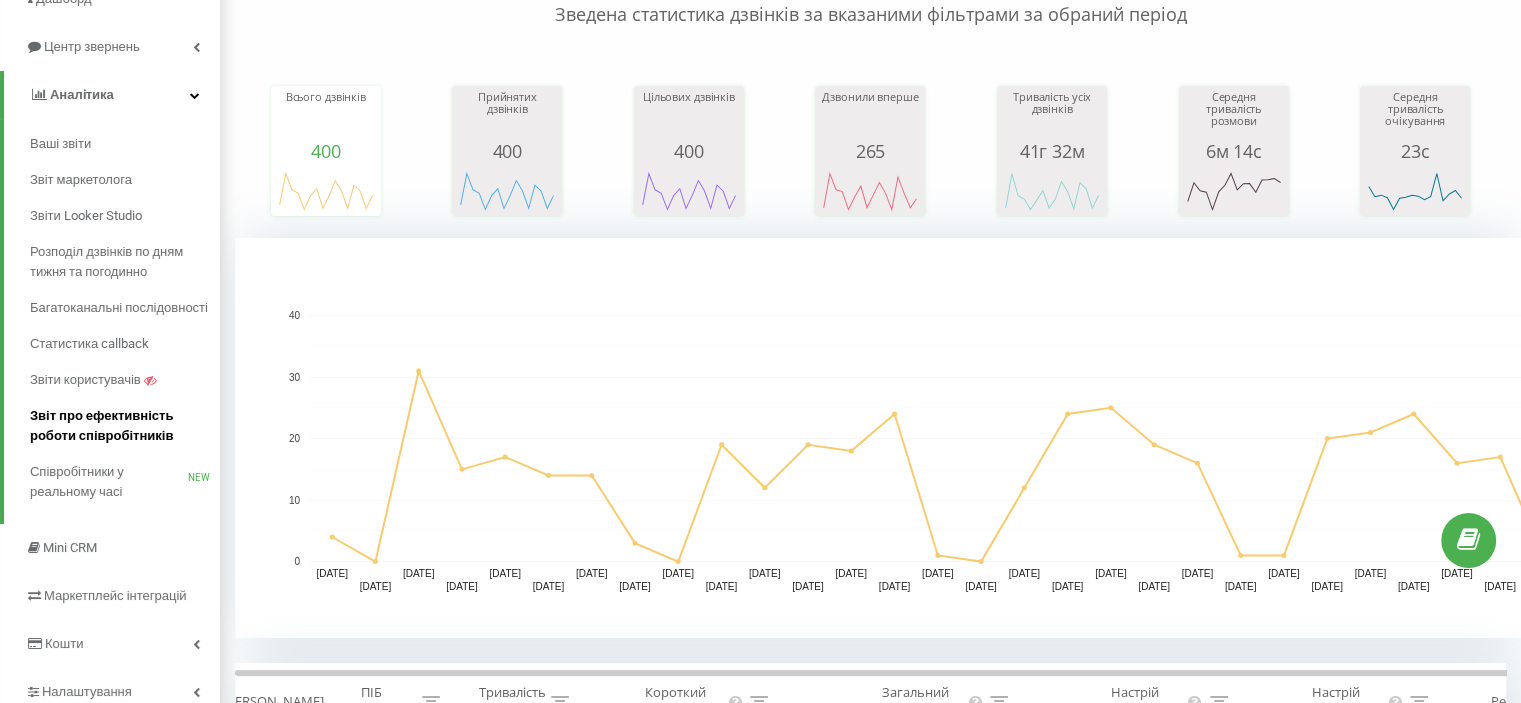 click on "Звіт про ефективність роботи співробітників" at bounding box center [120, 426] 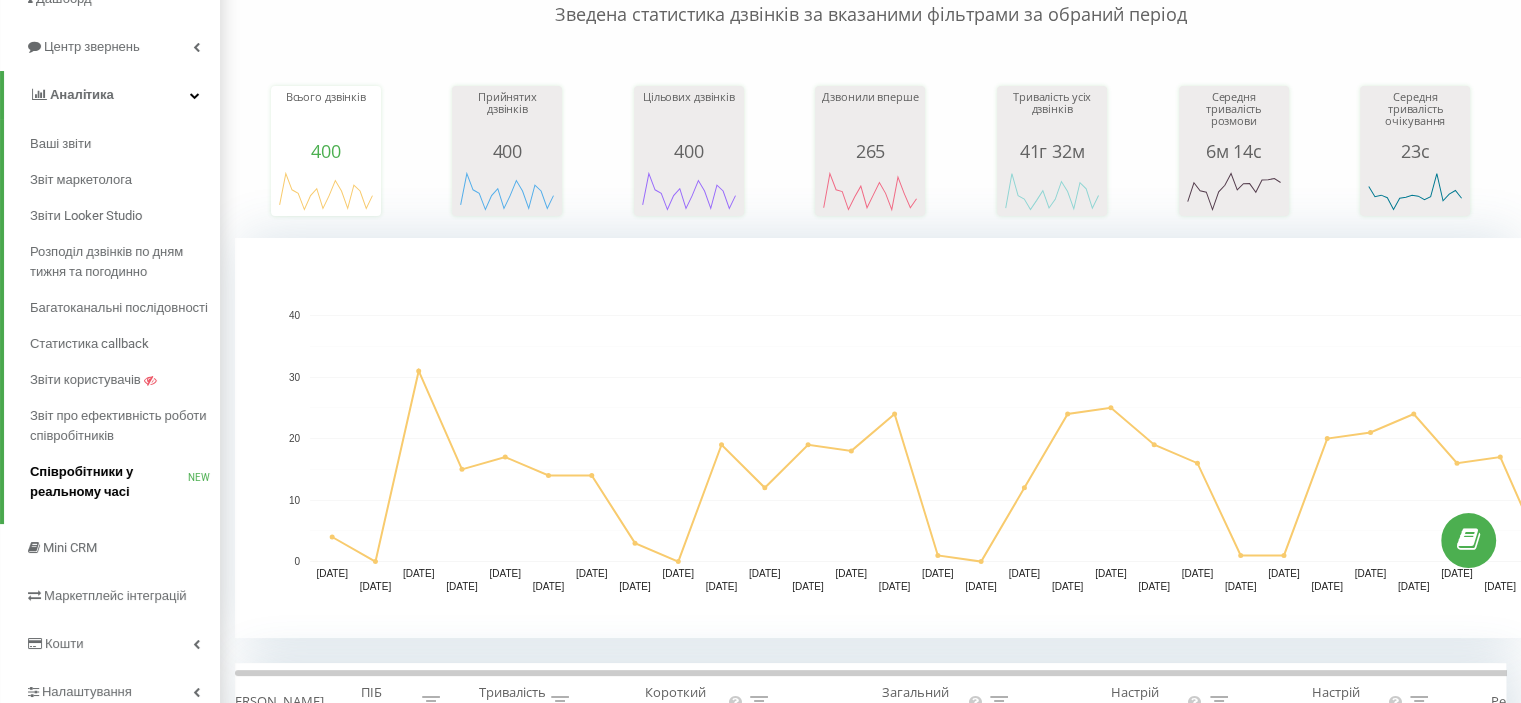 click on "Співробітники у реальному часі" at bounding box center [109, 482] 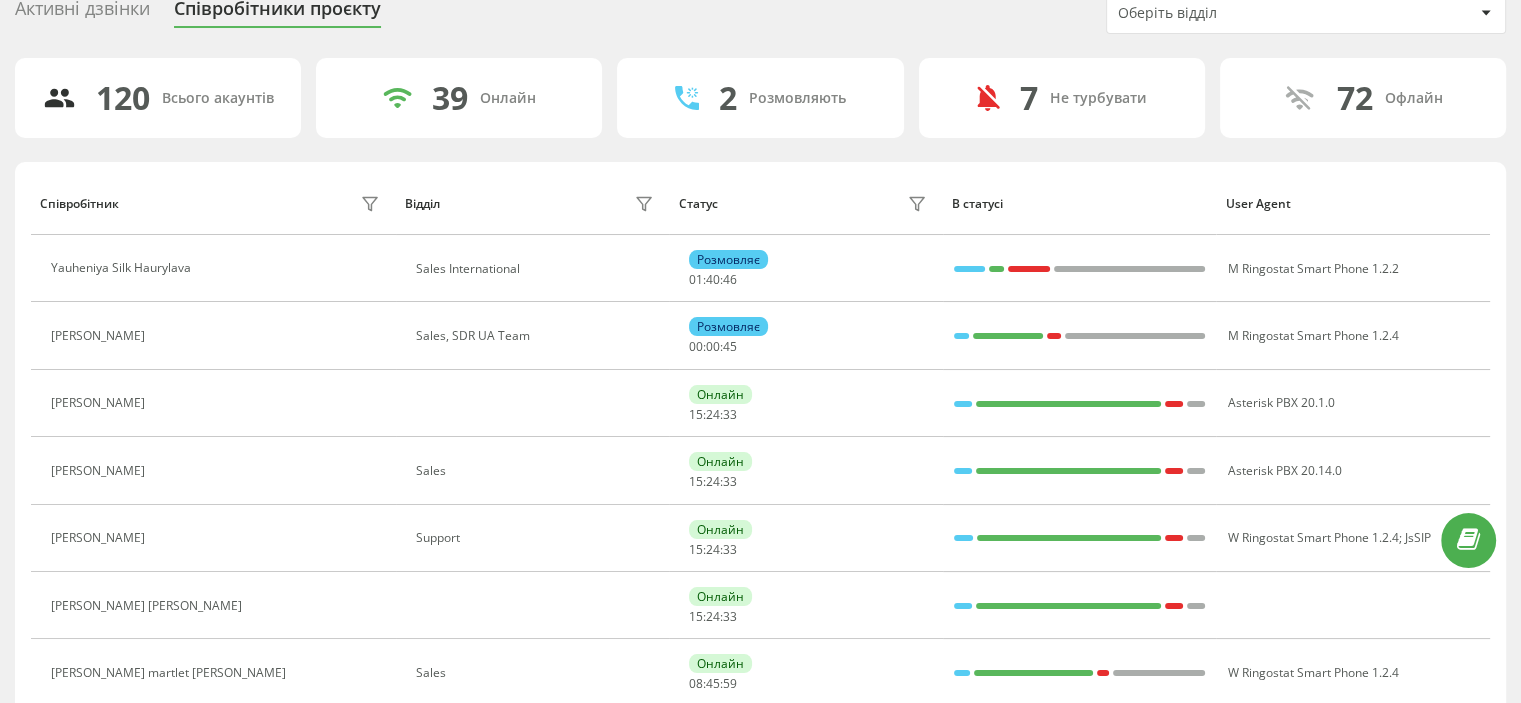 scroll, scrollTop: 75, scrollLeft: 0, axis: vertical 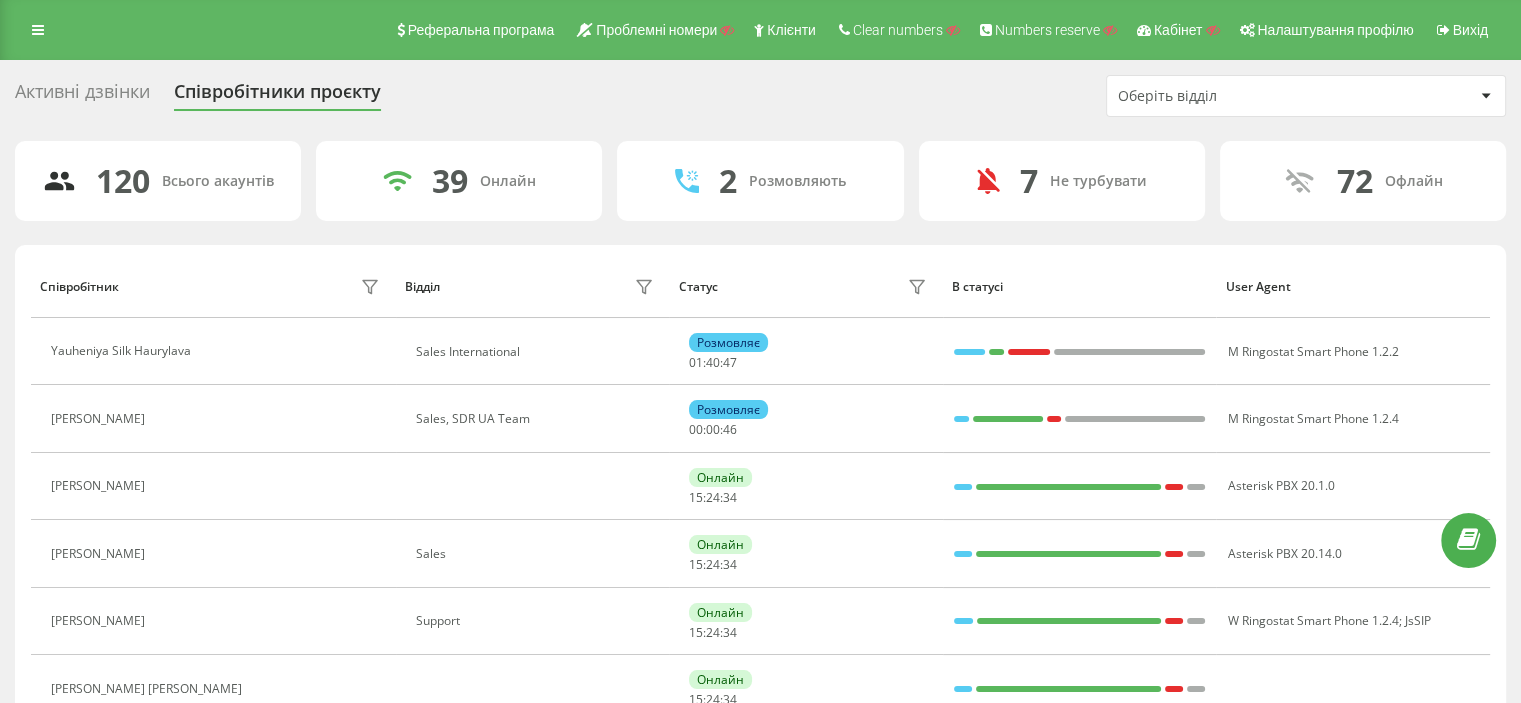 click on "Активні дзвінки Співробітники проєкту Оберіть відділ" at bounding box center [760, 96] 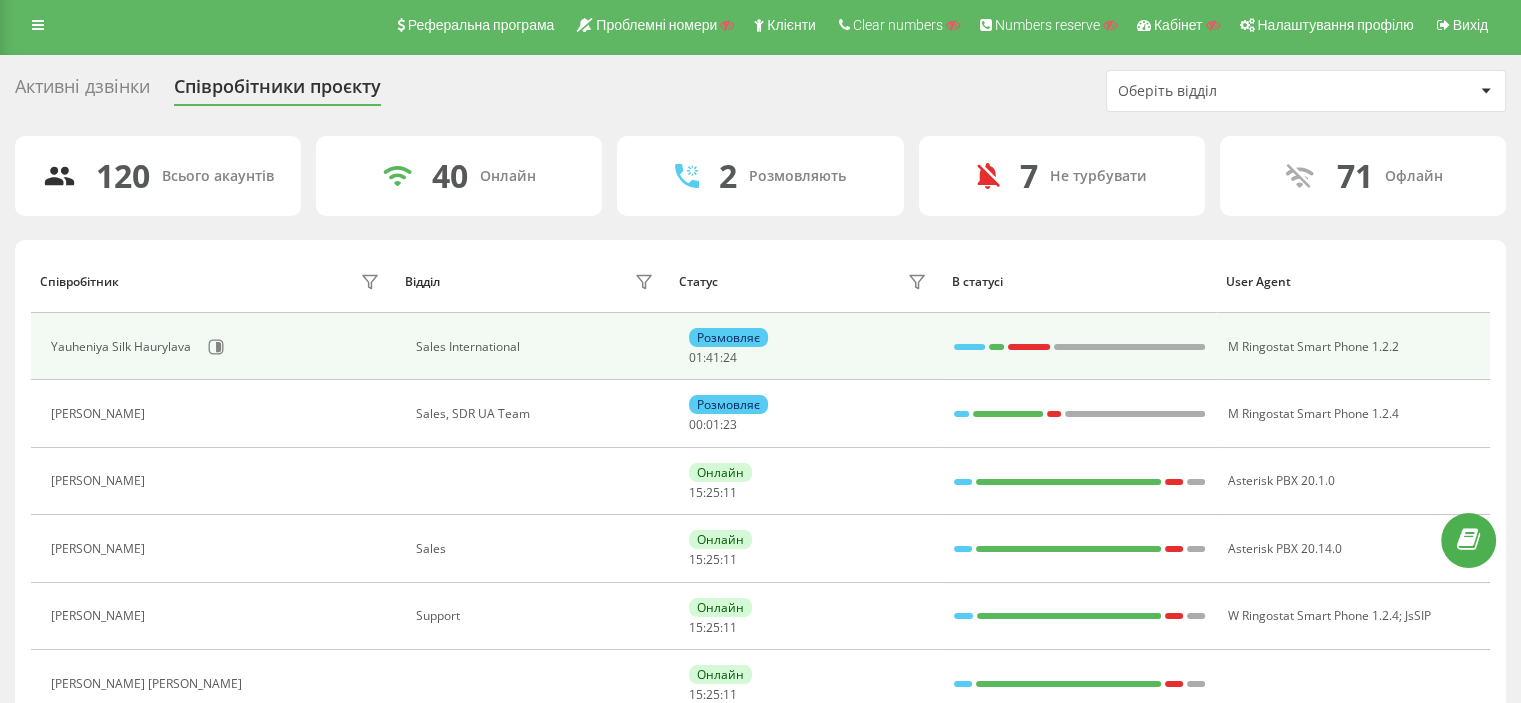 scroll, scrollTop: 100, scrollLeft: 0, axis: vertical 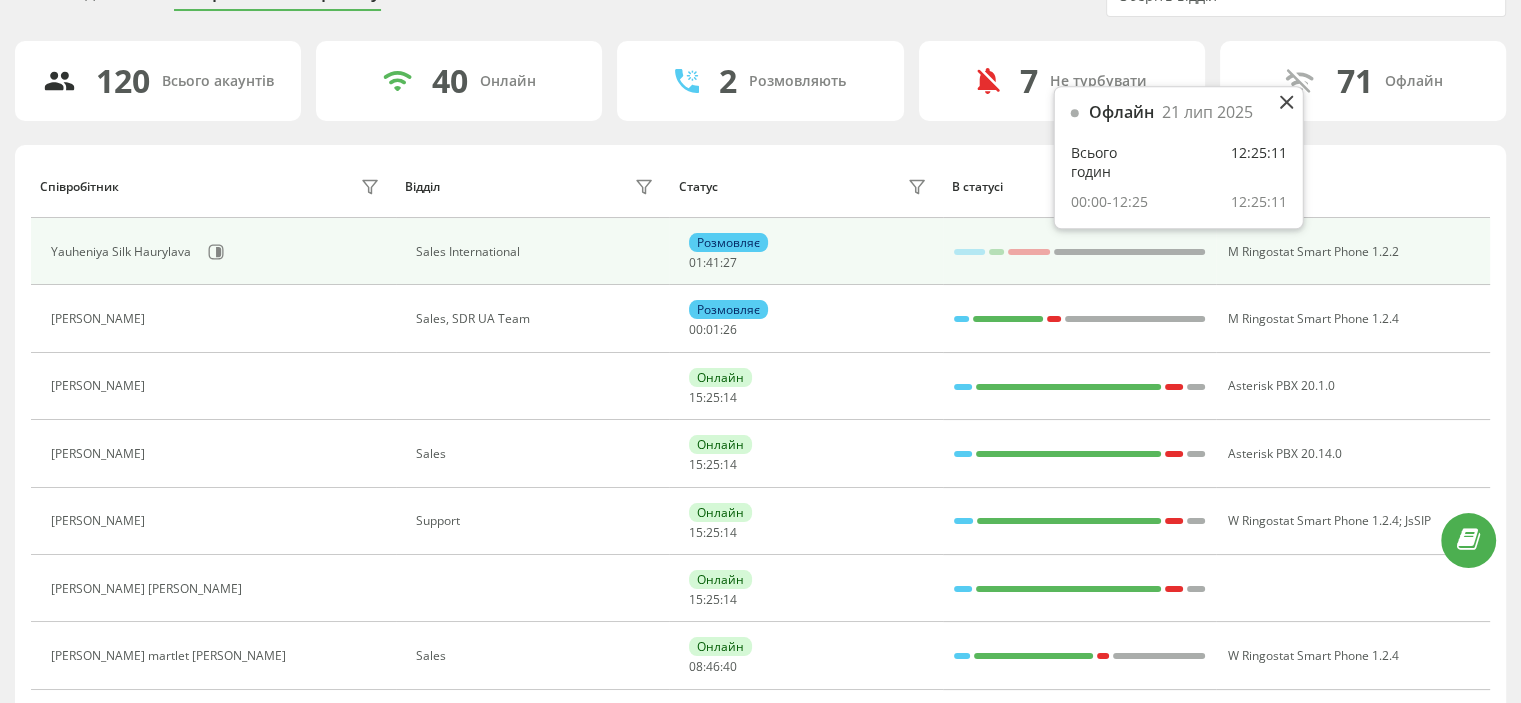 click at bounding box center (1130, 252) 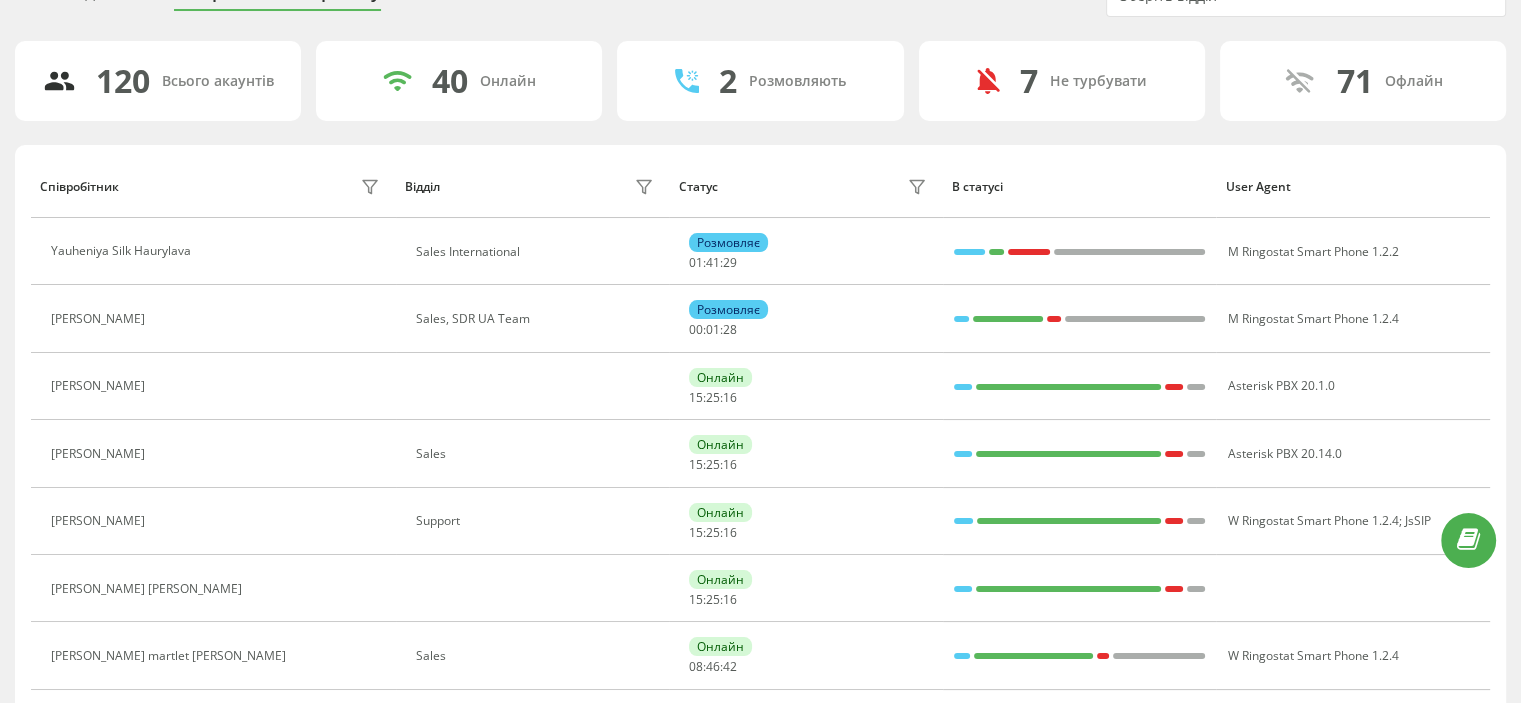 click on "В статусі" at bounding box center [1080, 186] 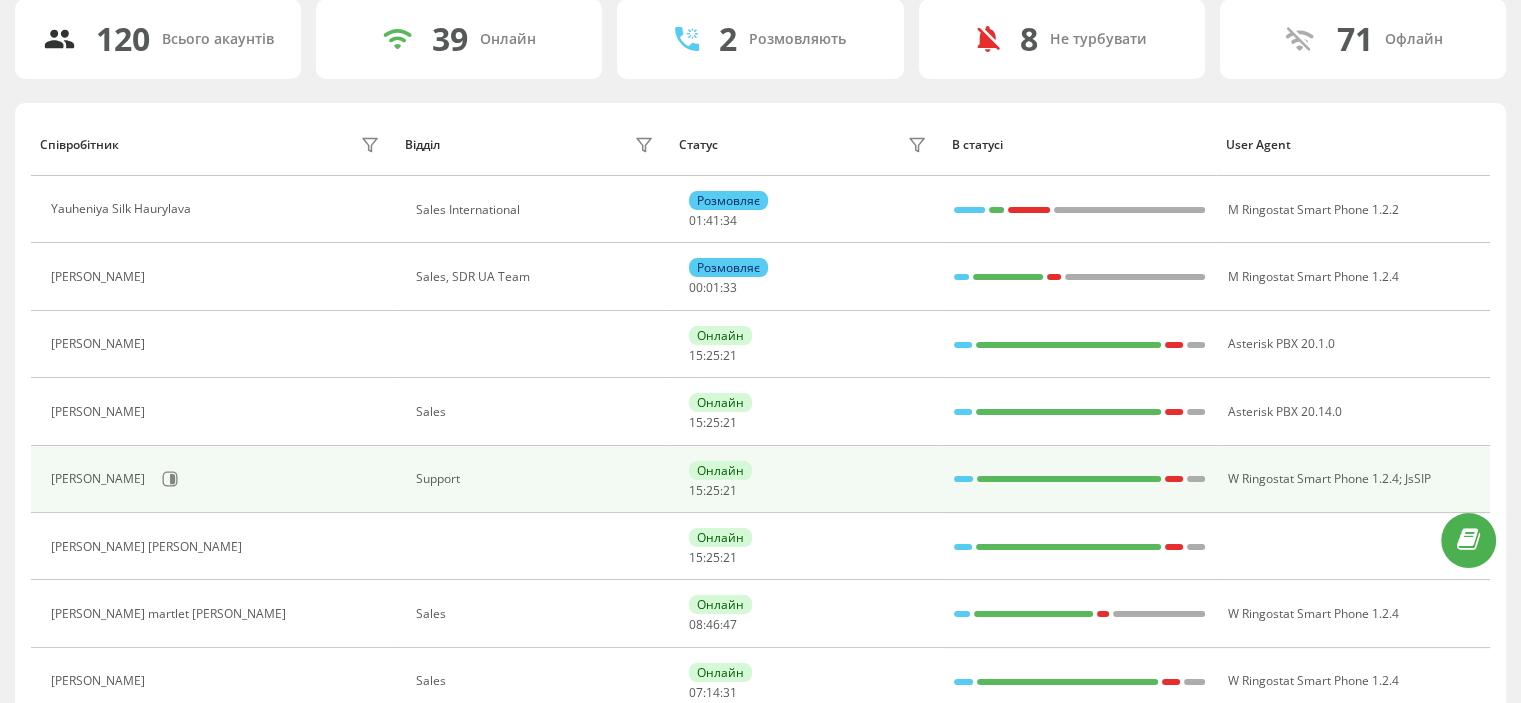 scroll, scrollTop: 0, scrollLeft: 0, axis: both 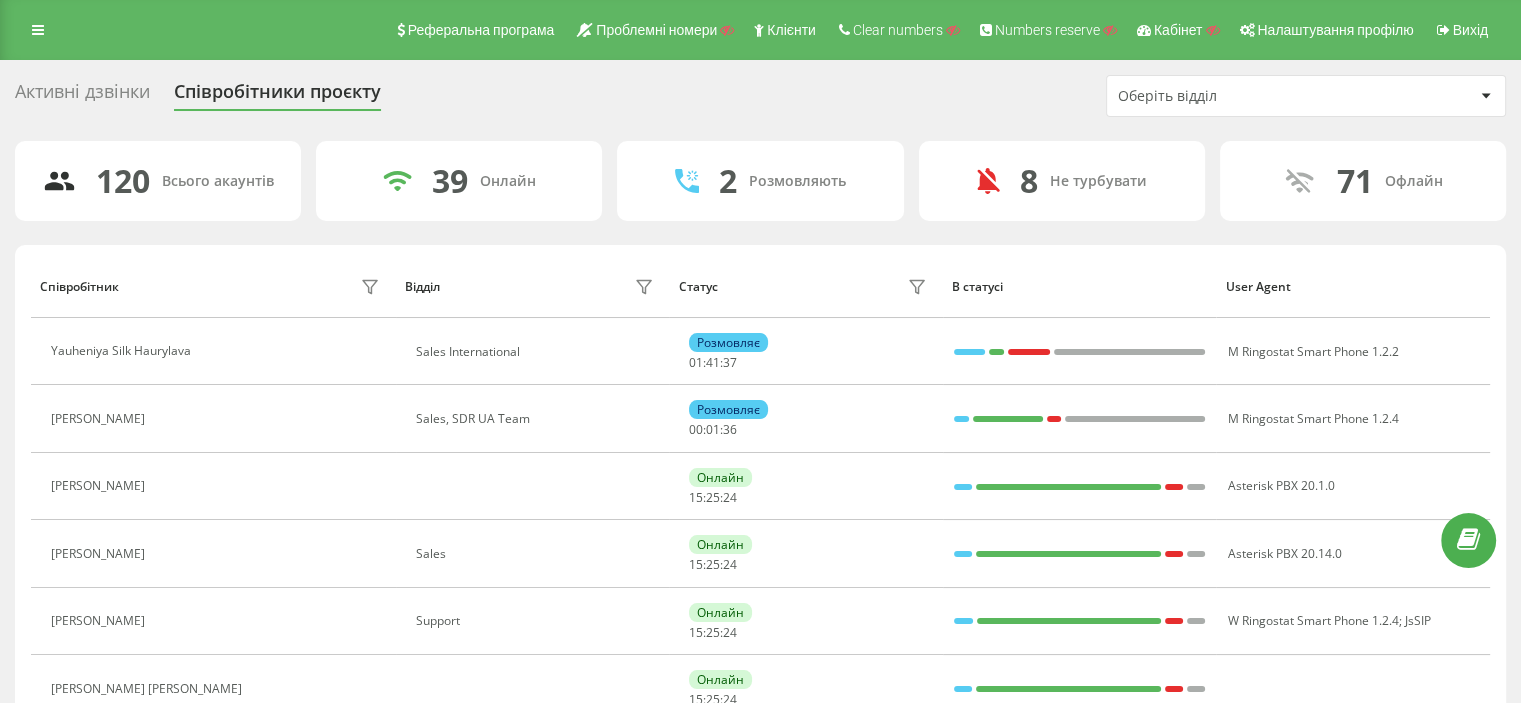 click on "В статусі" at bounding box center [1080, 286] 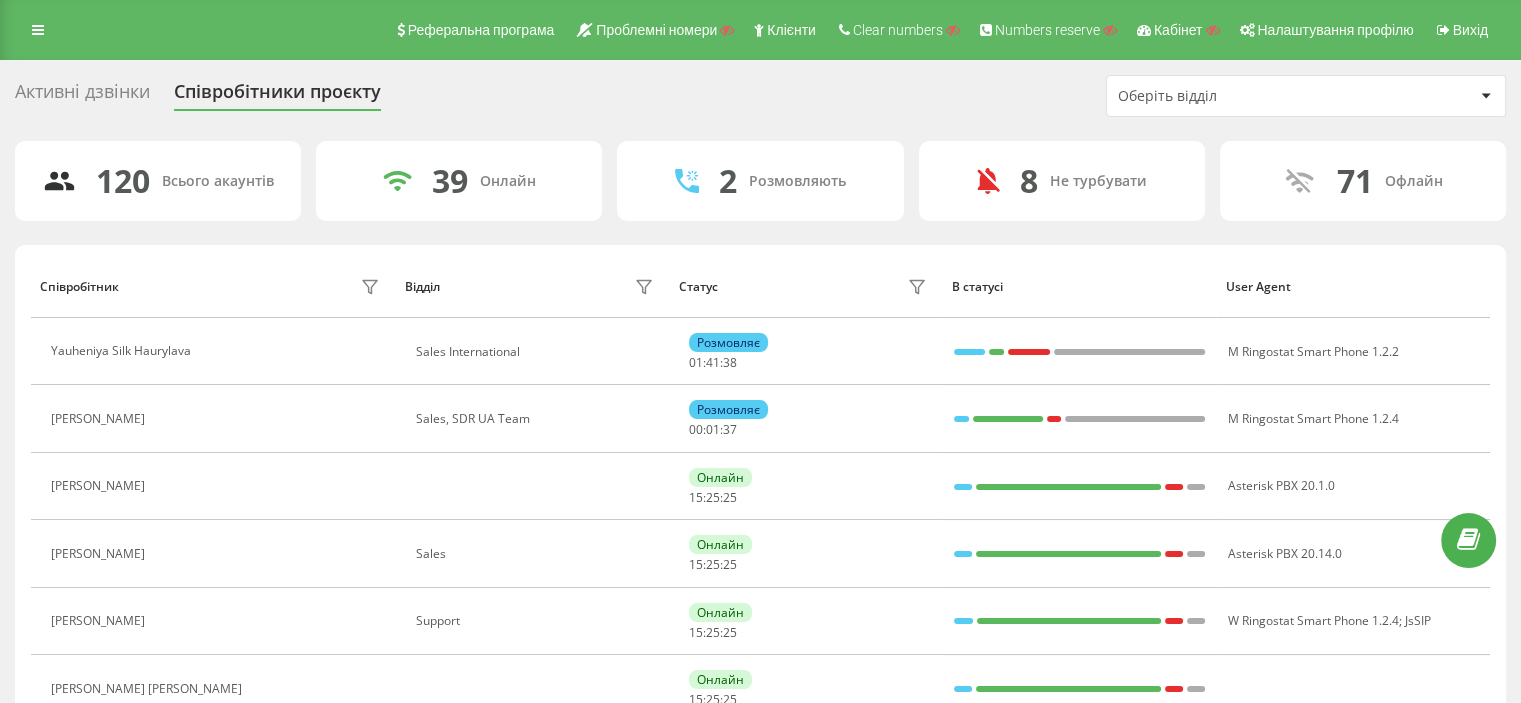 click on "Оберіть відділ" at bounding box center (1306, 96) 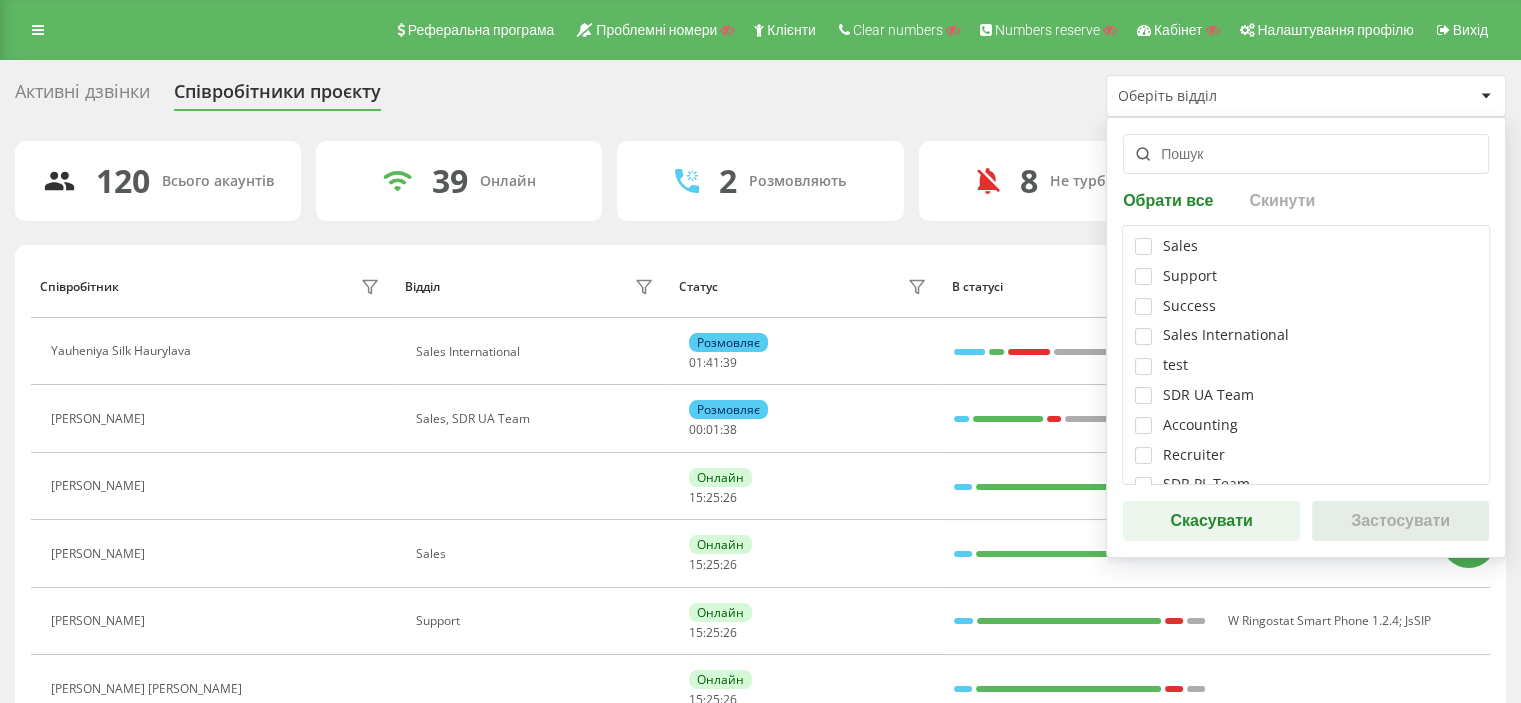click on "Активні дзвінки Співробітники проєкту Оберіть відділ Обрати все Скинути   Sales   Support   Success   Sales International   test   SDR UA Team   Accounting   Recruiter    SDR PL Team   Скасувати Застосувати   120   Всього акаунтів   39   Онлайн   2   Розмовляють   8   Не турбувати   71   Офлайн Співробітник Відділ Статус В статусі User Agent Yauheniya Silk Haurylava Sales International Розмовляє 01 : 41 : 39 M Ringostat Smart Phone 1.2.2 Поліна Samantha Петранюк Sales, SDR UA Team Розмовляє 00 : 01 : 38 M Ringostat Smart Phone 1.2.4 Selena Онлайн 15 : 25 : 26 Asterisk PBX 20.1.0 Marianna Mykonos Popkova Sales Онлайн 15 : 25 : 26 Asterisk PBX 20.14.0 Zozulia Olena Hailel Support Онлайн 15 : 25 : 26 W Ringostat Smart Phone 1.2.4 JsSIP Константин Skyline Червяков Онлайн 15 : 25 :" at bounding box center [760, 1069] 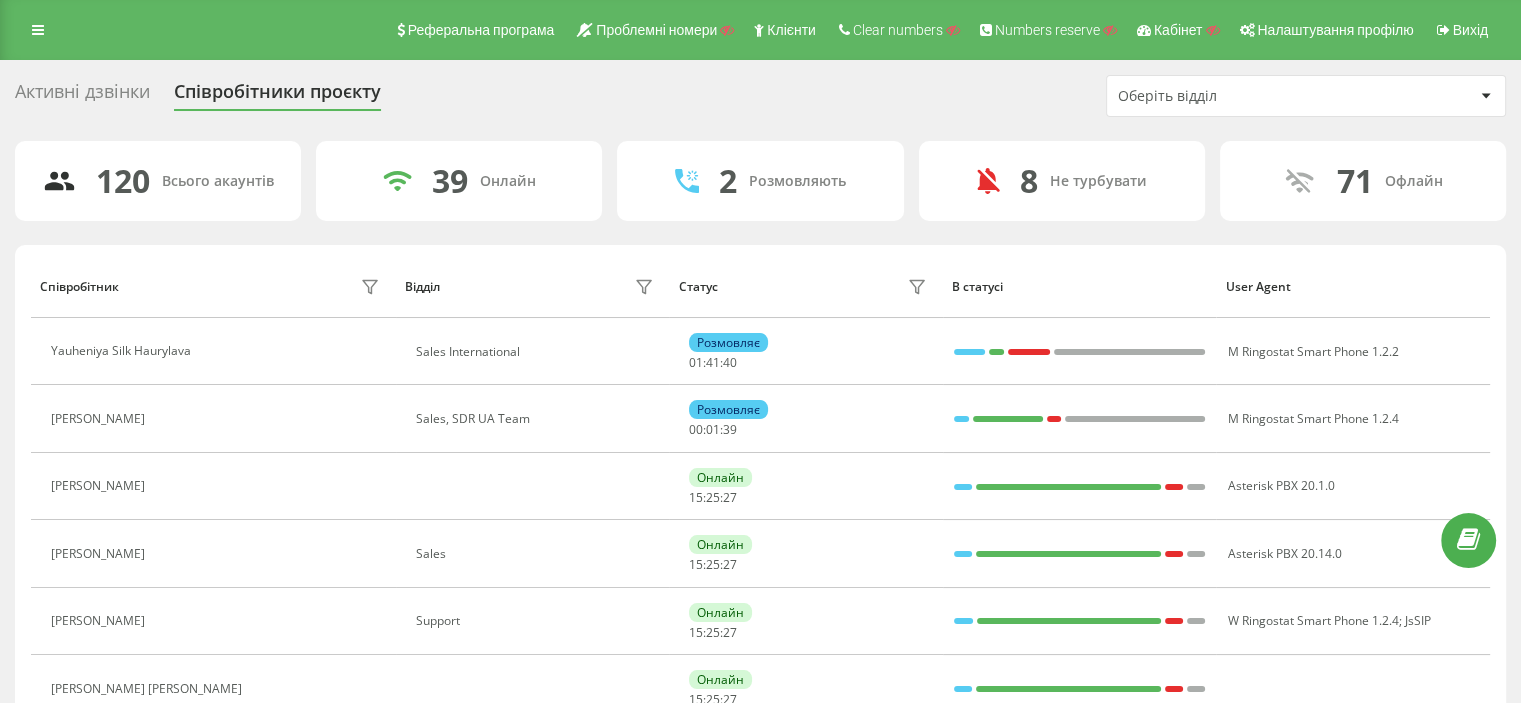 click on "Оберіть відділ" at bounding box center (1306, 96) 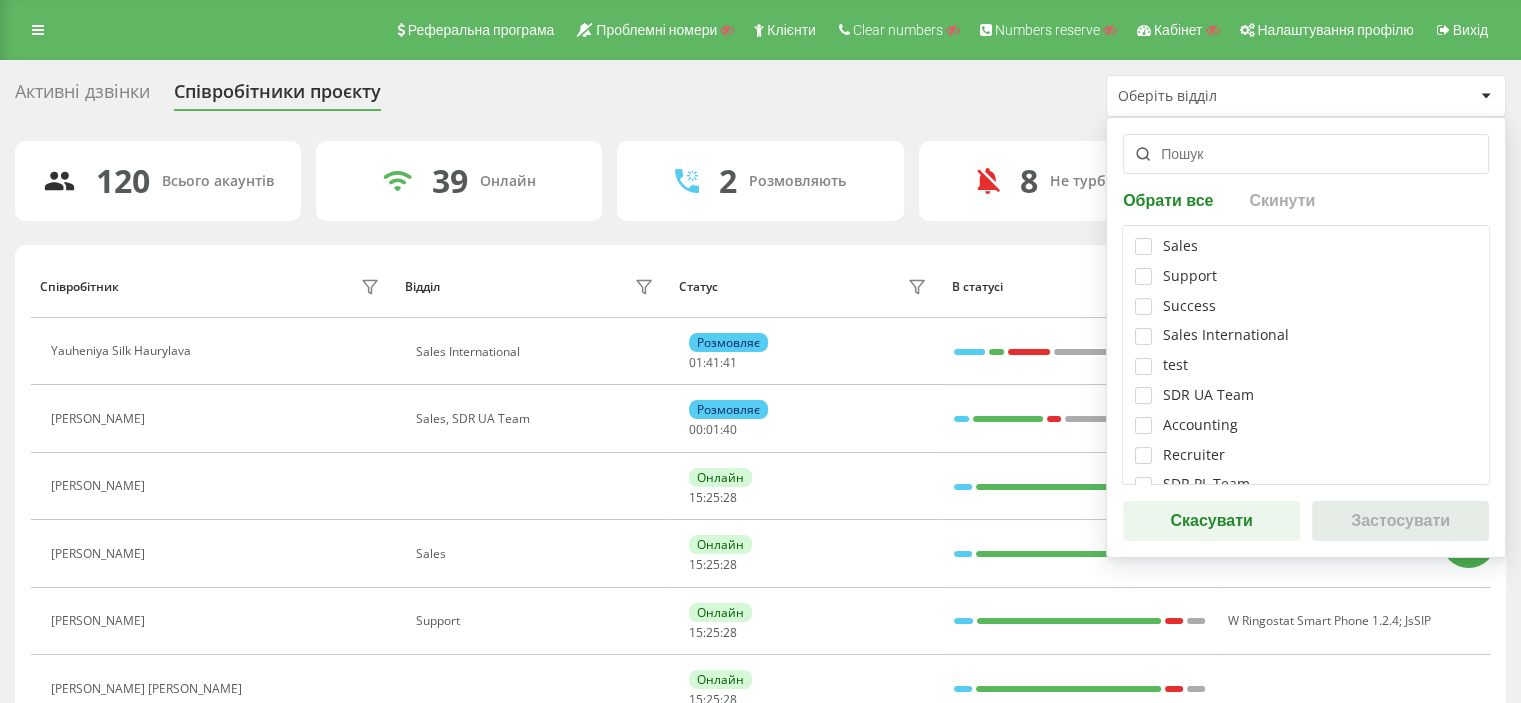 click on "Активні дзвінки Співробітники проєкту Оберіть відділ Обрати все Скинути   Sales   Support   Success   Sales International   test   SDR UA Team   Accounting   Recruiter    SDR PL Team   Скасувати Застосувати" at bounding box center [760, 96] 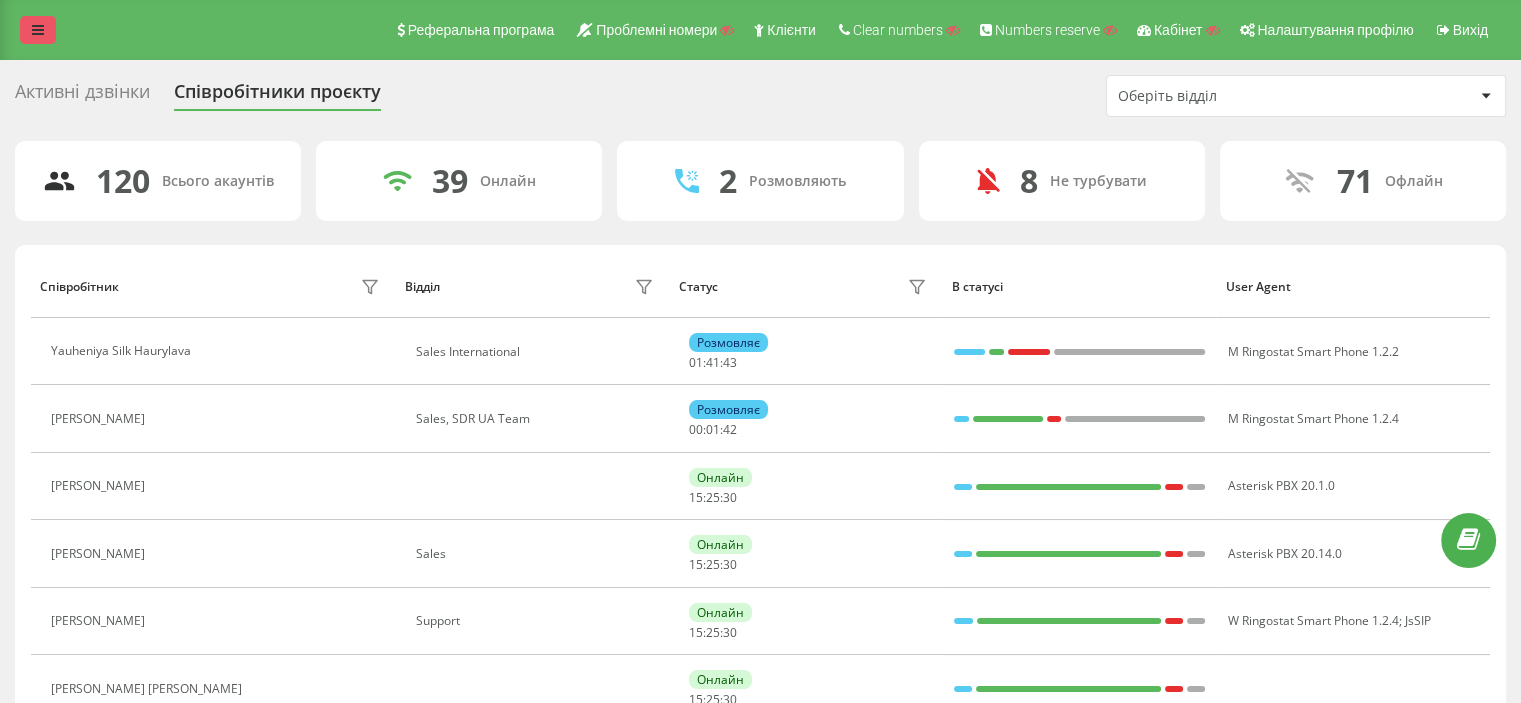 click at bounding box center [38, 30] 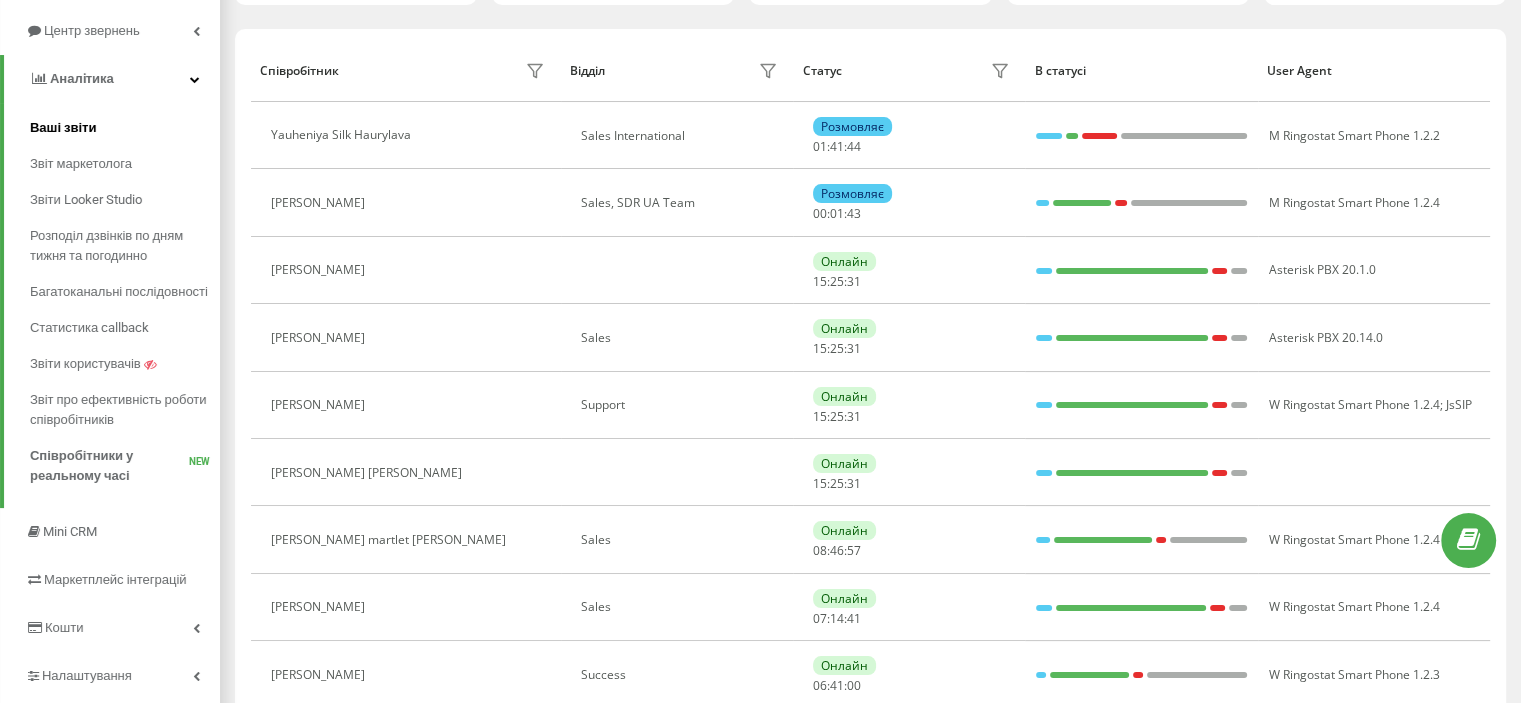 scroll, scrollTop: 100, scrollLeft: 0, axis: vertical 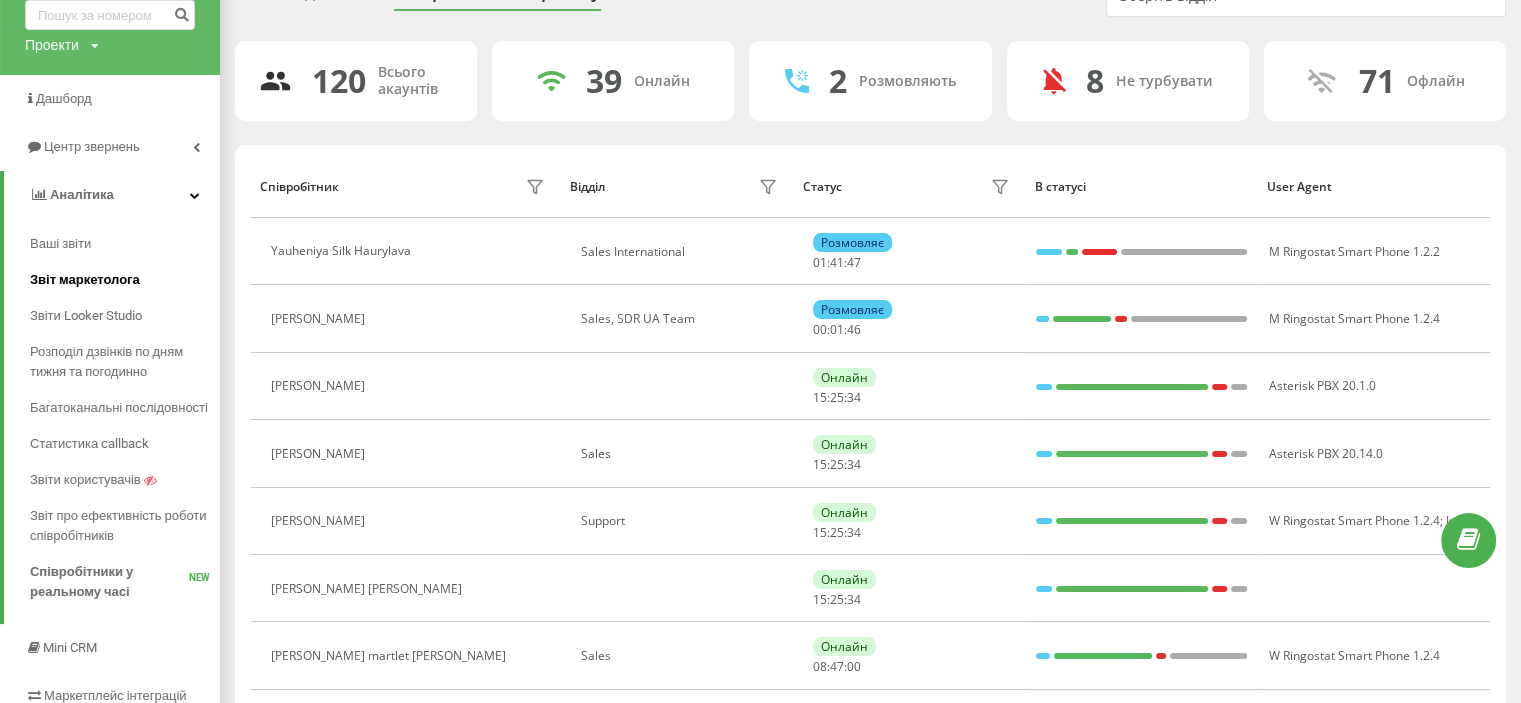click on "Звіт маркетолога" at bounding box center (85, 280) 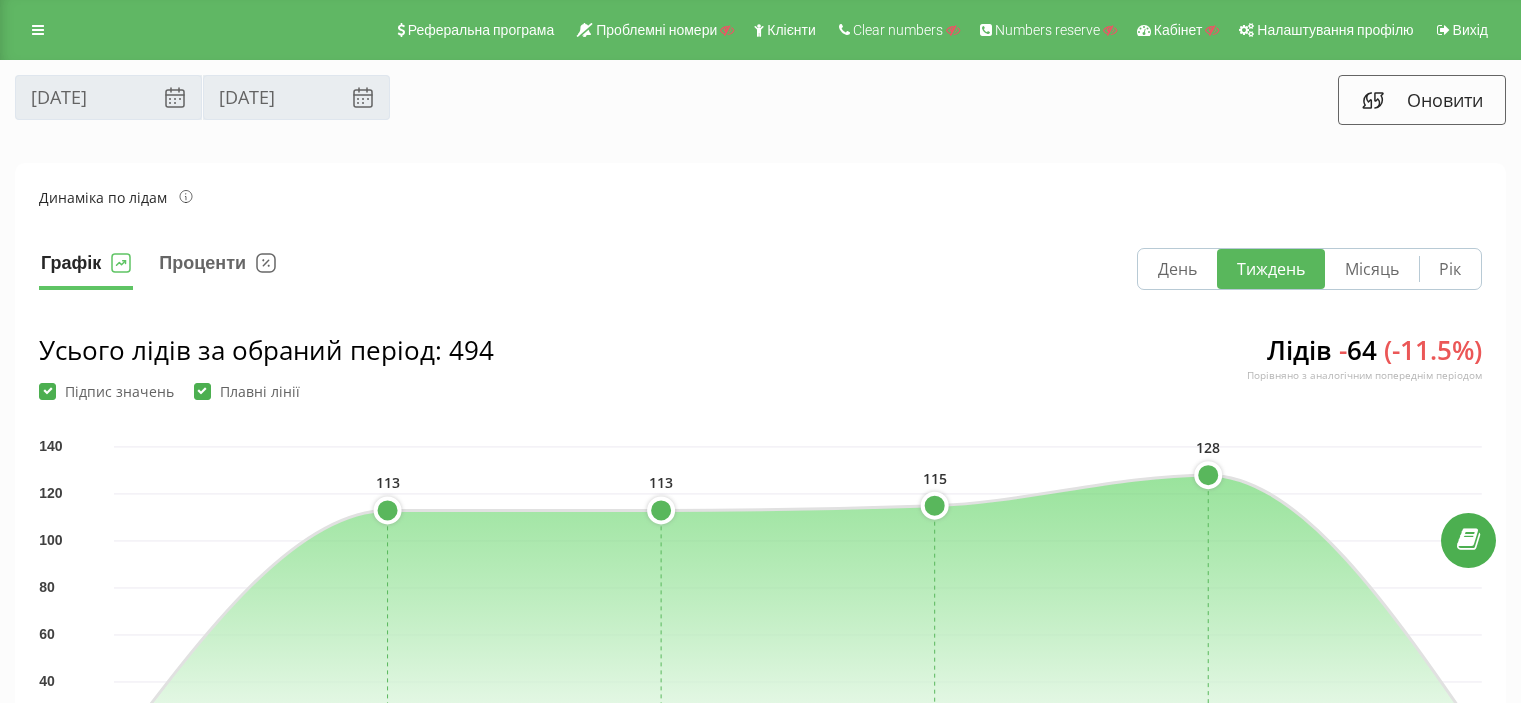 scroll, scrollTop: 0, scrollLeft: 0, axis: both 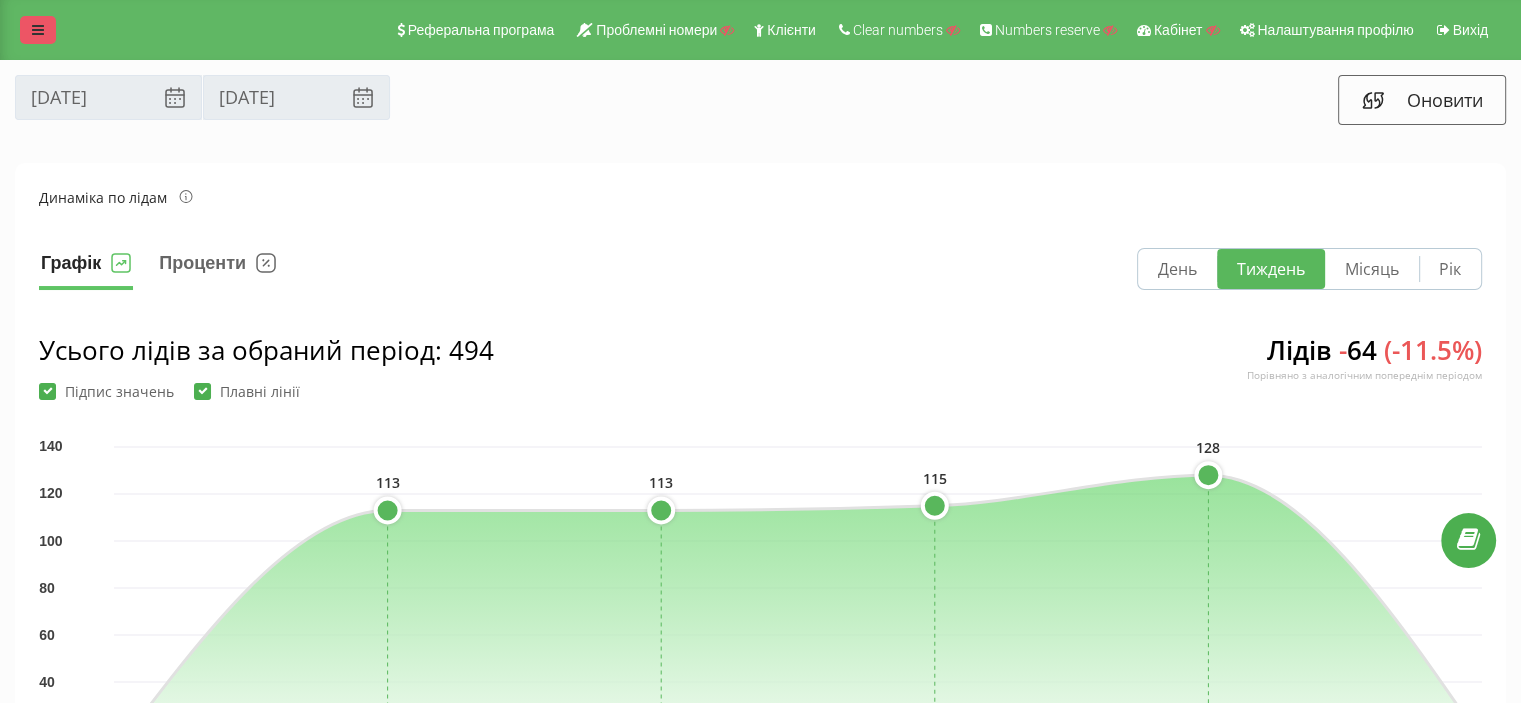 click at bounding box center [38, 30] 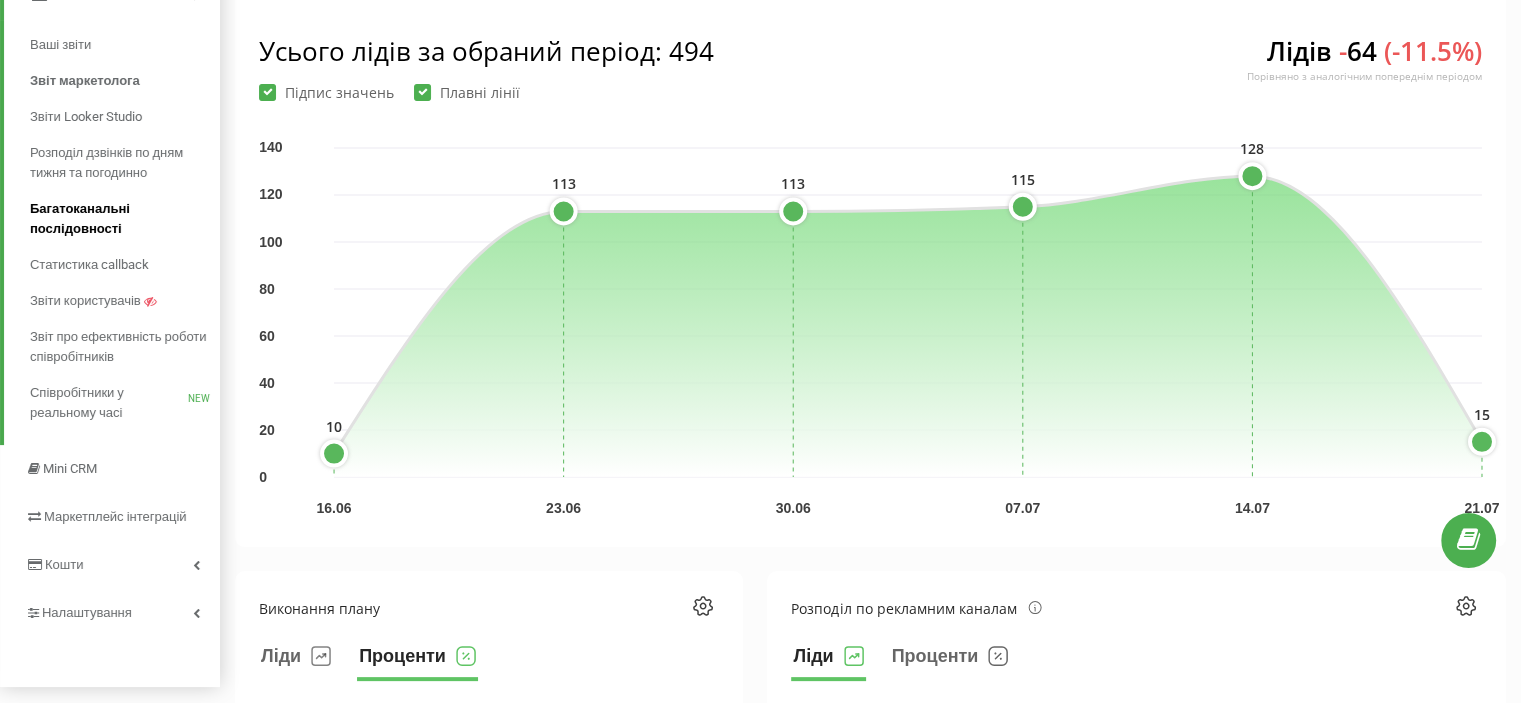 scroll, scrollTop: 300, scrollLeft: 0, axis: vertical 